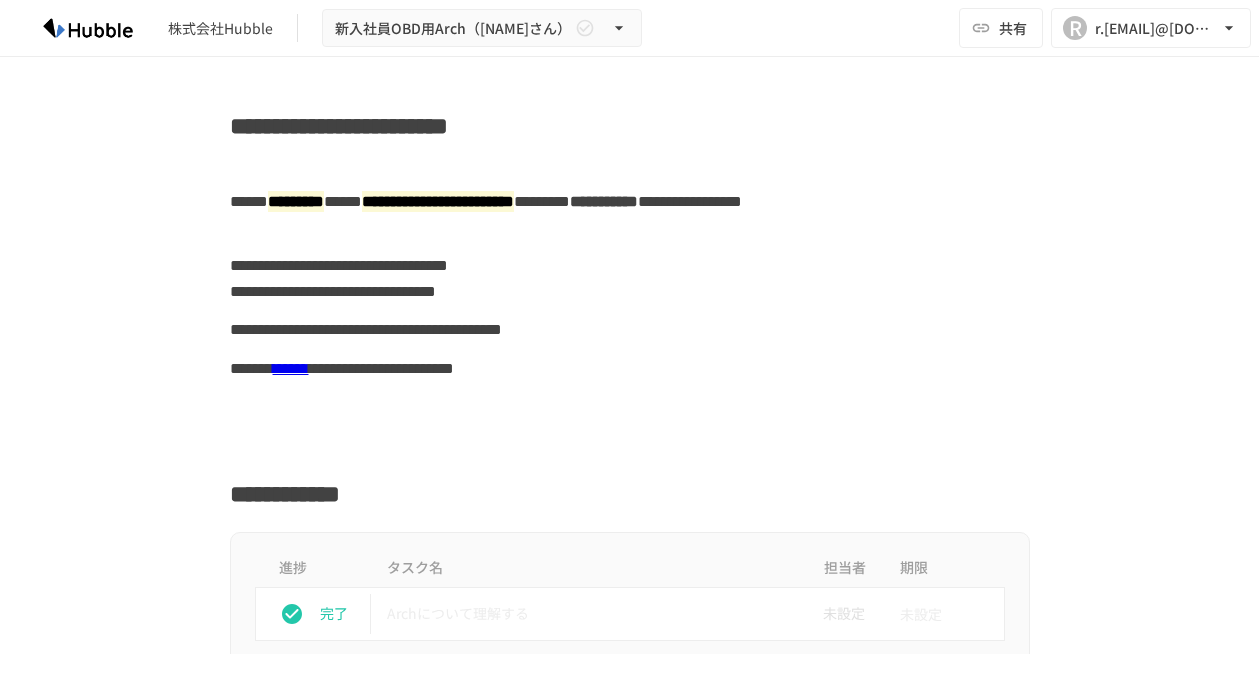 scroll, scrollTop: 0, scrollLeft: 0, axis: both 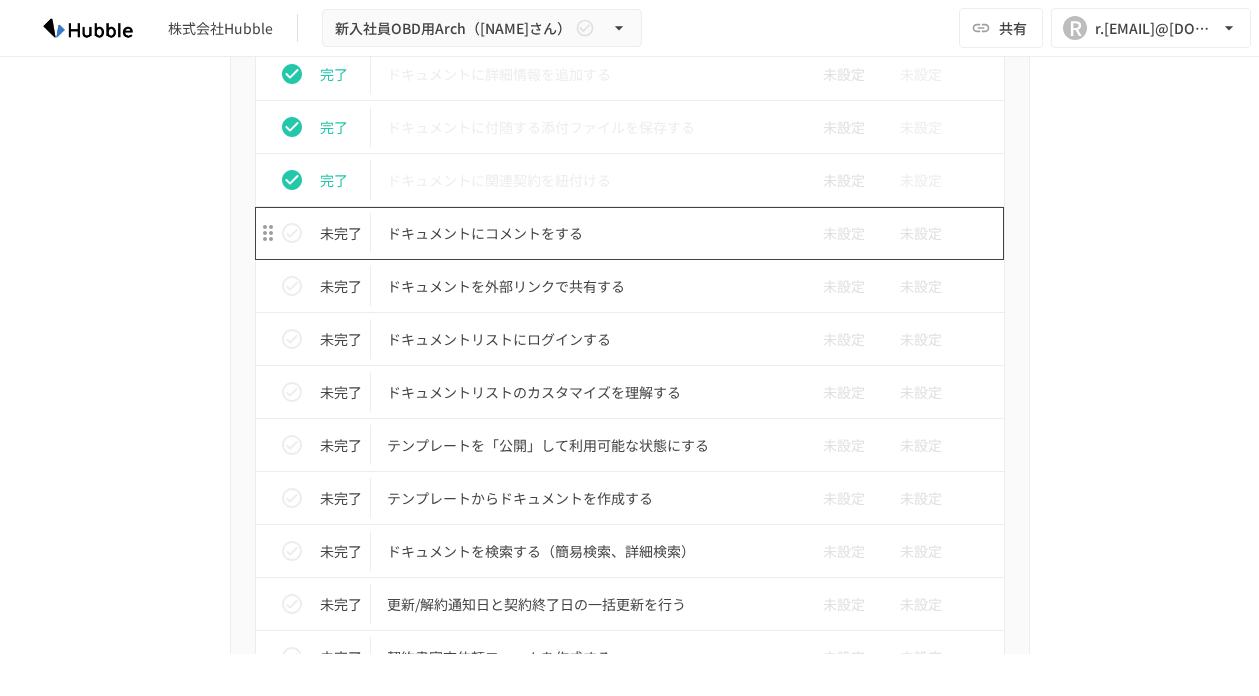 click on "ドキュメントにコメントをする" at bounding box center [588, 233] 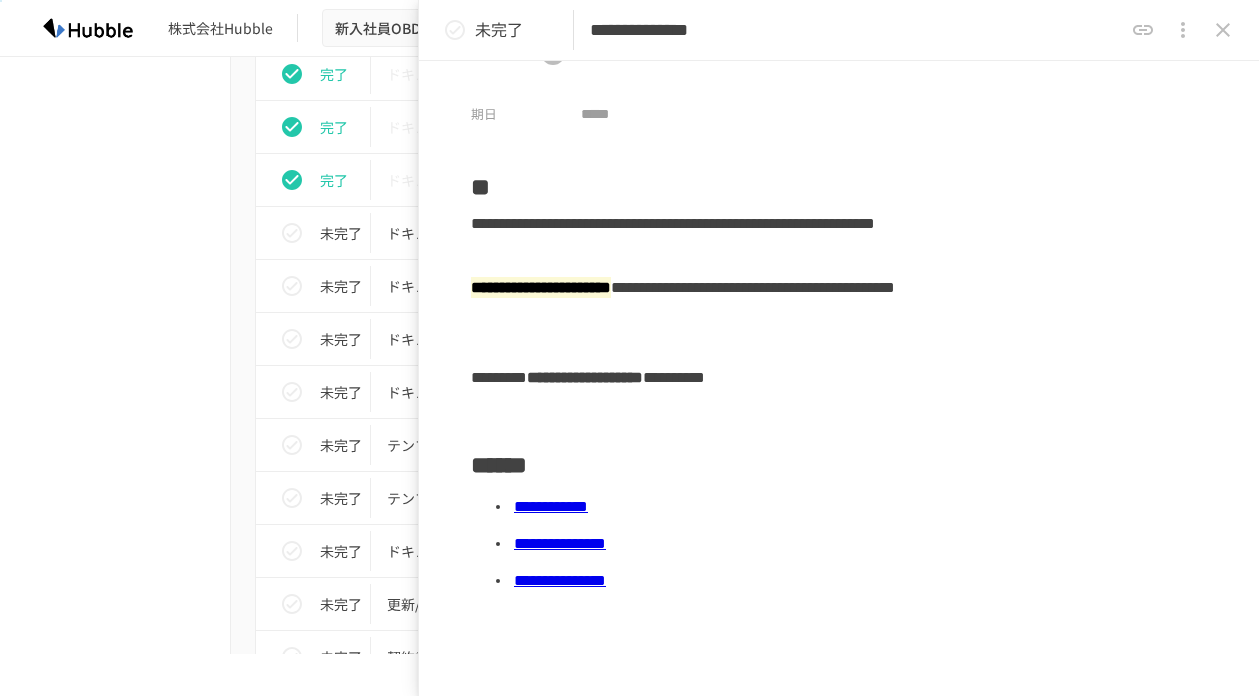 scroll, scrollTop: 50, scrollLeft: 0, axis: vertical 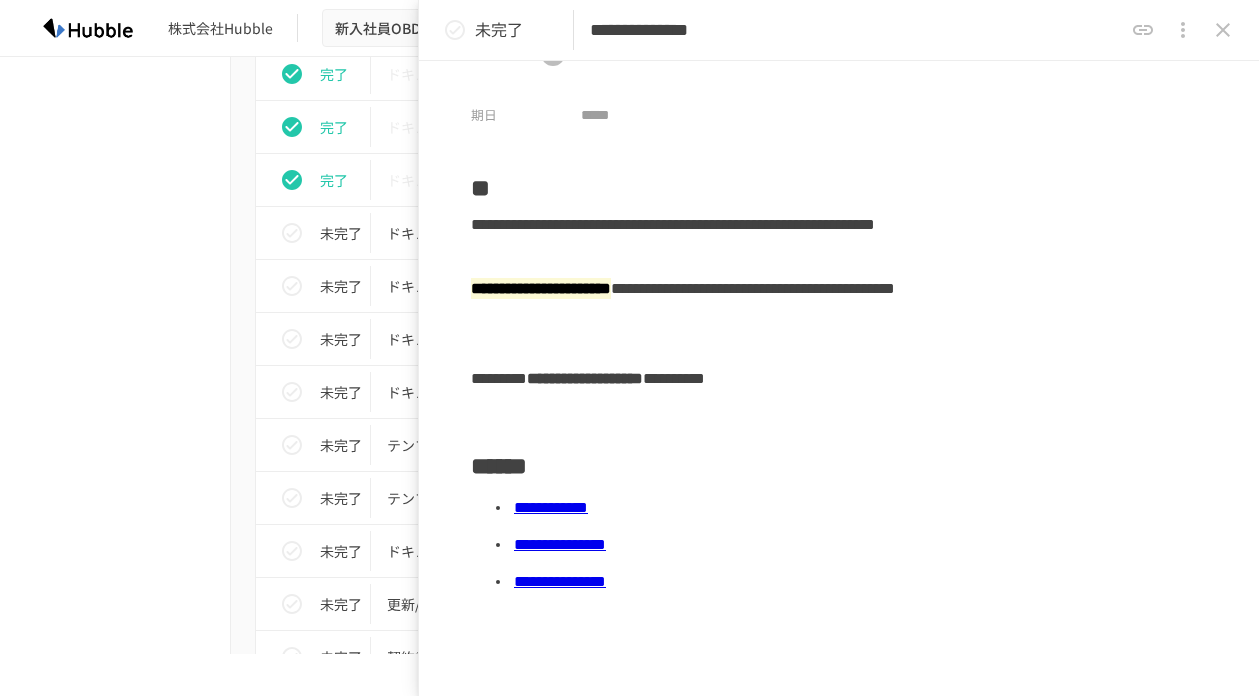 click on "**********" at bounding box center [859, 545] 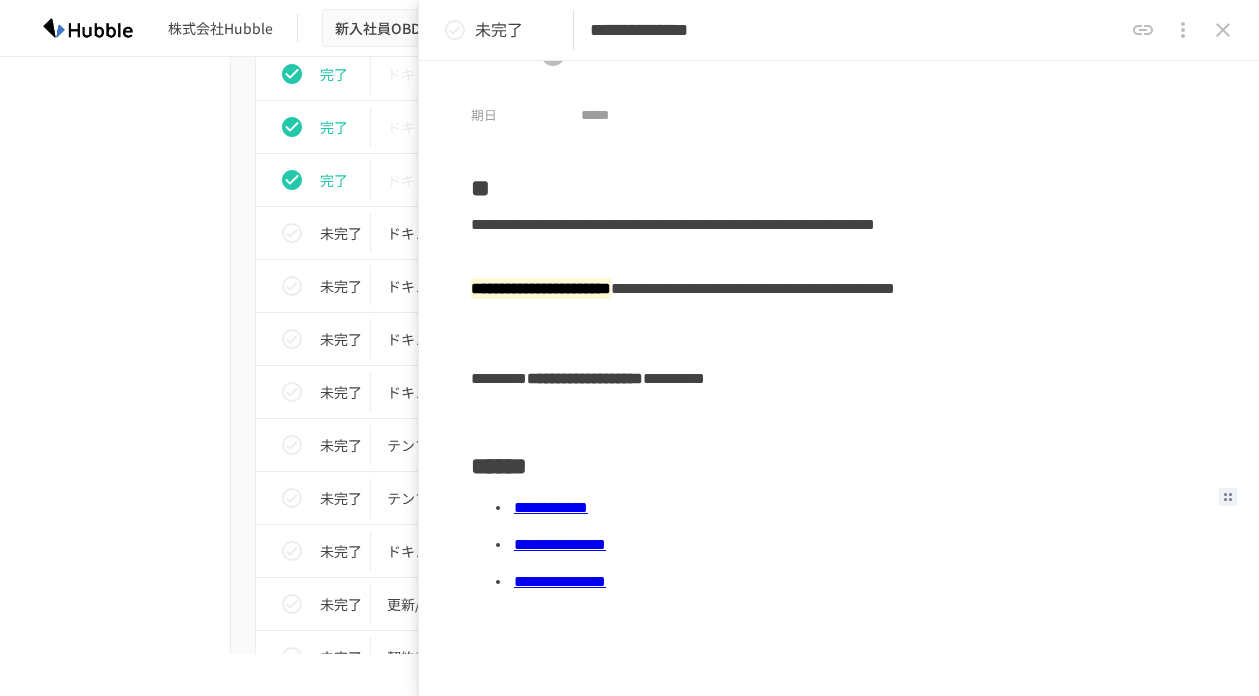 click on "進捗 タスク名 担当者 期限 完了 Hubbleにログインする 未設定 未設定 完了 ユーザーを追加する 未設定 未設定 完了 フォルダを作成する 未設定 未設定 未完了 グループを作成する 未設定 未設定 完了 ドキュメントを追加する 未設定 未設定 完了 ドキュメントを編集する 未設定 未設定 完了 ドキュメントに詳細情報を追加する 未設定 未設定 完了 ドキュメントに付随する添付ファイルを保存する 未設定 未設定 完了 ドキュメントに関連契約を紐付ける 未設定 未設定 未完了 ドキュメントにコメントをする 未設定 未設定 未完了 ドキュメントを外部リンクで共有する 未設定 未設定 未完了 ドキュメントリストにログインする 未設定 未設定 未完了 ドキュメントリストのカスタマイズを理解する 未設定 未設定 未完了 未設定 未設定" at bounding box center [630, 661] 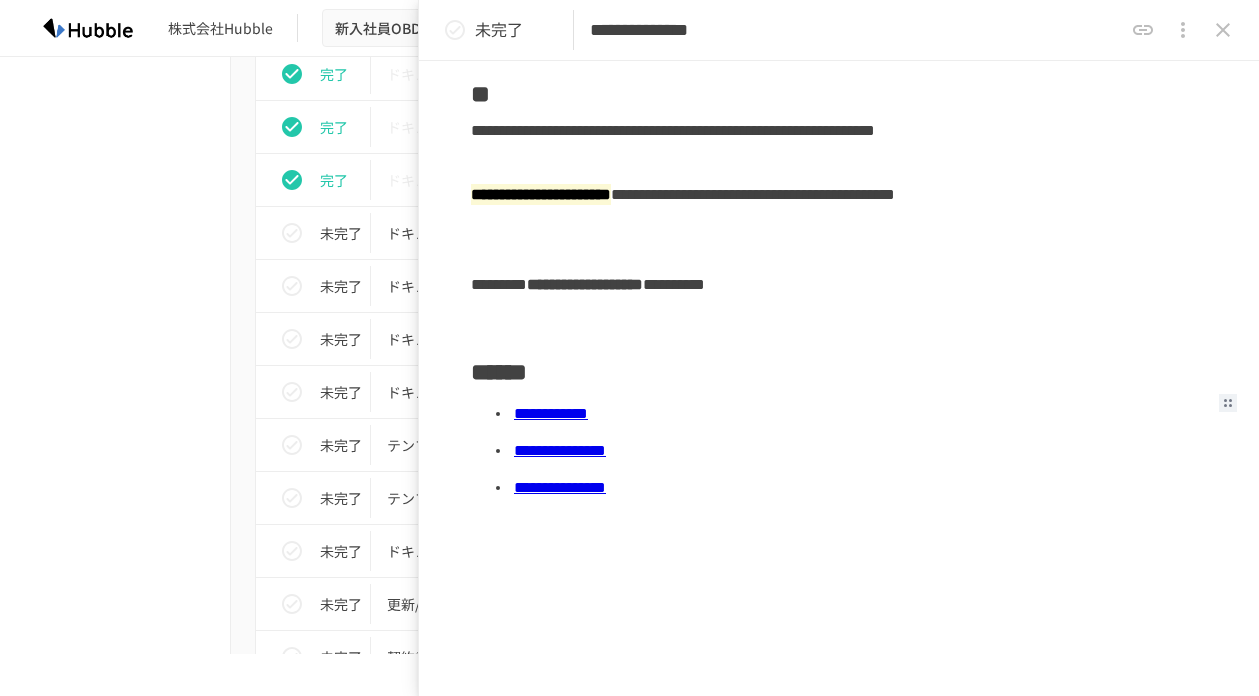 scroll, scrollTop: 199, scrollLeft: 0, axis: vertical 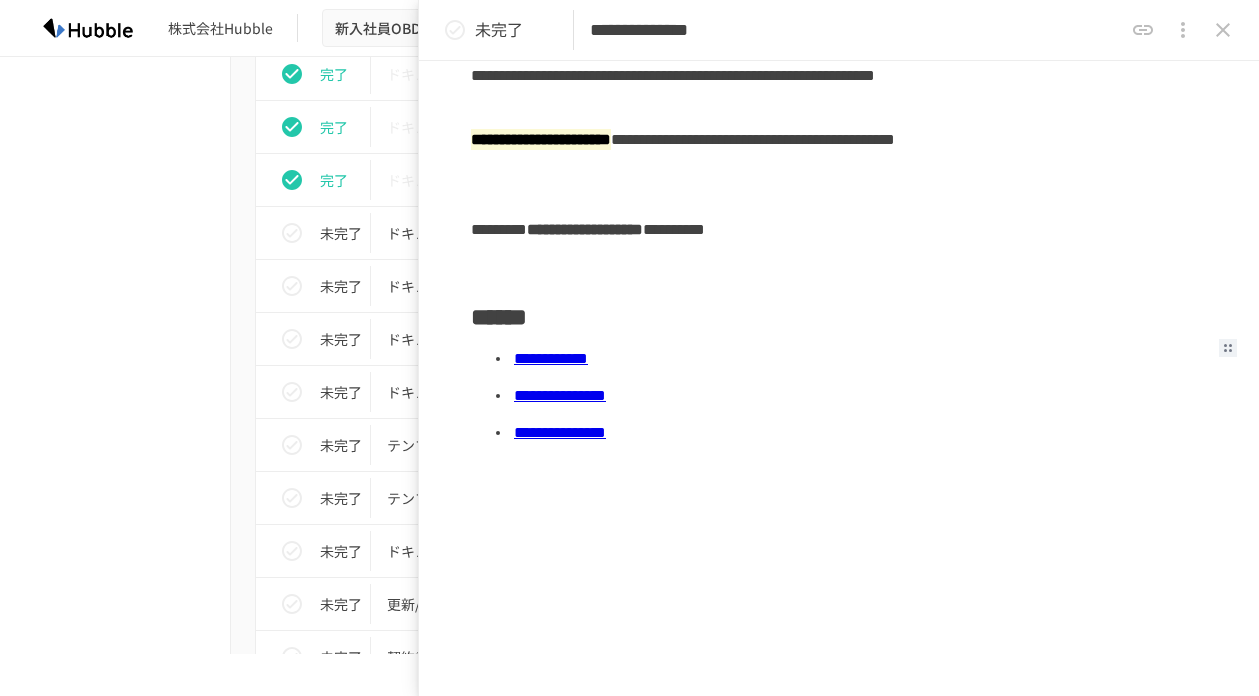 click on "**********" at bounding box center [551, 358] 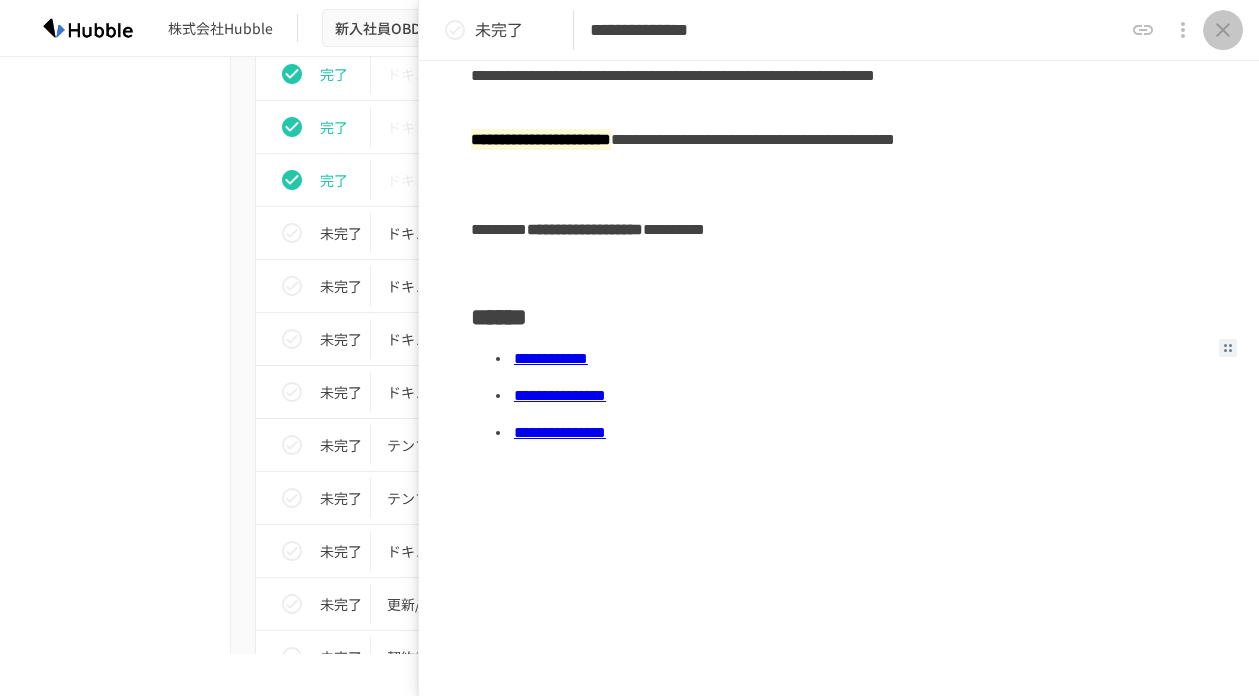 click 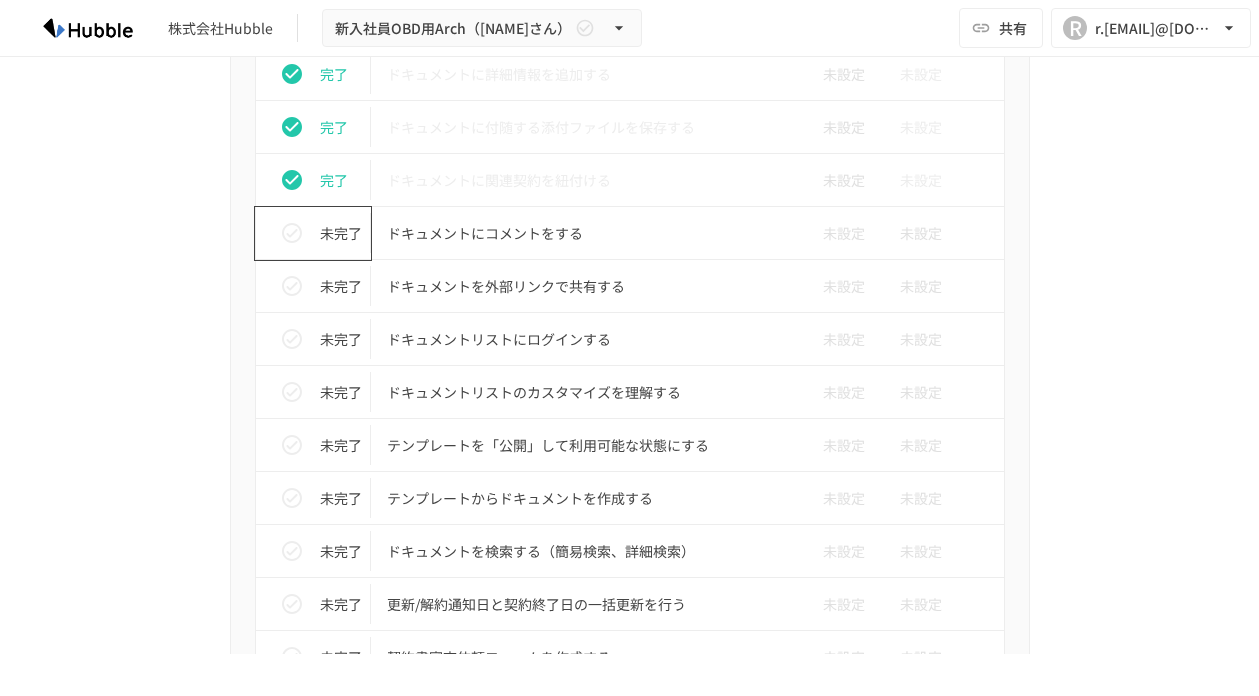click 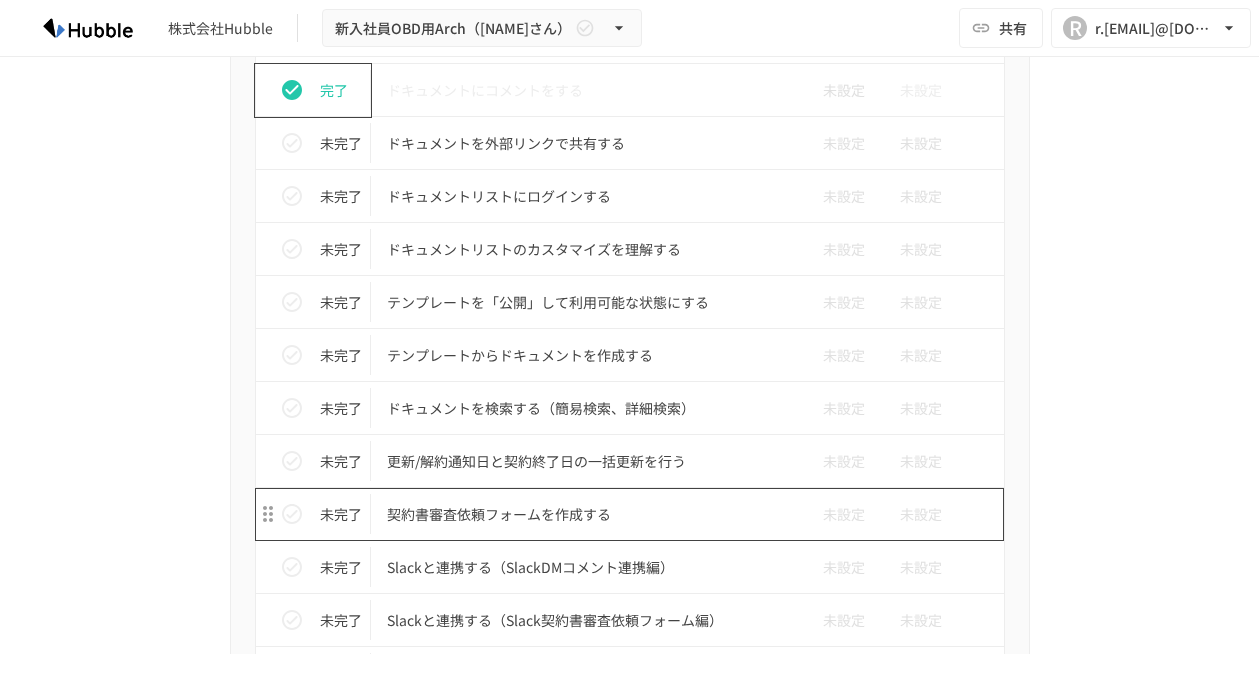 scroll, scrollTop: 1294, scrollLeft: 0, axis: vertical 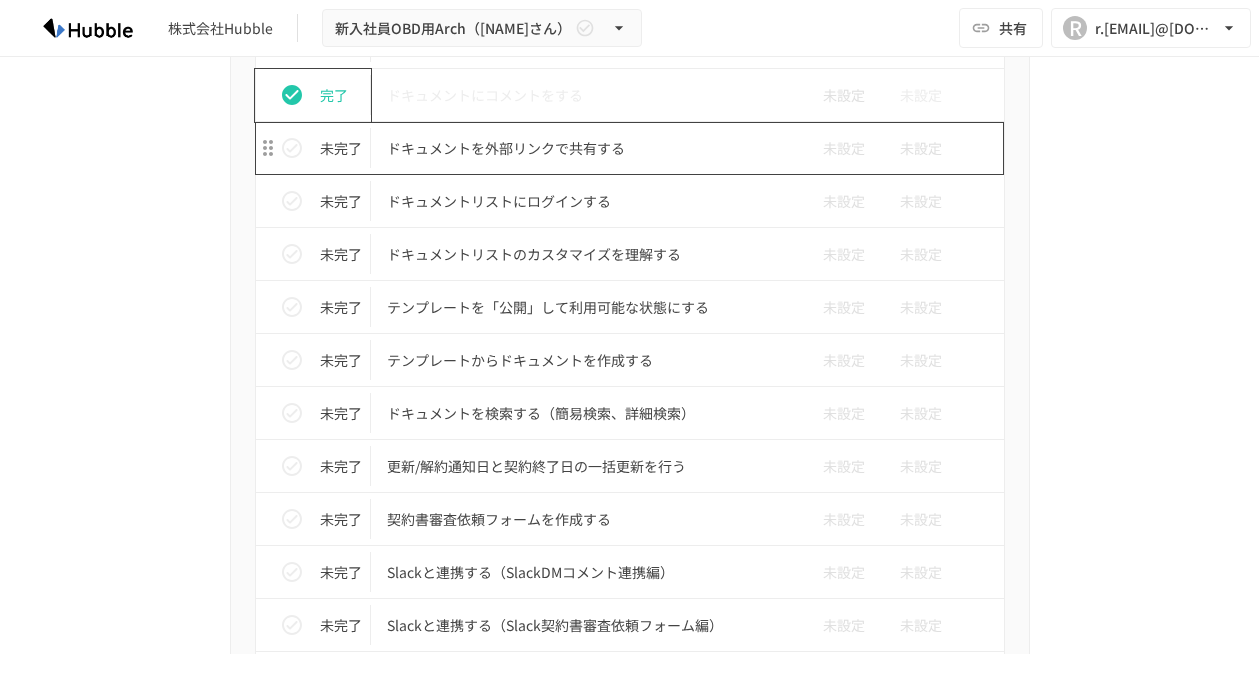 click on "ドキュメントを外部リンクで共有する" at bounding box center (588, 148) 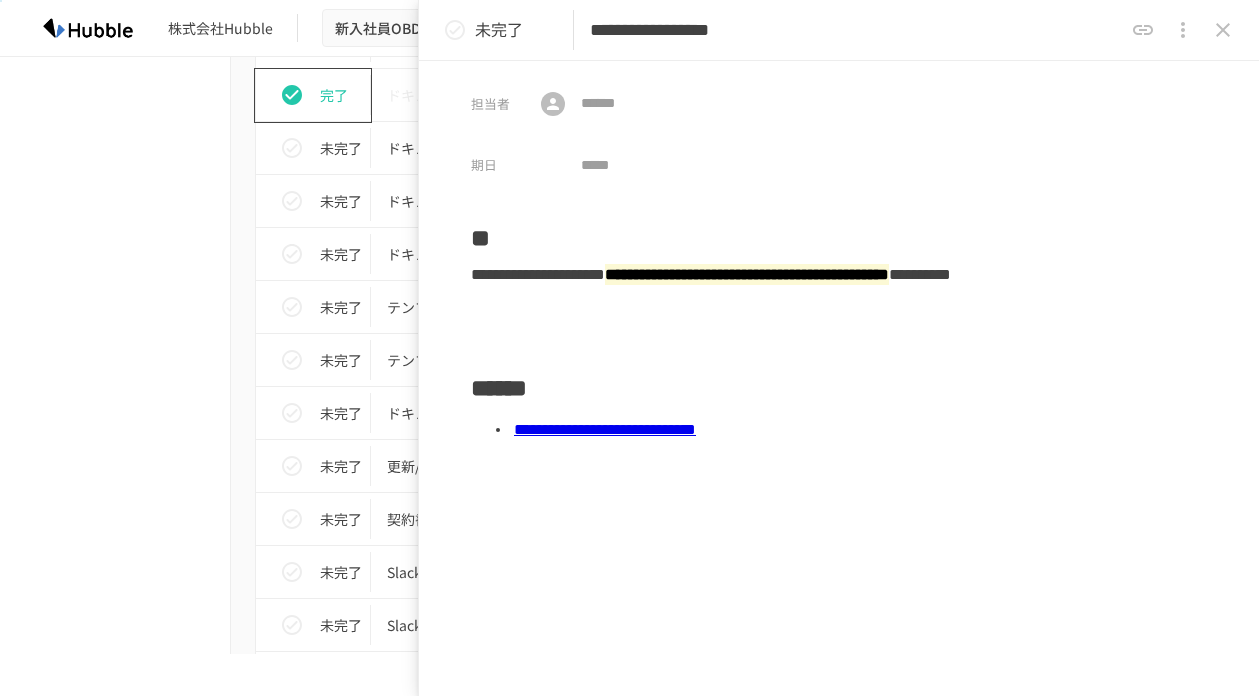 scroll, scrollTop: 59, scrollLeft: 0, axis: vertical 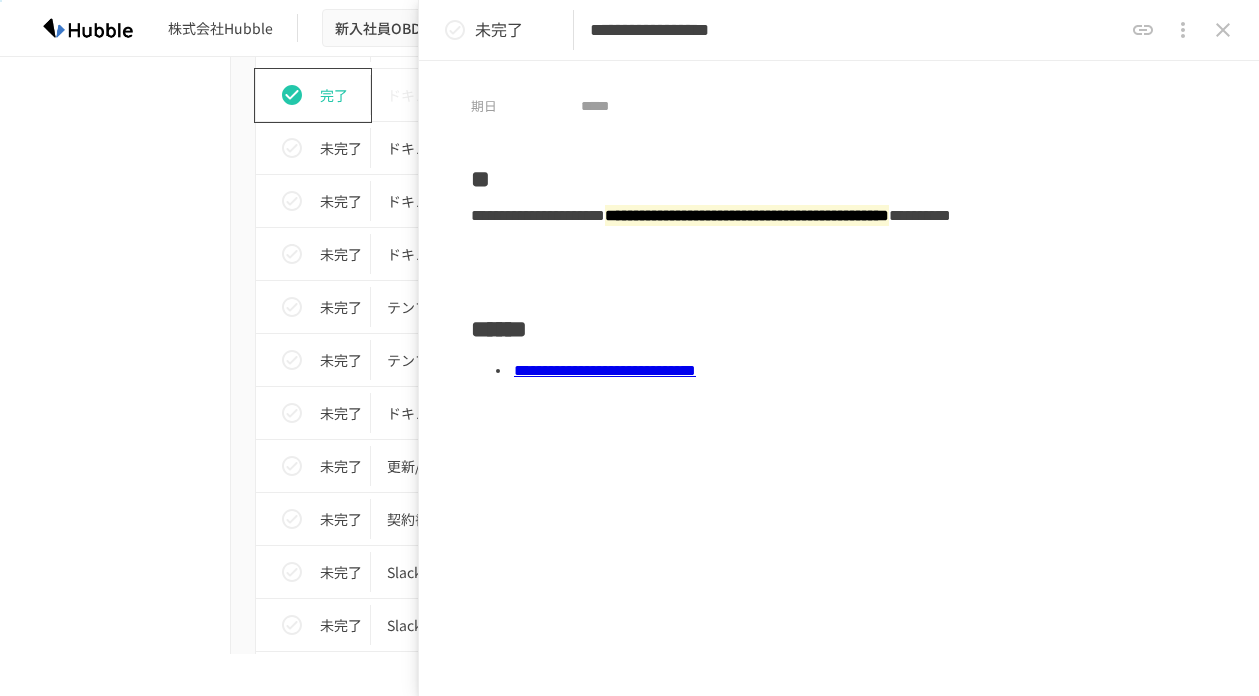 click on "**********" at bounding box center [605, 370] 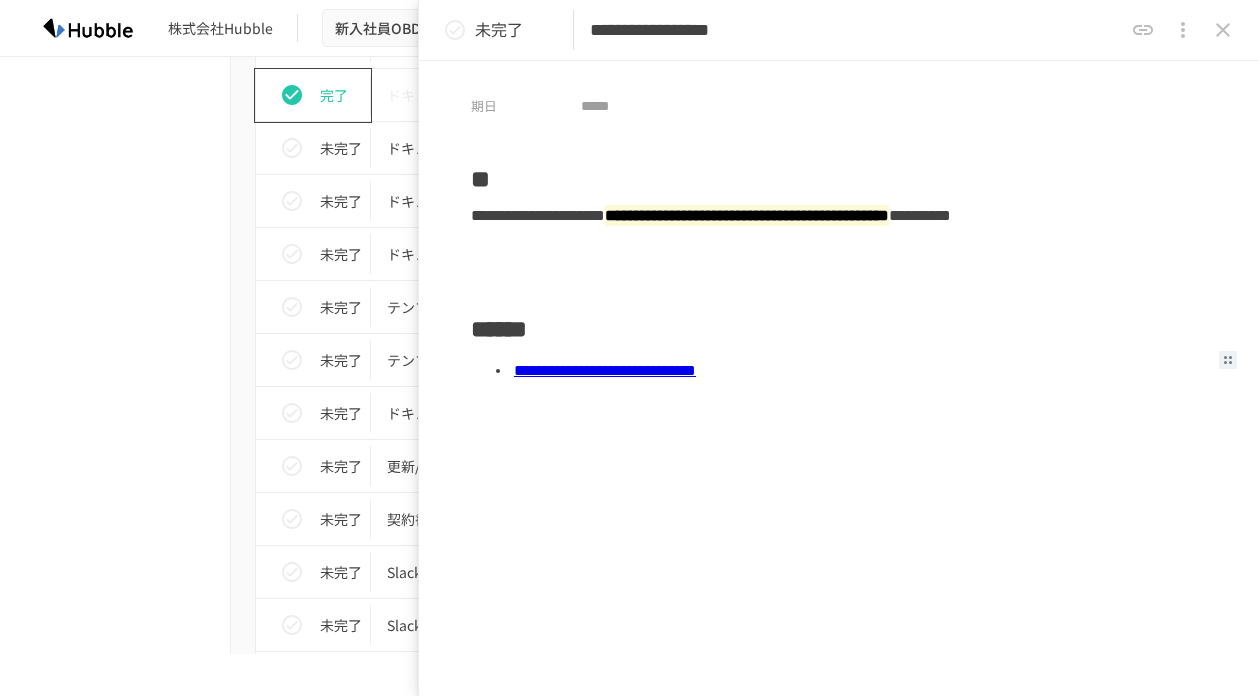 click 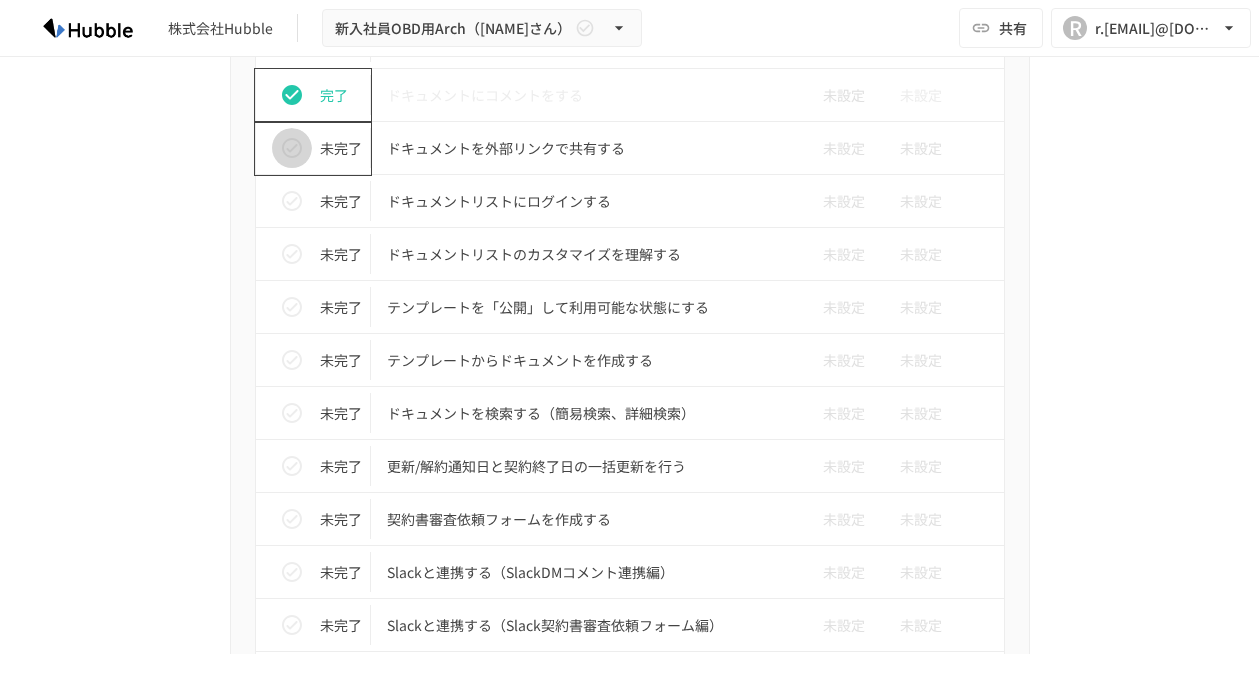 click 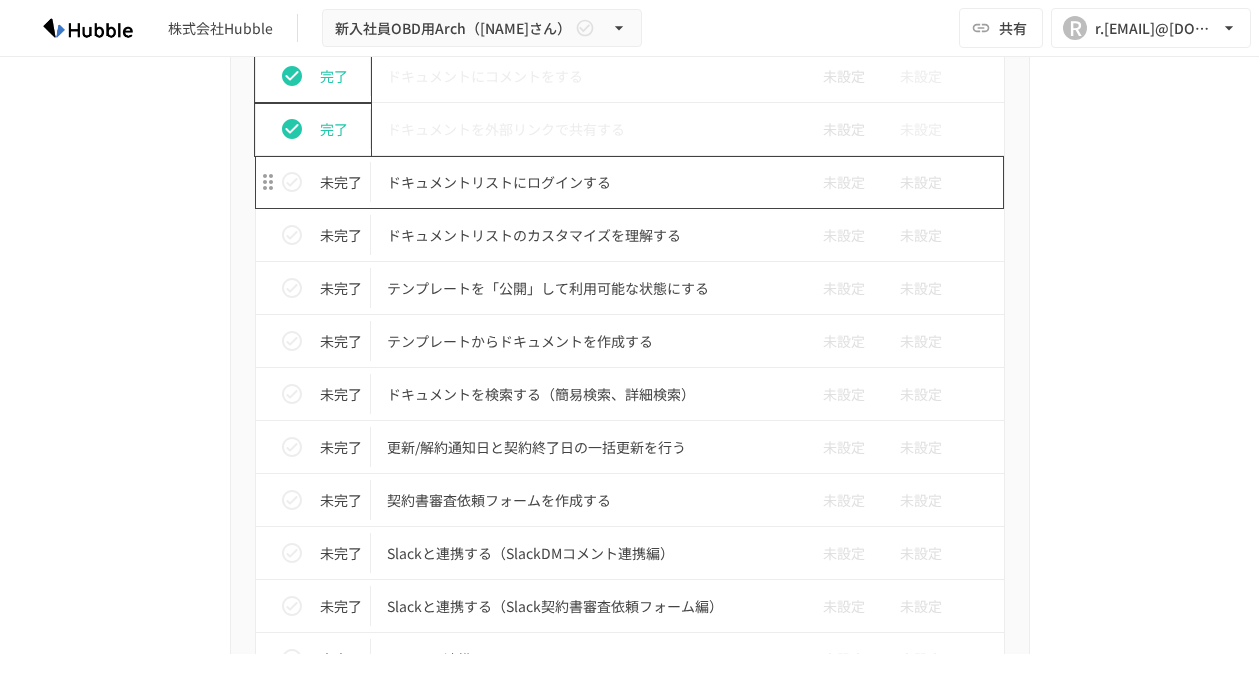 scroll, scrollTop: 1332, scrollLeft: 0, axis: vertical 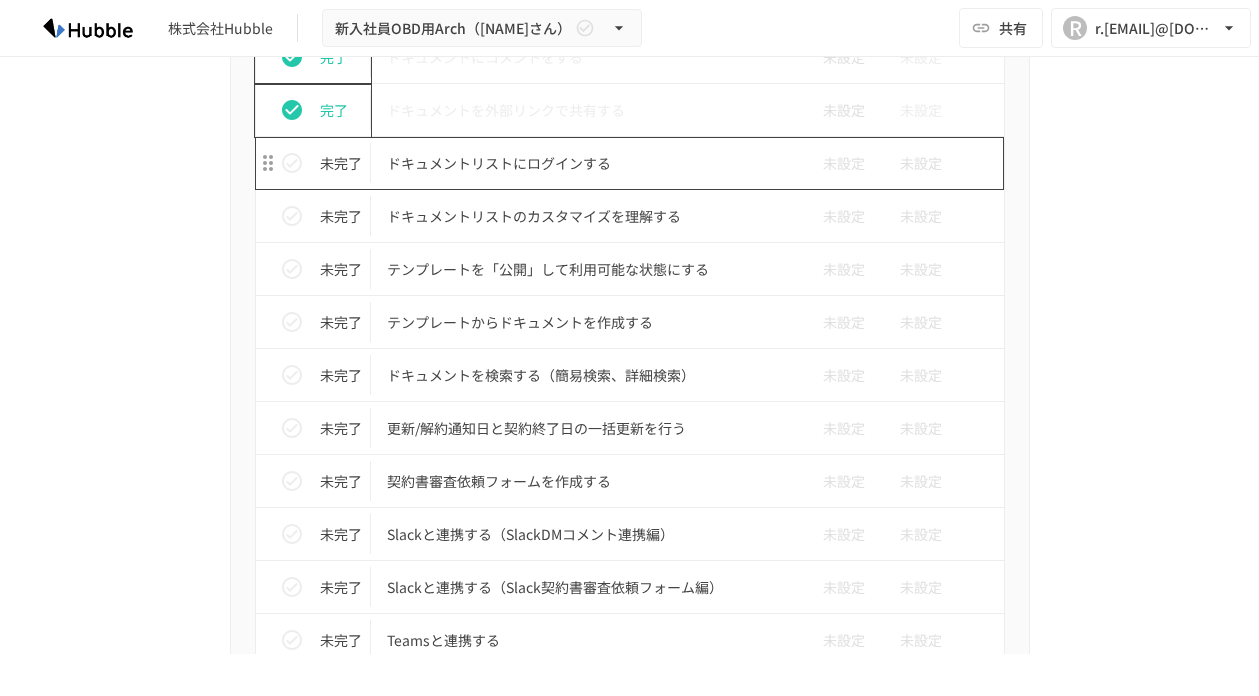 click on "ドキュメントリストにログインする" at bounding box center (588, 163) 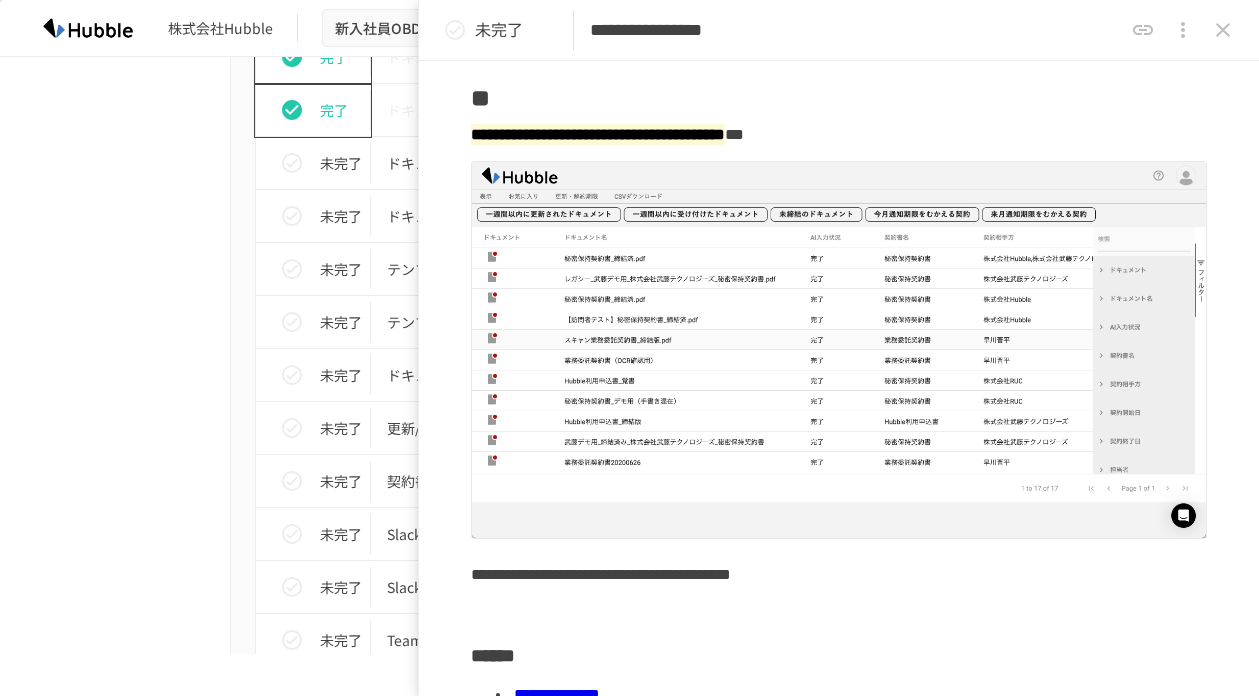 scroll, scrollTop: 125, scrollLeft: 0, axis: vertical 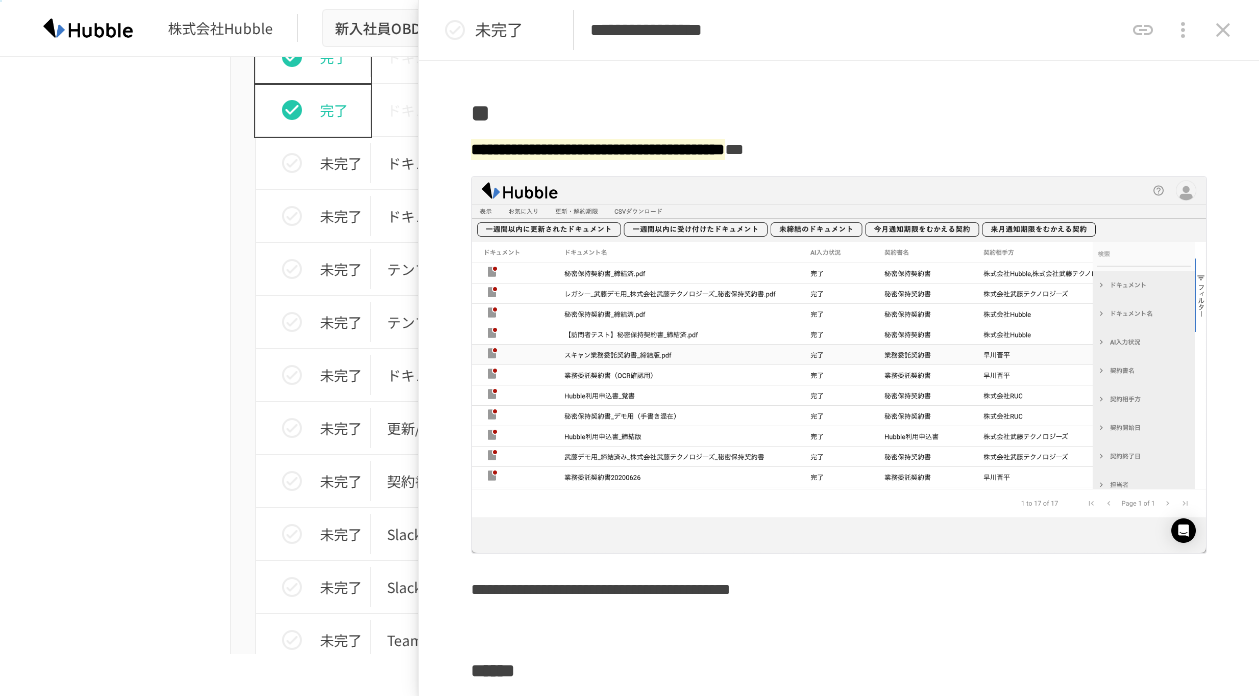click on "進捗 タスク名 担当者 期限 完了 Hubbleにログインする 未設定 未設定 完了 ユーザーを追加する 未設定 未設定 完了 フォルダを作成する 未設定 未設定 未完了 グループを作成する 未設定 未設定 完了 ドキュメントを追加する 未設定 未設定 完了 ドキュメントを編集する 未設定 未設定 完了 ドキュメントに詳細情報を追加する 未設定 未設定 完了 ドキュメントに付随する添付ファイルを保存する 未設定 未設定 完了 ドキュメントに関連契約を紐付ける 未設定 未設定 完了 ドキュメントにコメントをする 未設定 未設定 完了 ドキュメントを外部リンクで共有する 未設定 未設定 未完了 ドキュメントリストにログインする 未設定 未設定 未完了 ドキュメントリストのカスタマイズを理解する 未設定 未設定 未完了 未設定 未設定" at bounding box center [630, 485] 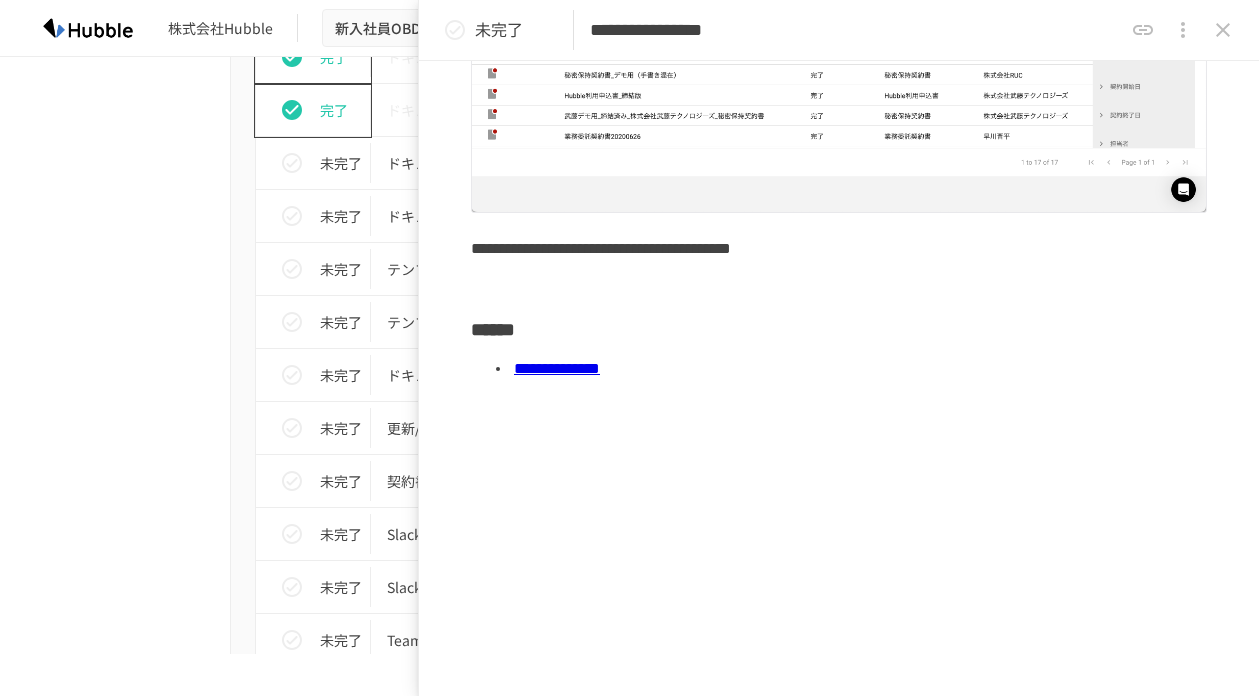 scroll, scrollTop: 493, scrollLeft: 0, axis: vertical 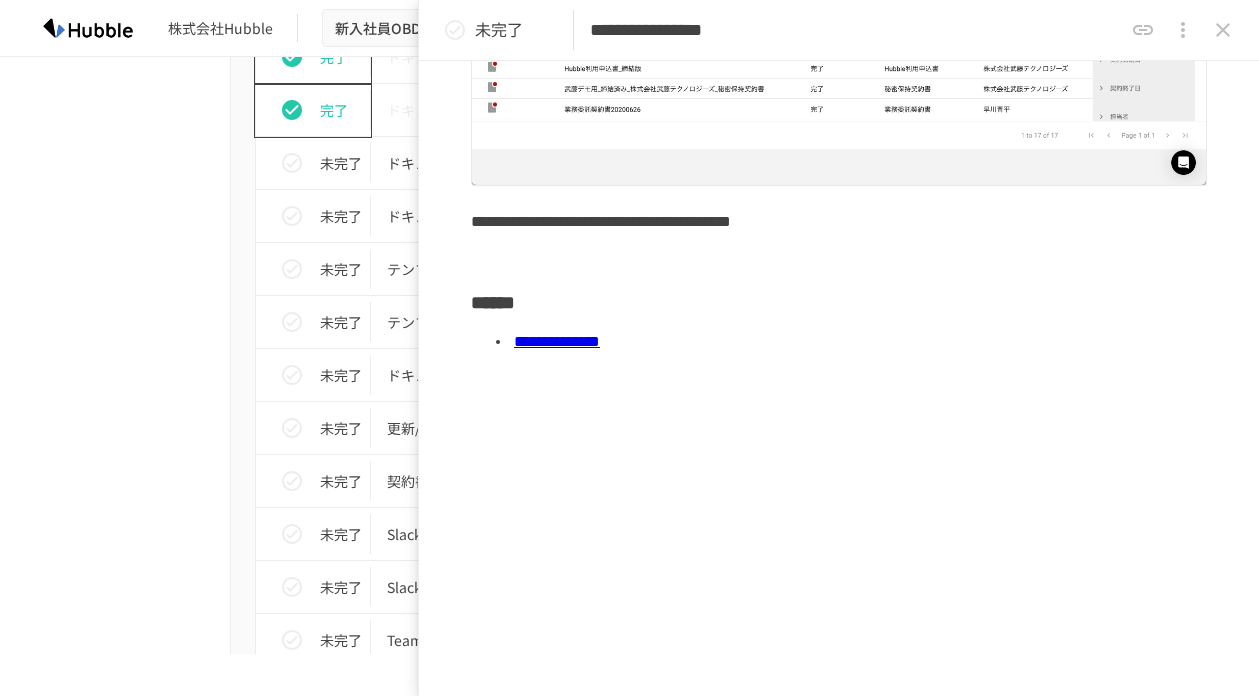 click on "**********" at bounding box center (557, 341) 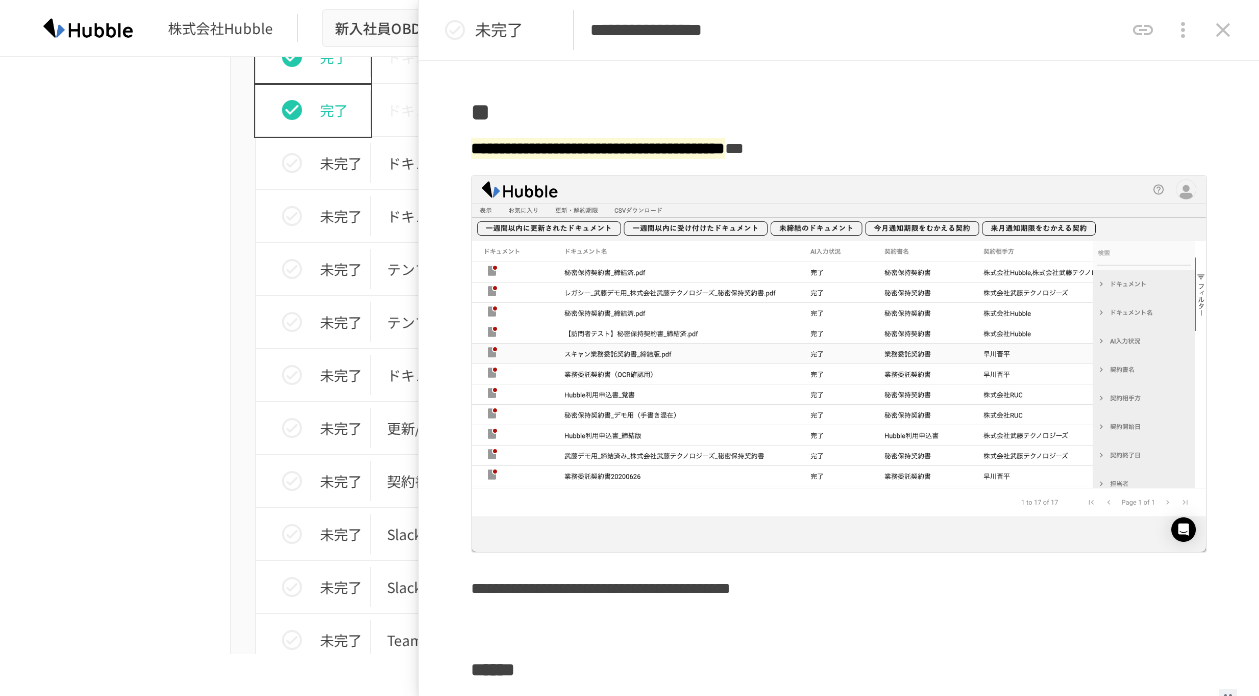scroll, scrollTop: 0, scrollLeft: 0, axis: both 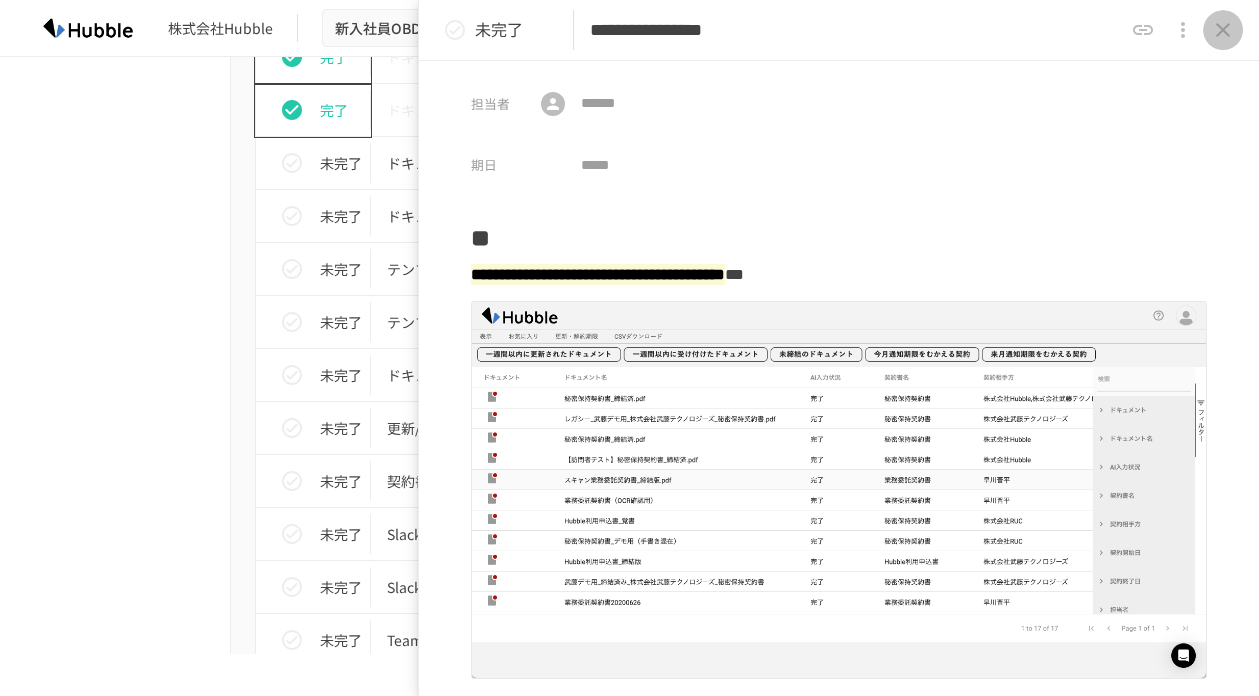 click 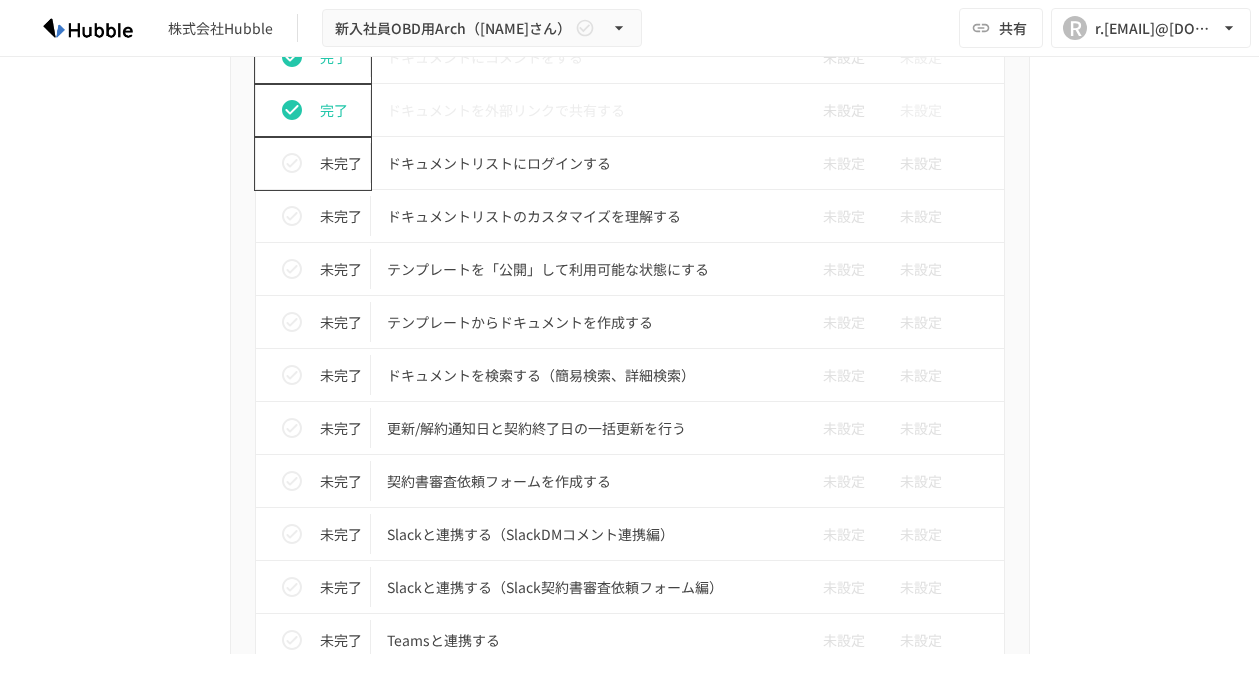 click 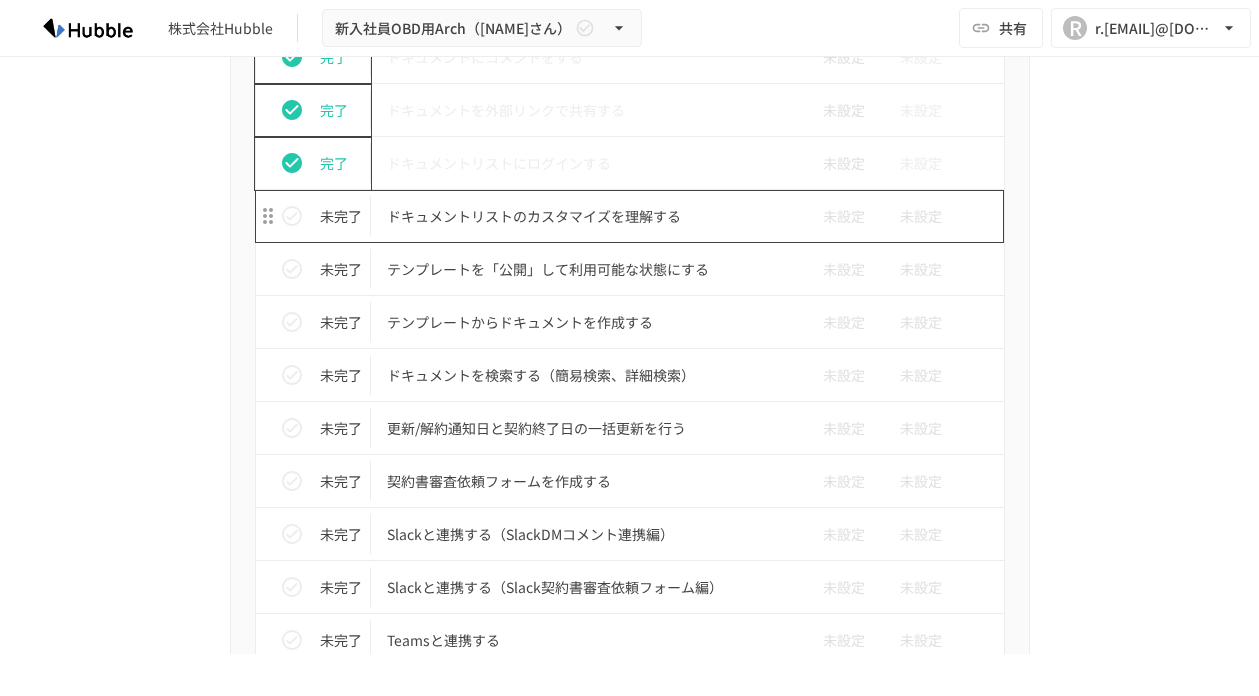 click on "ドキュメントリストのカスタマイズを理解する" at bounding box center (588, 216) 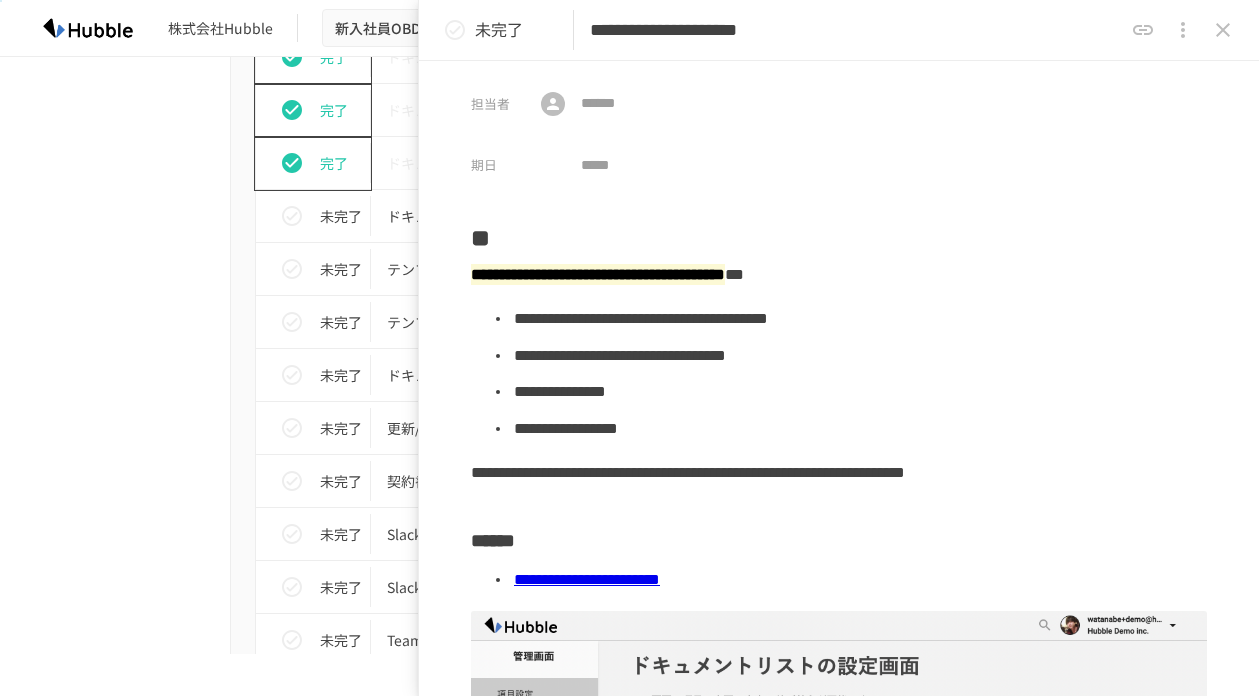 scroll, scrollTop: 59, scrollLeft: 0, axis: vertical 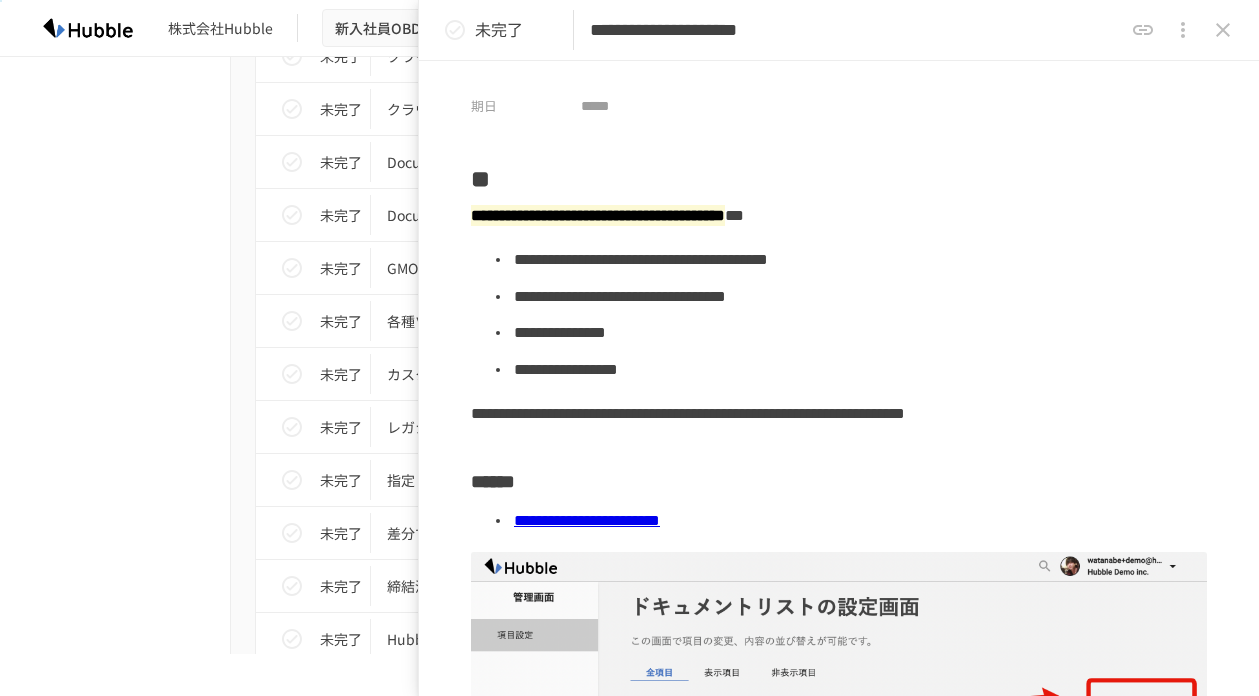 click on "進捗 タスク名 担当者 期限 完了 Hubbleにログインする 未設定 未設定 完了 ユーザーを追加する 未設定 未設定 完了 フォルダを作成する 未設定 未設定 未完了 グループを作成する 未設定 未設定 完了 ドキュメントを追加する 未設定 未設定 完了 ドキュメントを編集する 未設定 未設定 完了 ドキュメントに詳細情報を追加する 未設定 未設定 完了 ドキュメントに付随する添付ファイルを保存する 未設定 未設定 完了 ドキュメントに関連契約を紐付ける 未設定 未設定 完了 ドキュメントにコメントをする 未設定 未設定 完了 ドキュメントを外部リンクで共有する 未設定 未設定 未完了 ドキュメントリストにログインする 未設定 未設定 未完了 ドキュメントリストのカスタマイズを理解する 未設定 未設定 未完了 未設定 未設定 未完了 未設定 未設定 未完了" at bounding box center [630, -152] 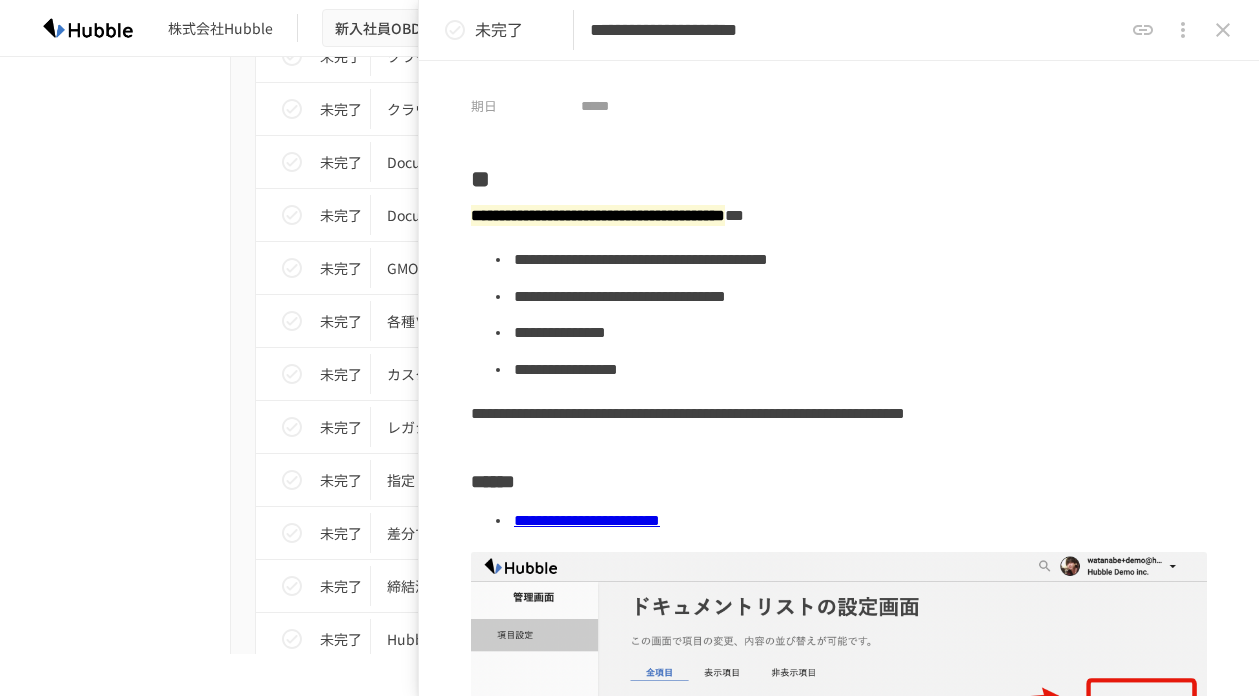 click 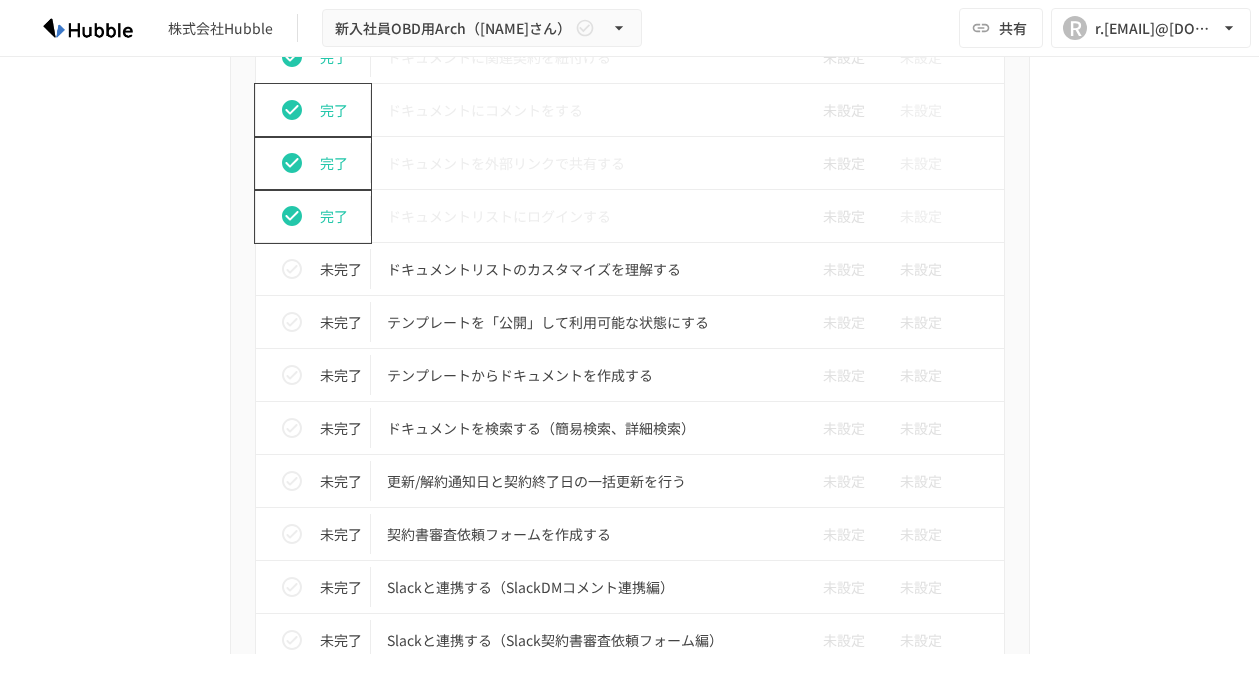 scroll, scrollTop: 1267, scrollLeft: 0, axis: vertical 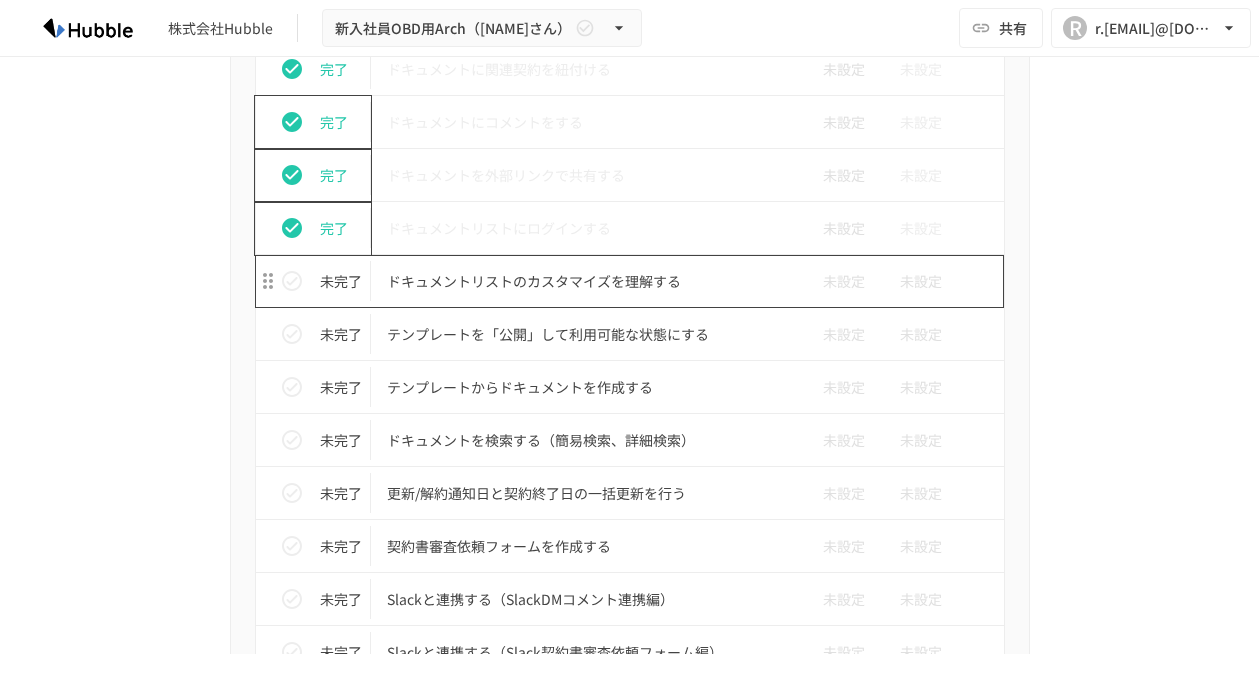 click on "ドキュメントリストのカスタマイズを理解する" at bounding box center [588, 281] 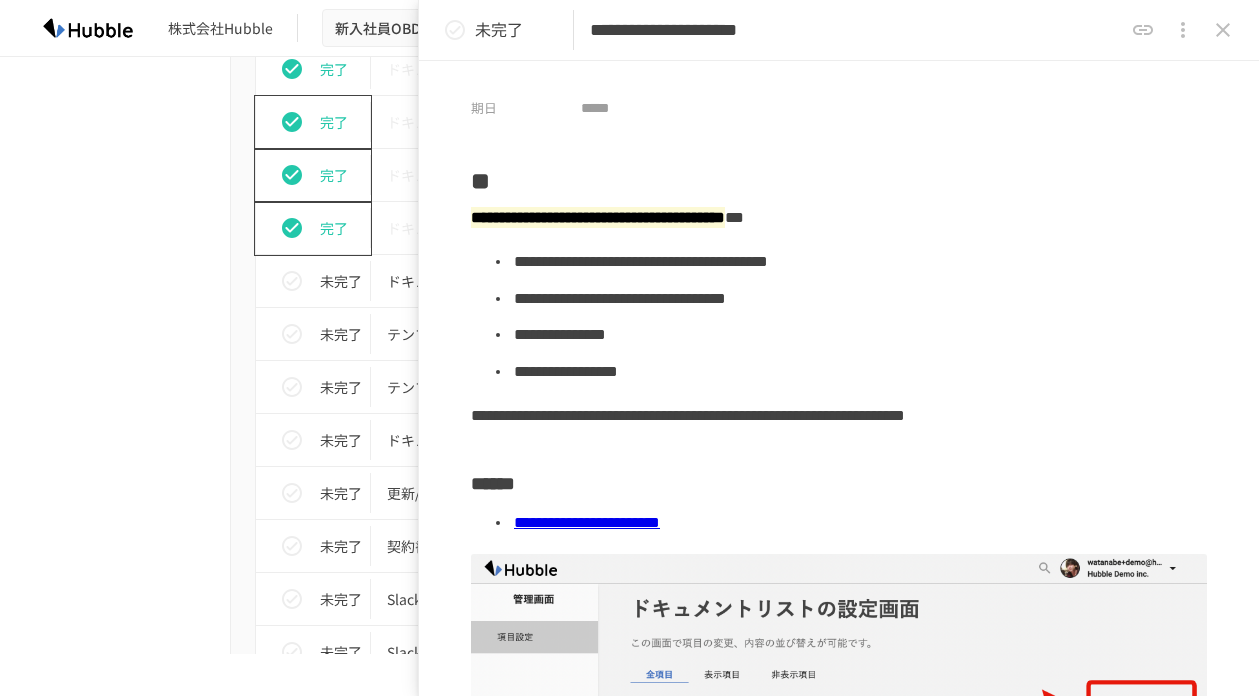 scroll, scrollTop: 196, scrollLeft: 0, axis: vertical 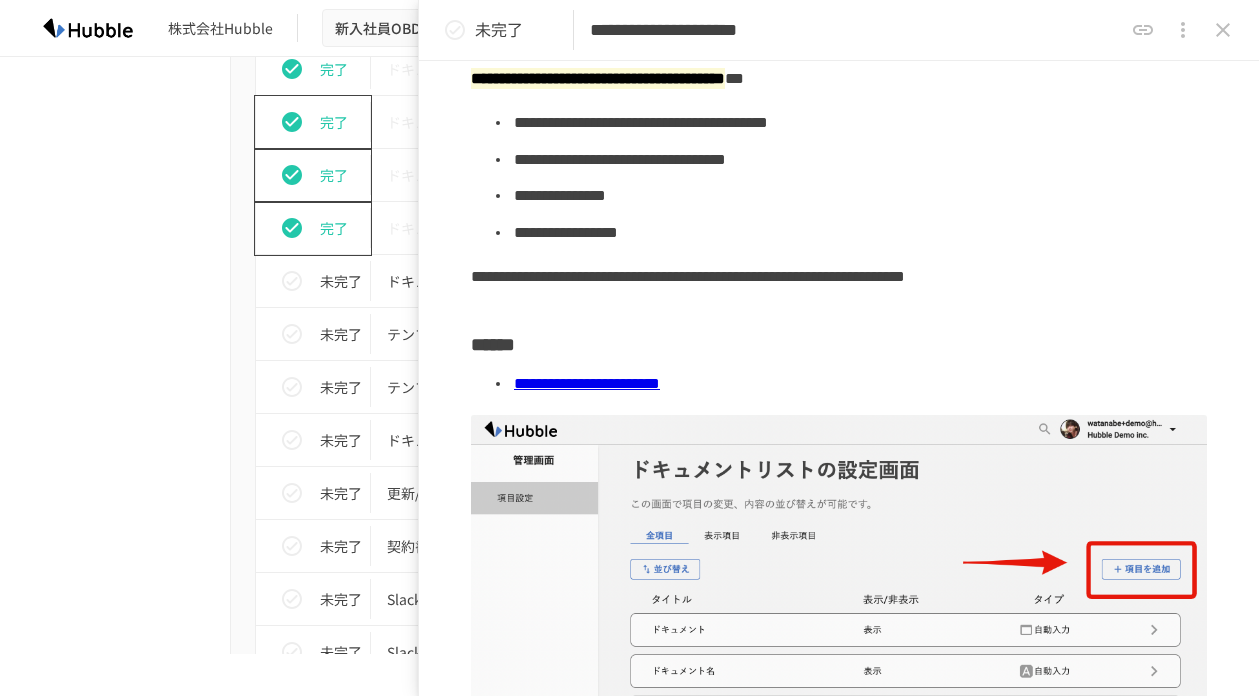 click on "**********" at bounding box center [587, 383] 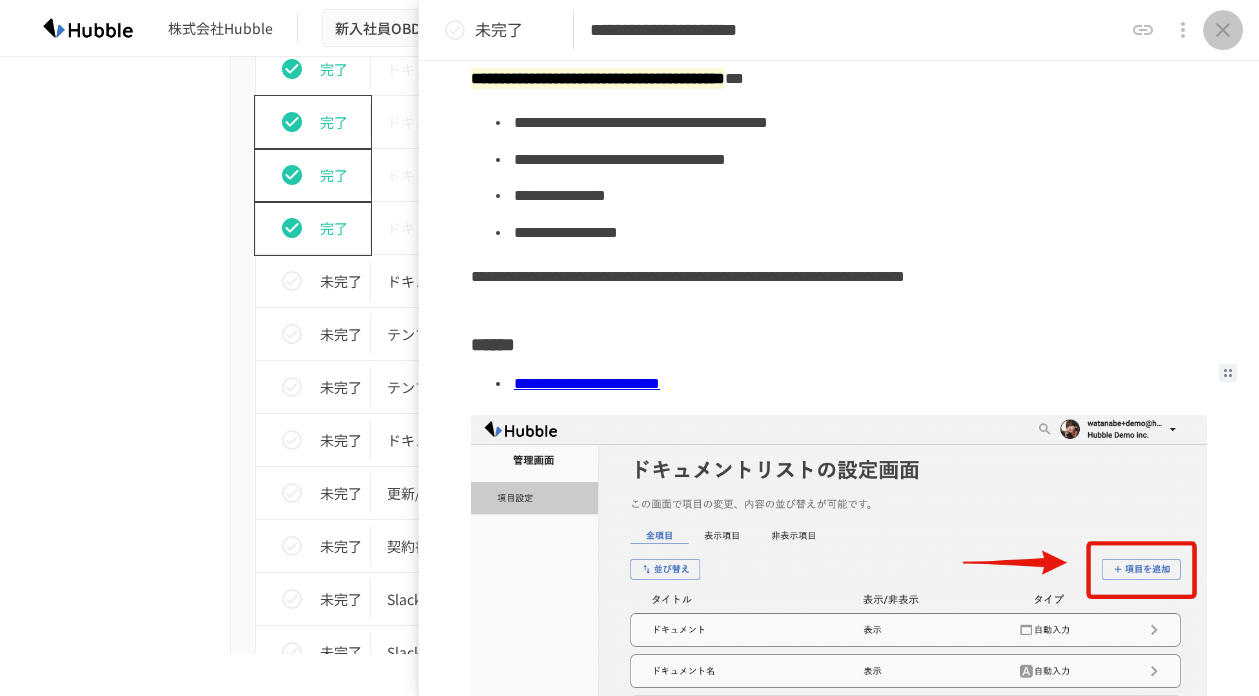 click 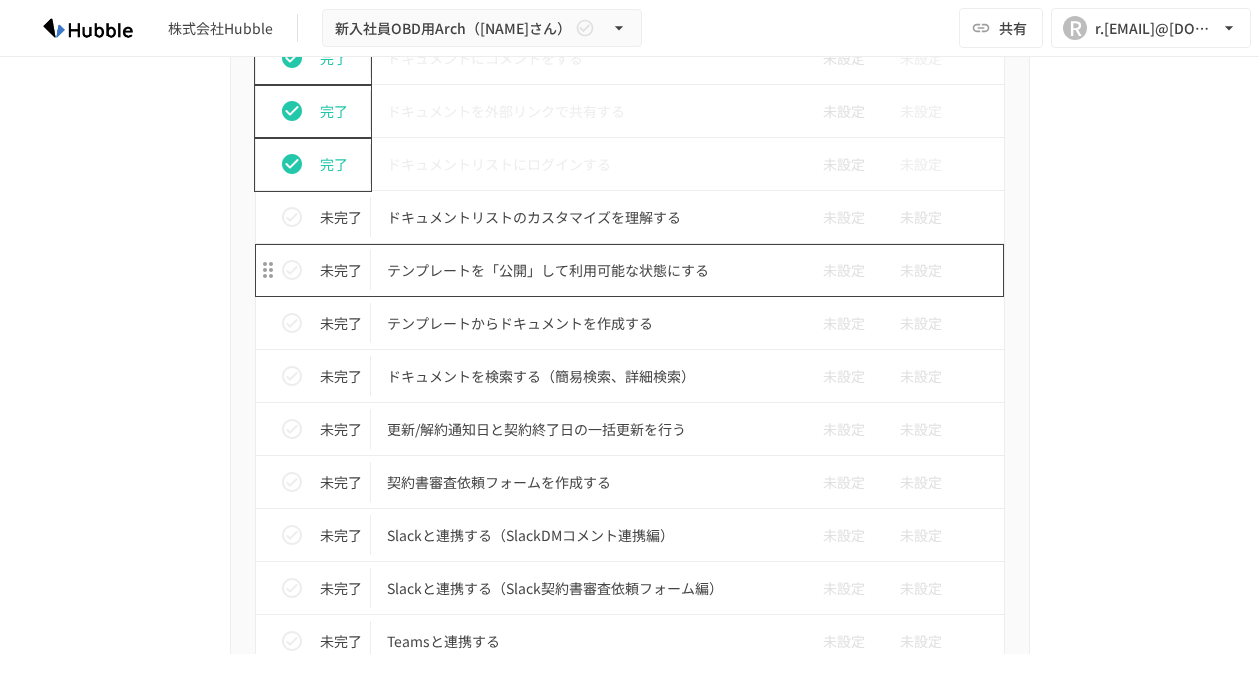 scroll, scrollTop: 1335, scrollLeft: 0, axis: vertical 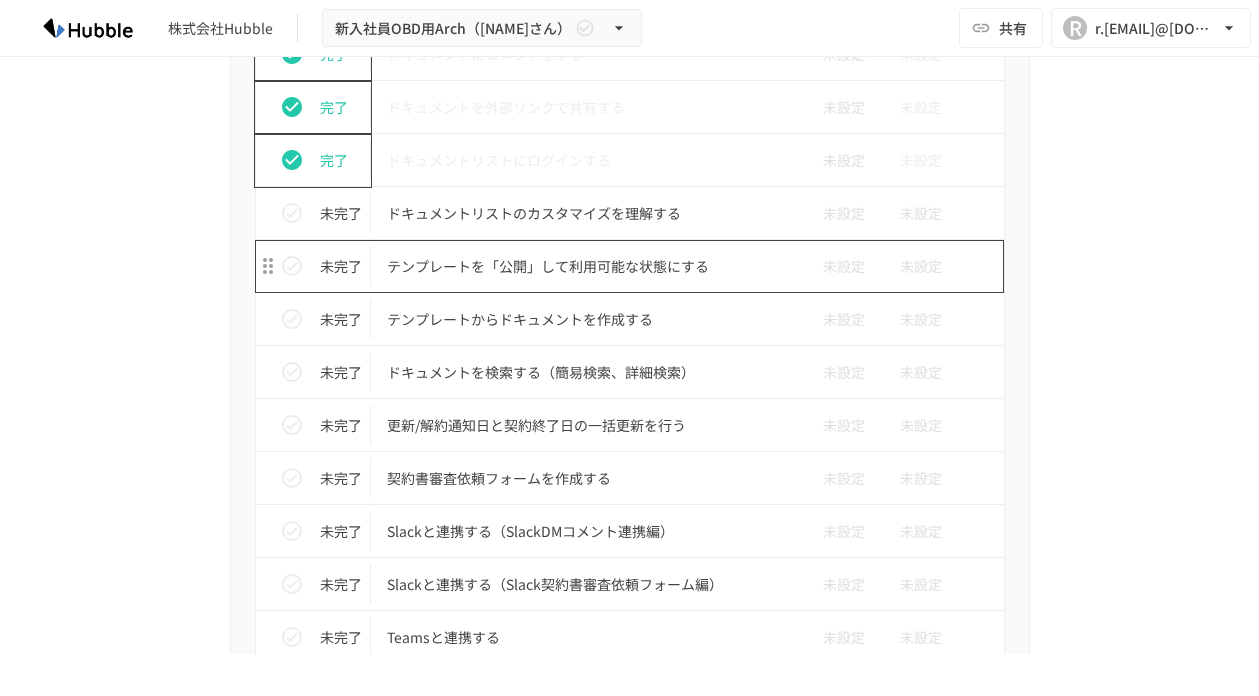 click on "テンプレートを「公開」して利用可能な状態にする" at bounding box center [588, 266] 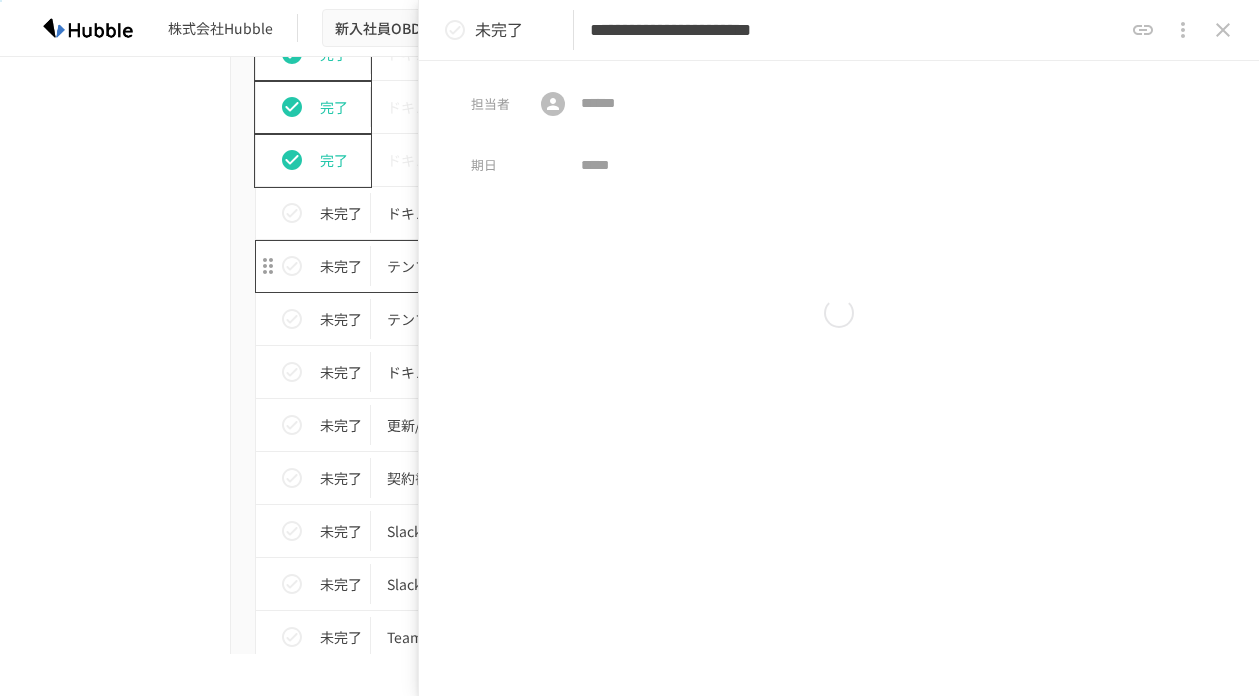 click on "**********" at bounding box center (629, 327) 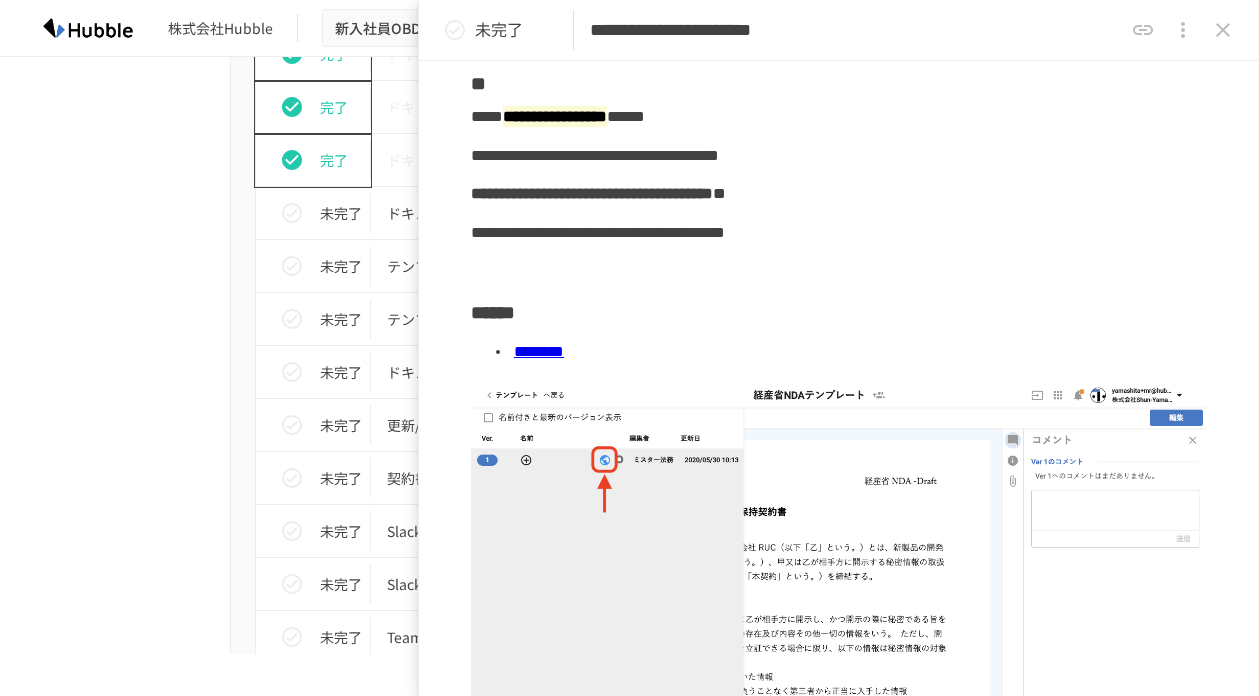 scroll, scrollTop: 169, scrollLeft: 0, axis: vertical 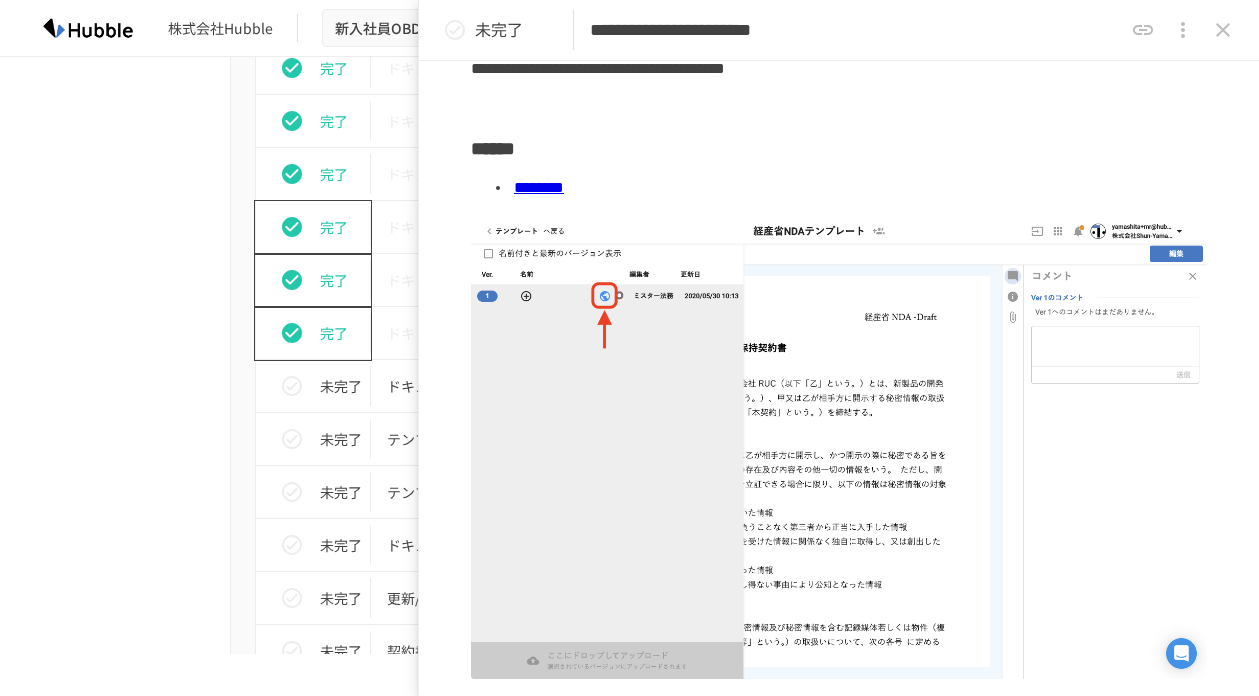 click on "********" at bounding box center [539, 187] 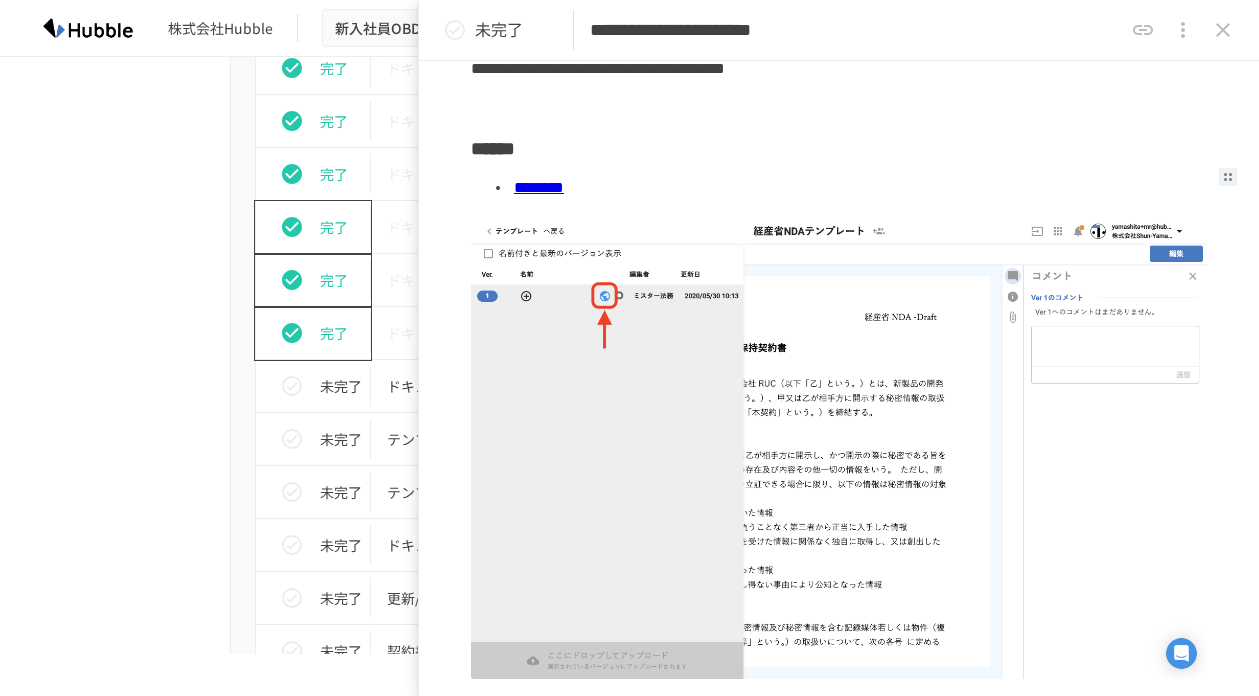 click 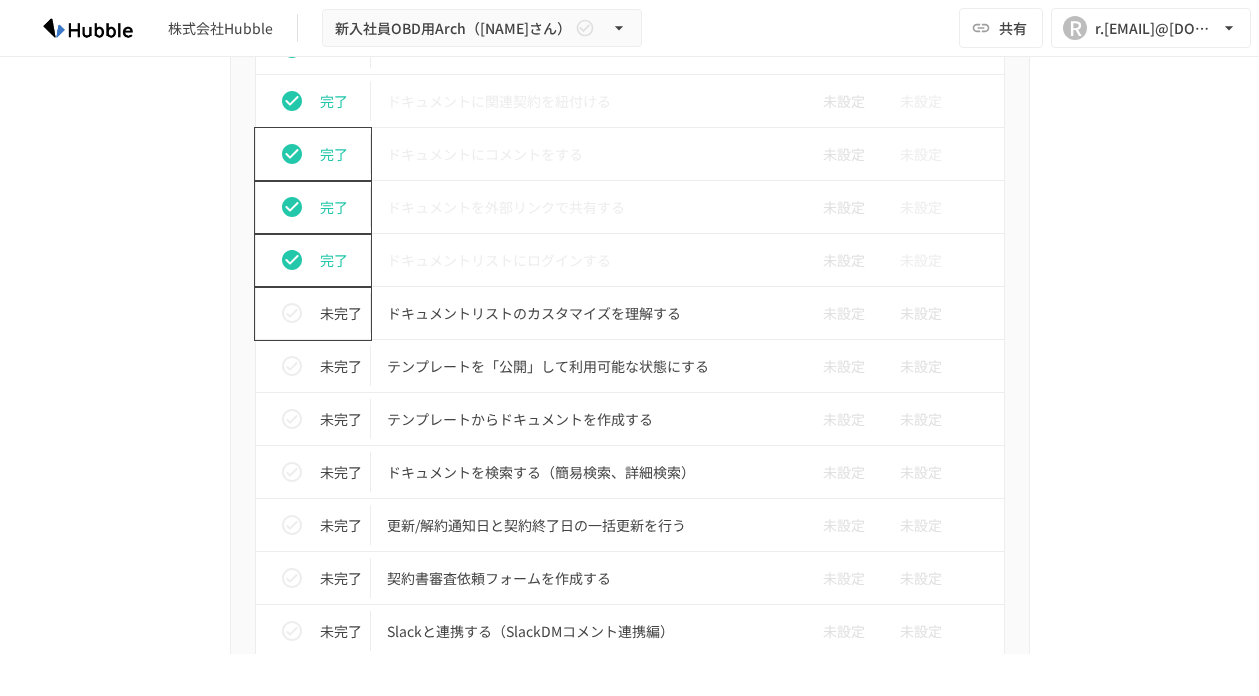 scroll, scrollTop: 1245, scrollLeft: 0, axis: vertical 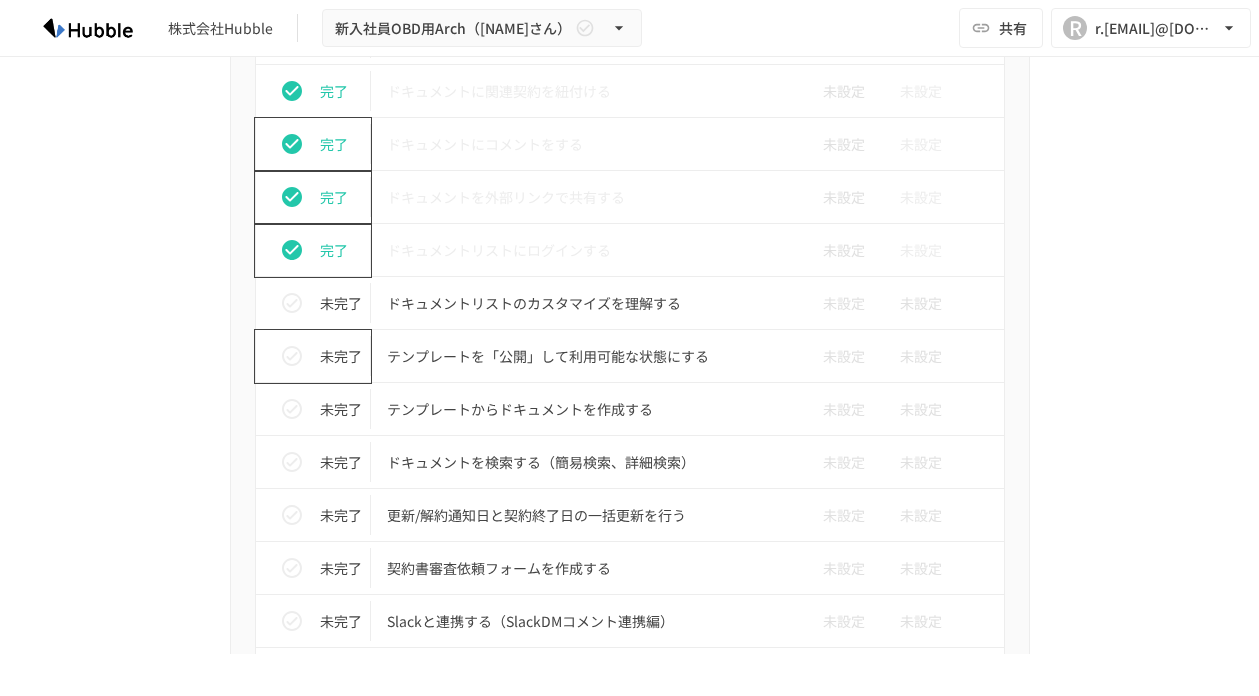 click 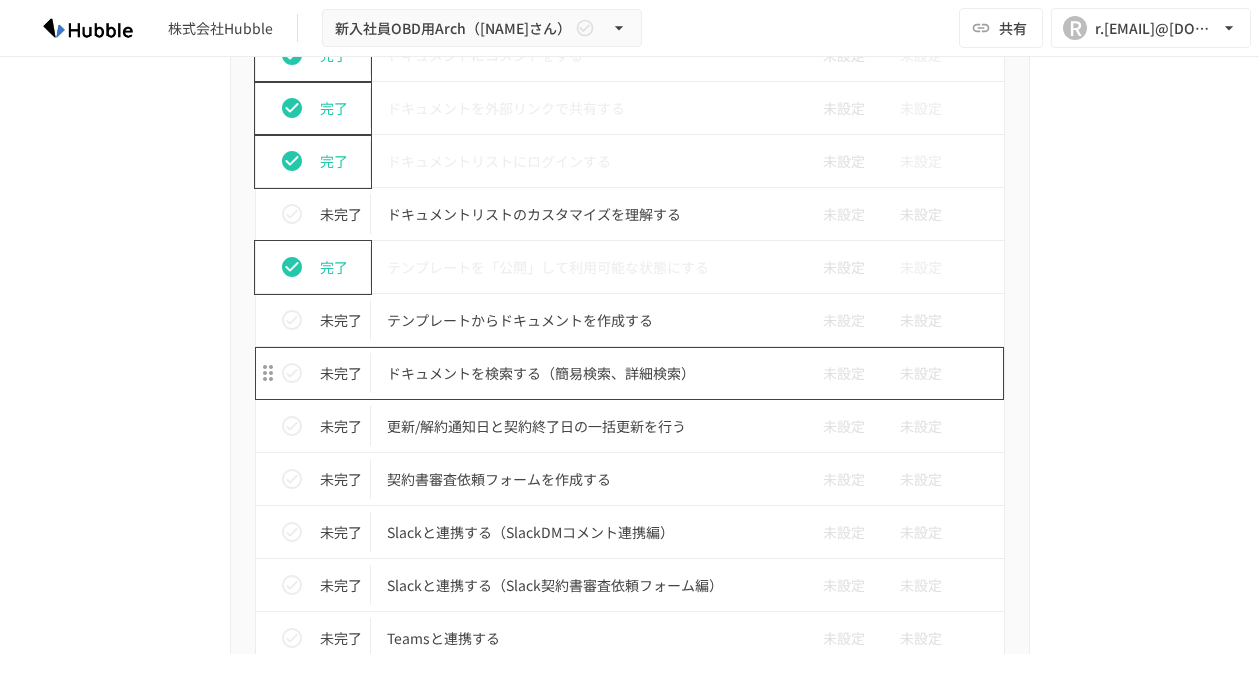scroll, scrollTop: 1445, scrollLeft: 0, axis: vertical 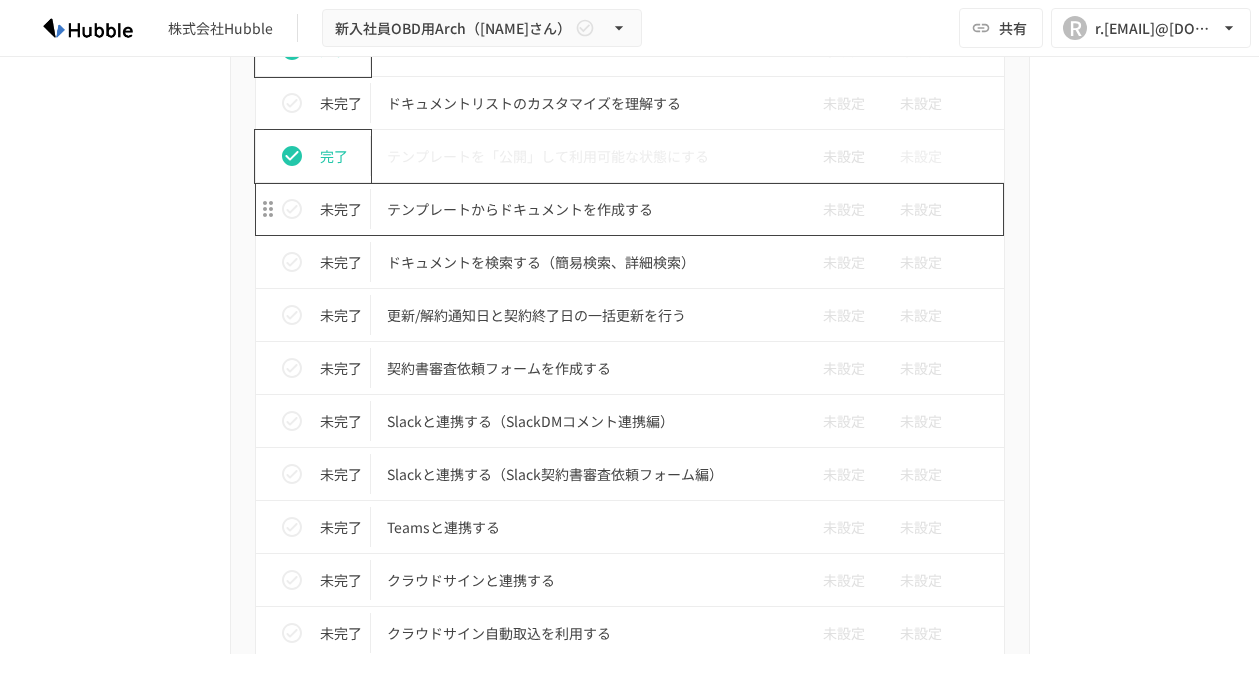 click on "テンプレートからドキュメントを作成する" at bounding box center [588, 209] 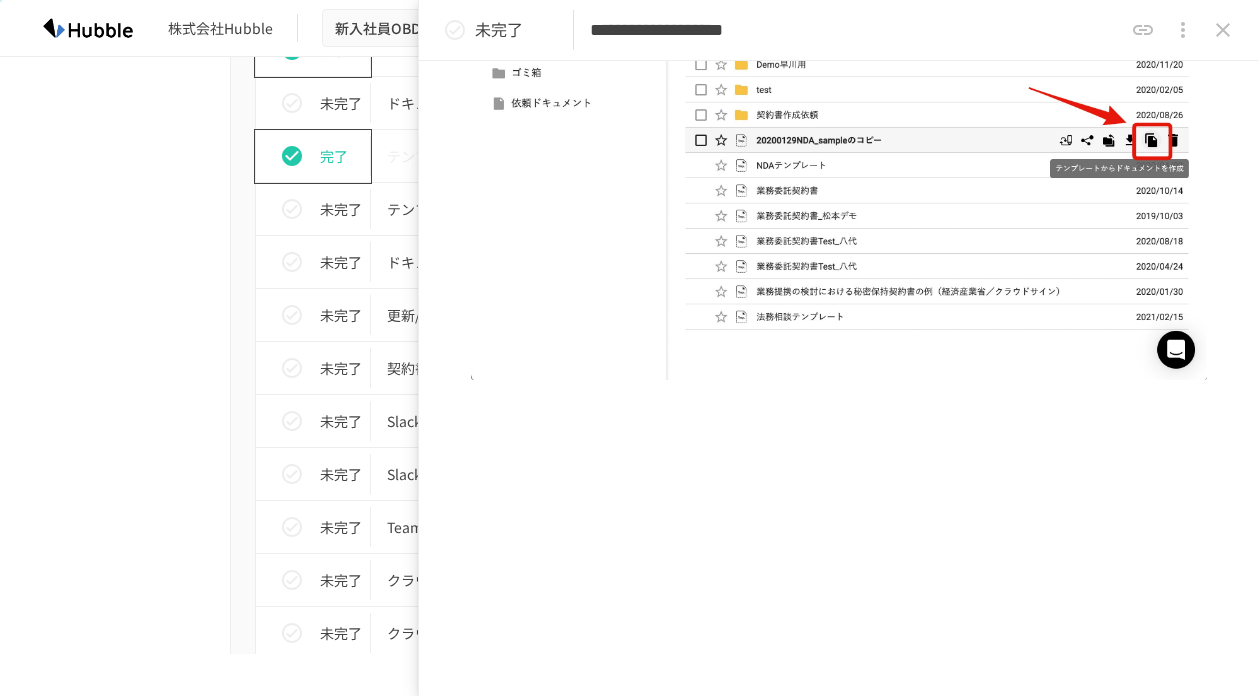 scroll, scrollTop: 248, scrollLeft: 0, axis: vertical 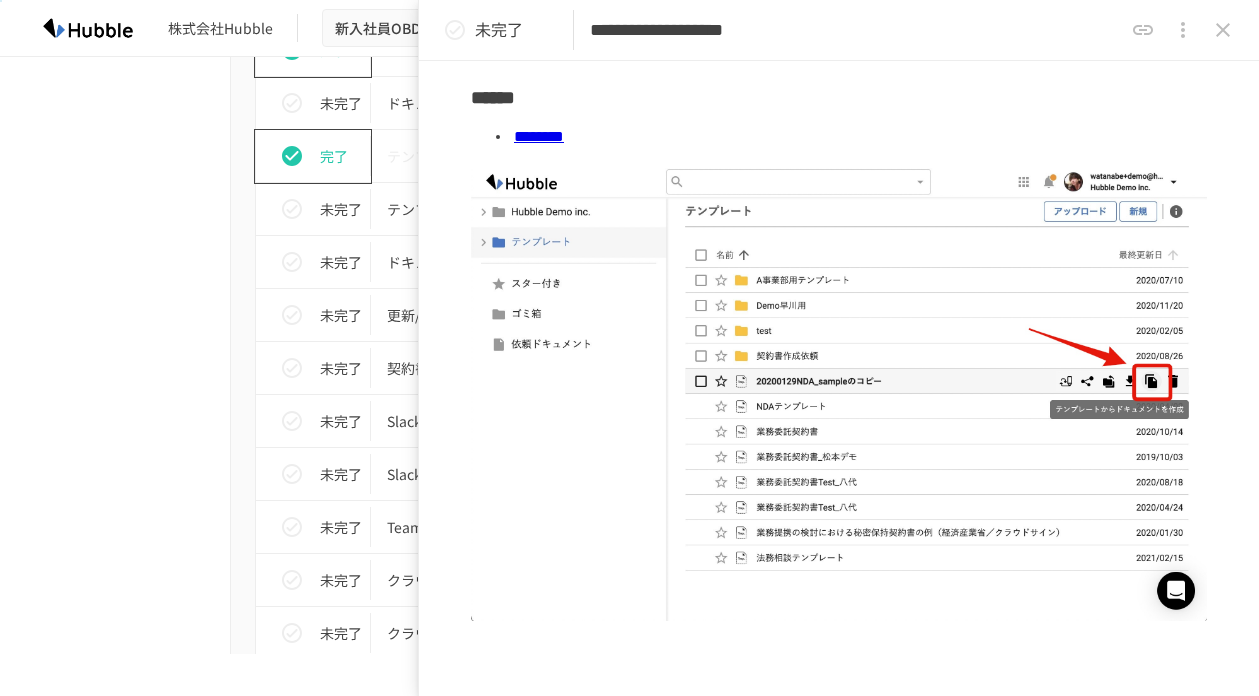 click on "********" at bounding box center (539, 136) 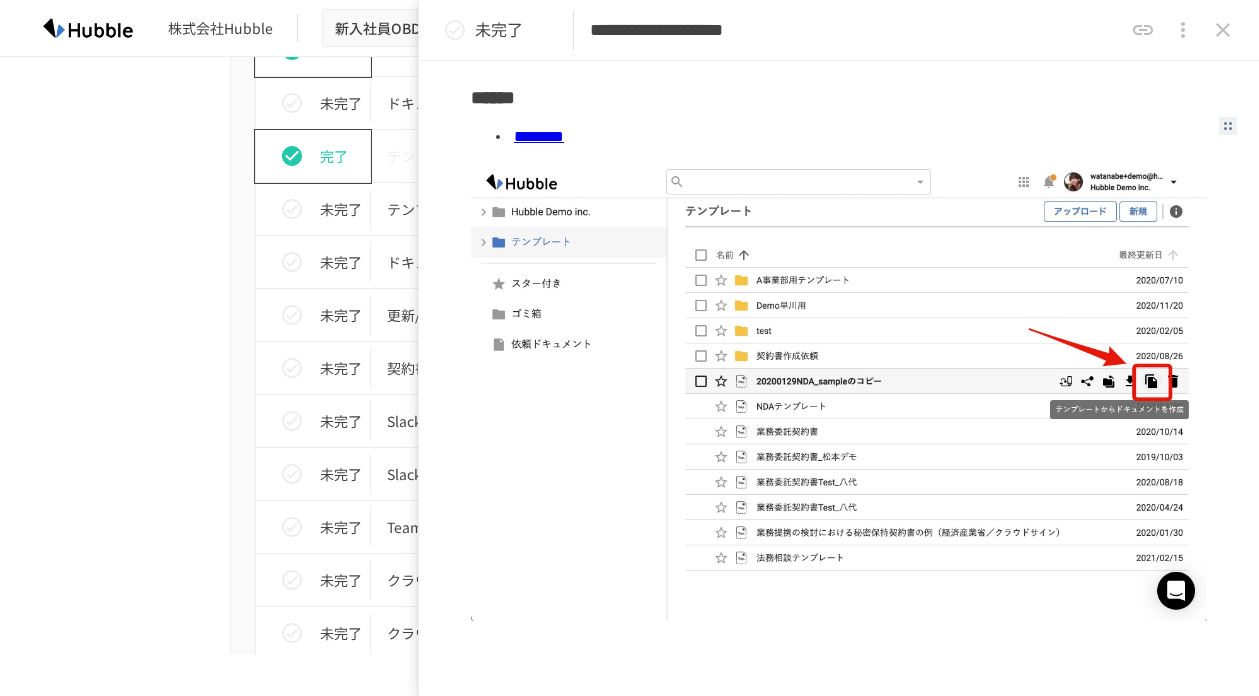 scroll, scrollTop: 0, scrollLeft: 0, axis: both 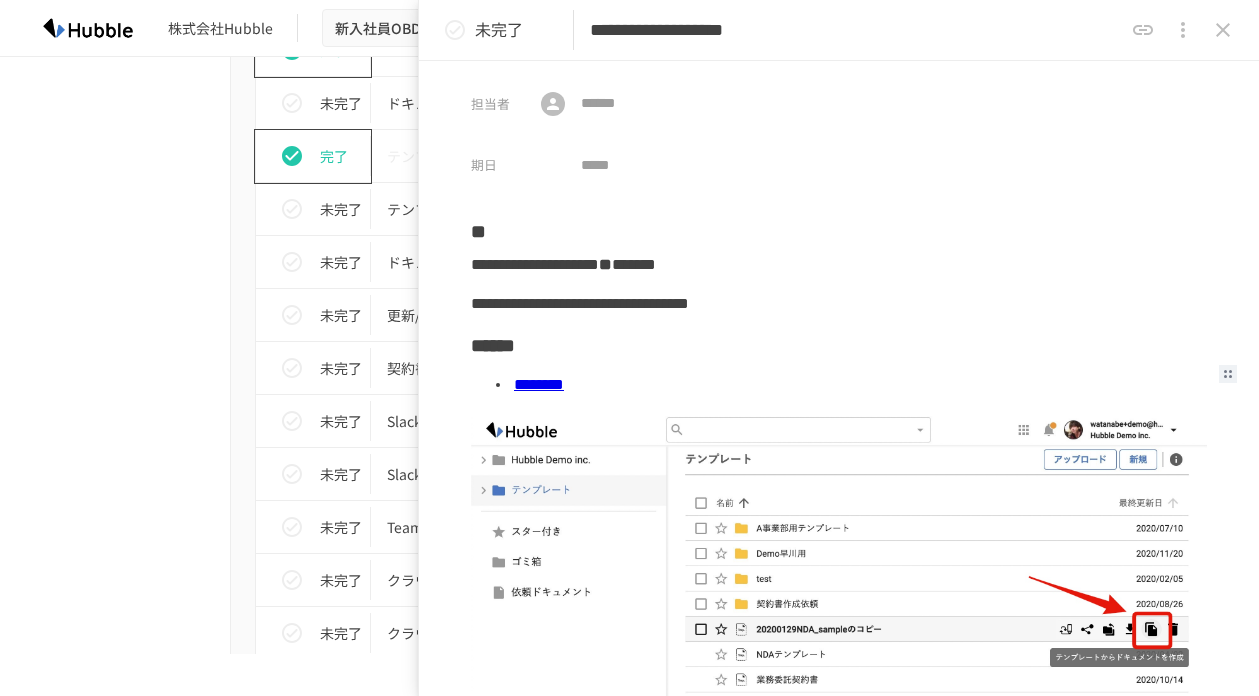 click 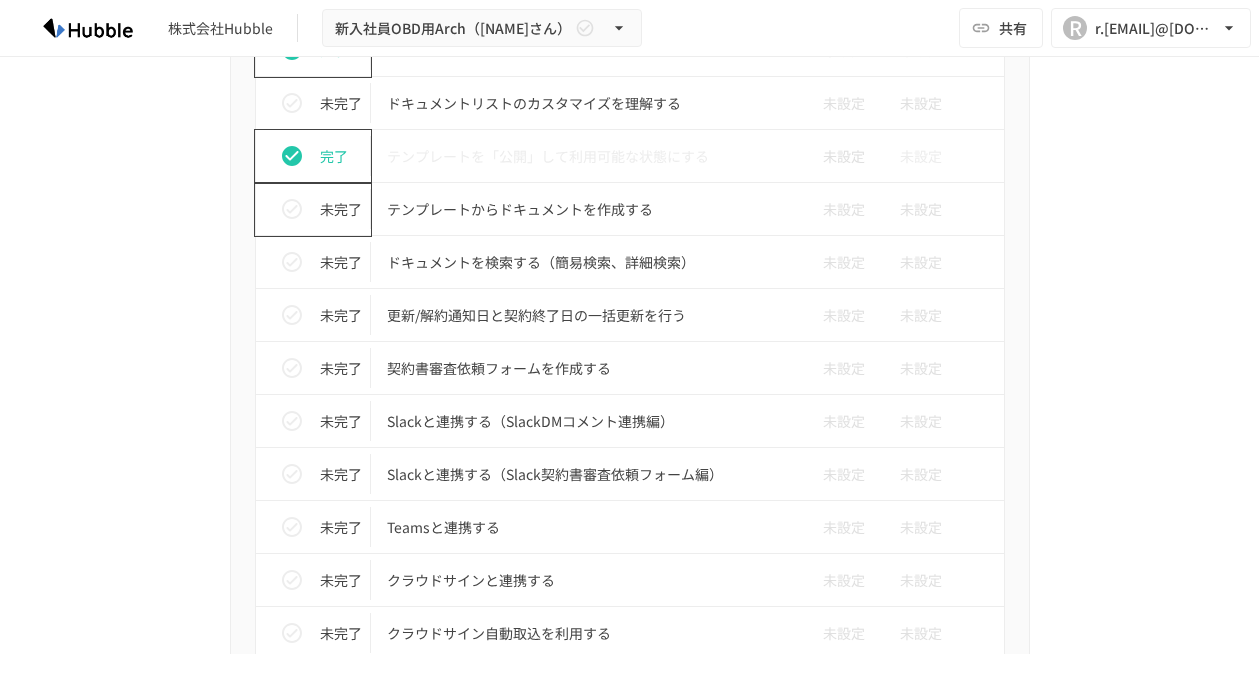 click 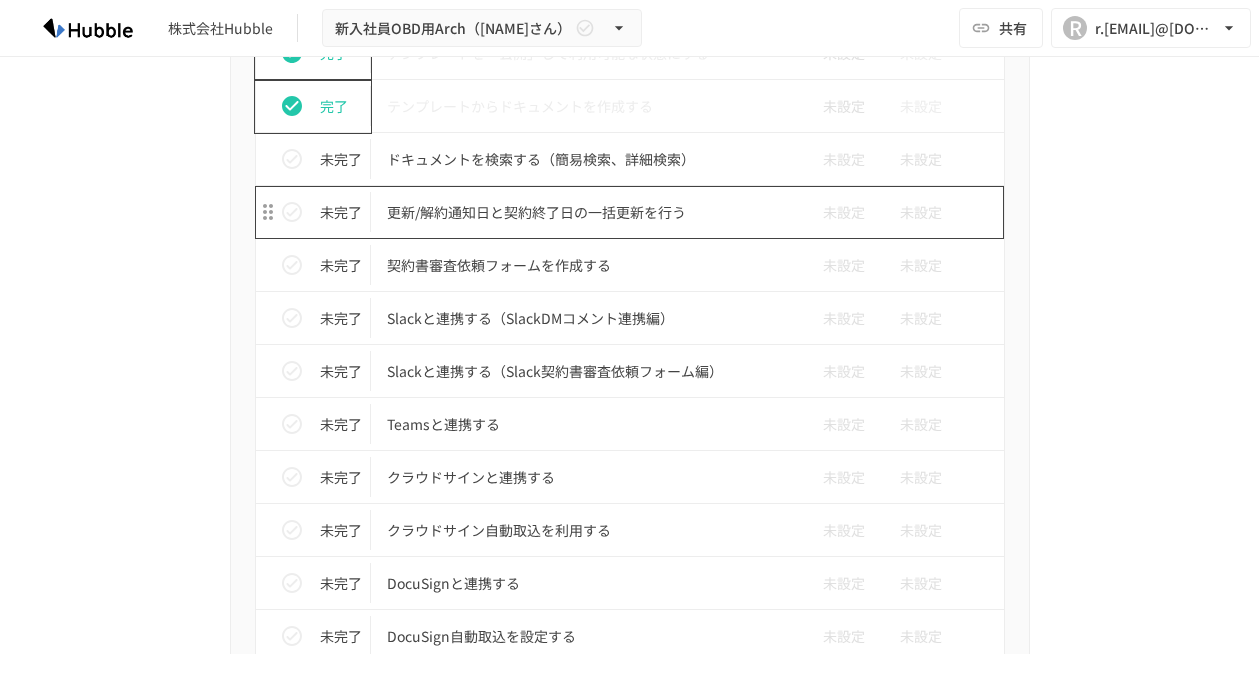 scroll, scrollTop: 1508, scrollLeft: 0, axis: vertical 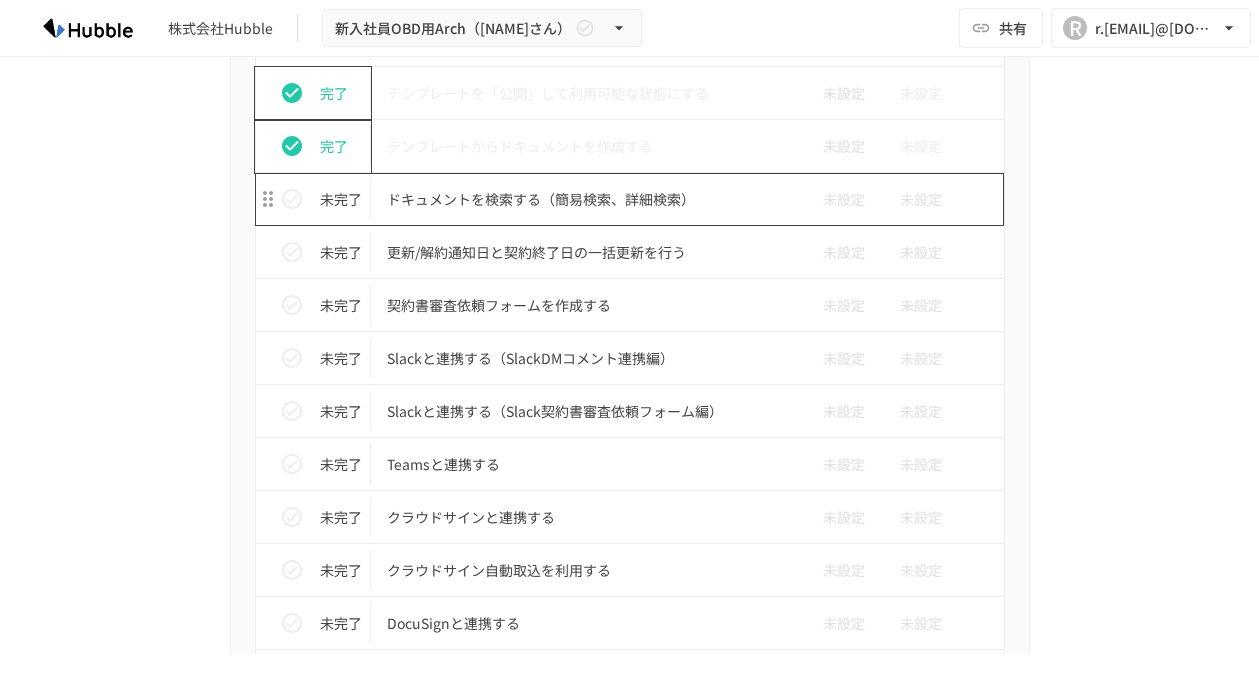 click on "ドキュメントを検索する（簡易検索、詳細検索）" at bounding box center (588, 199) 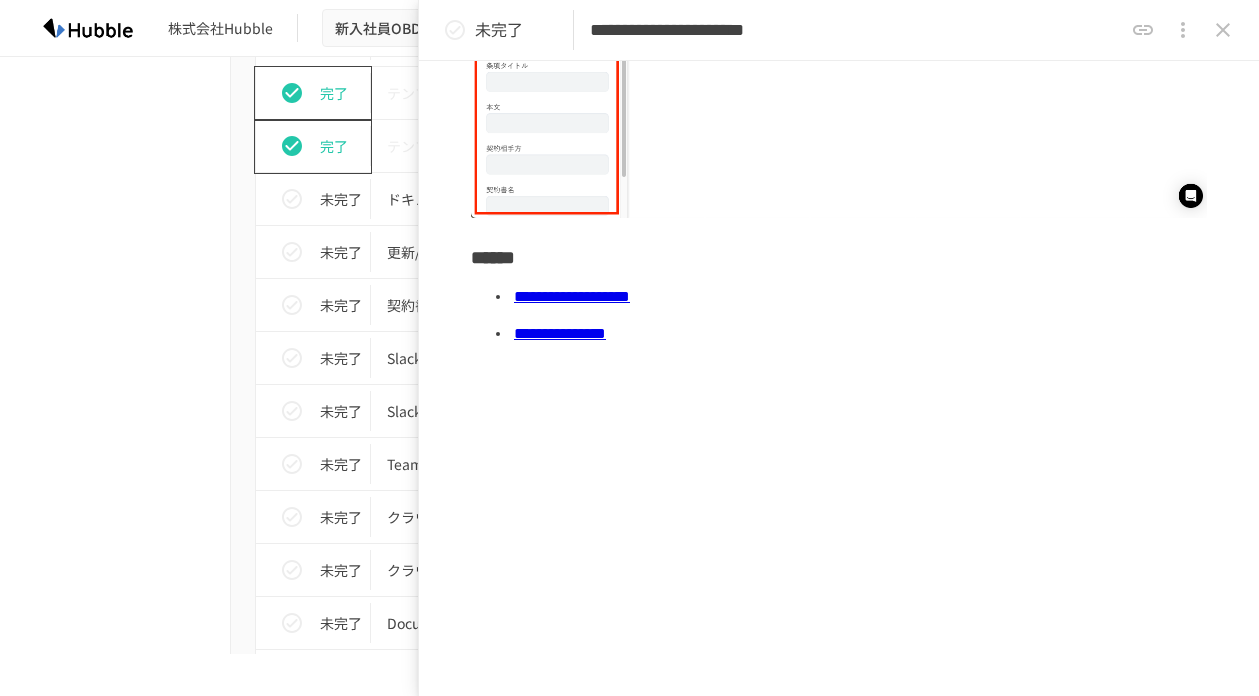 scroll, scrollTop: 1152, scrollLeft: 0, axis: vertical 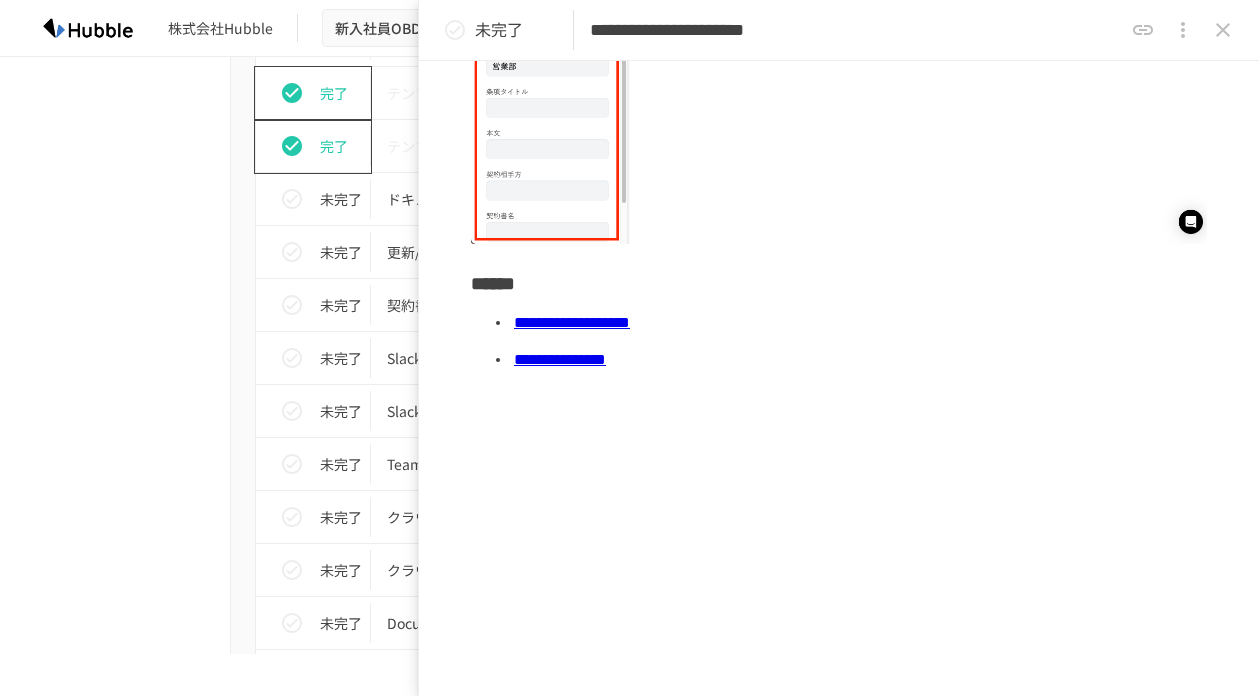 click 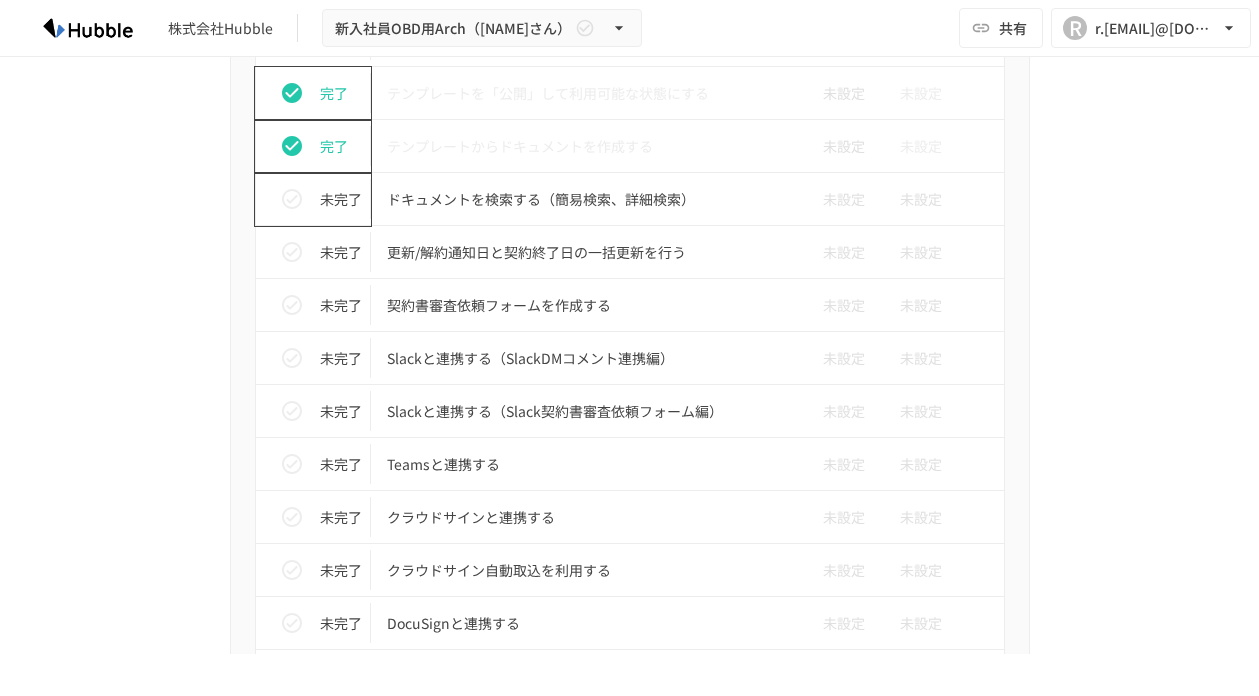click 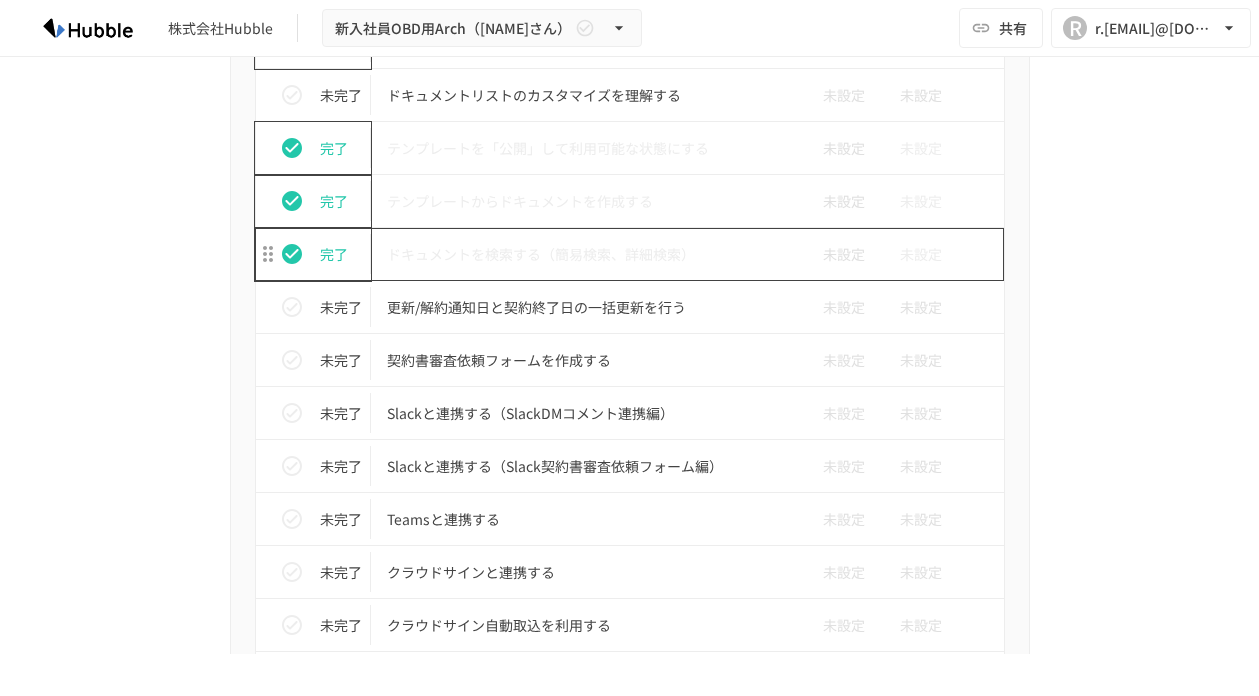 scroll, scrollTop: 1593, scrollLeft: 0, axis: vertical 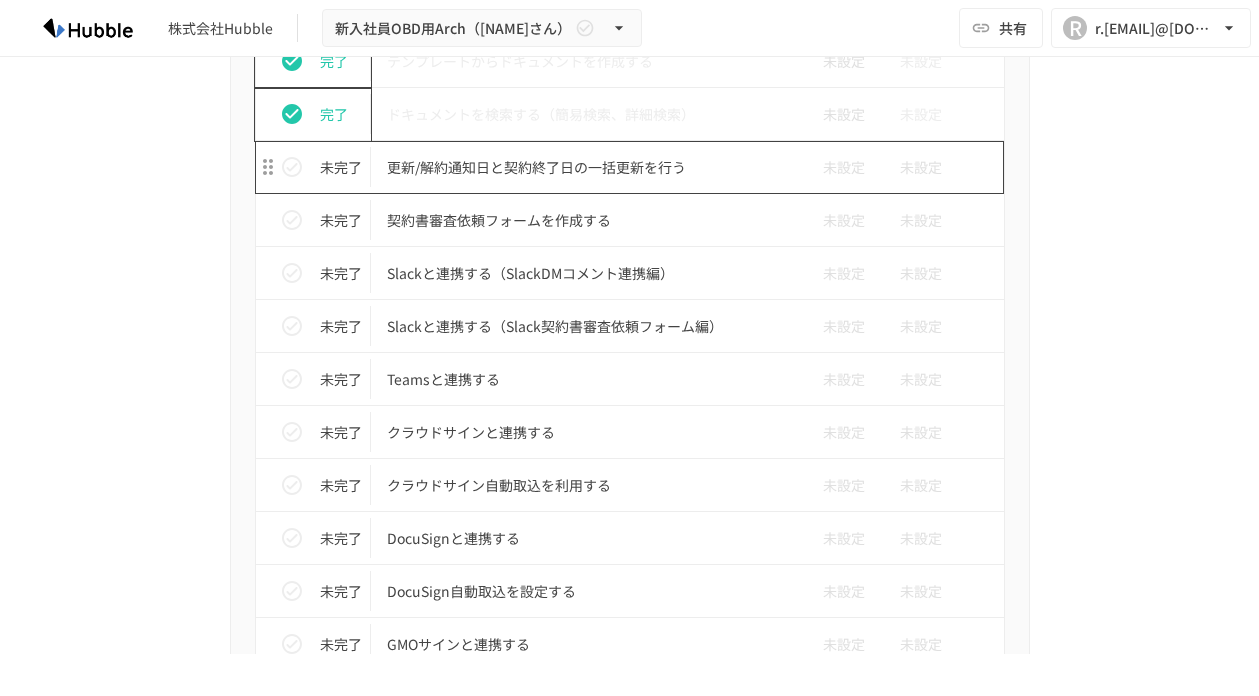 click on "更新/解約通知日と契約終了日の一括更新を行う" at bounding box center (588, 167) 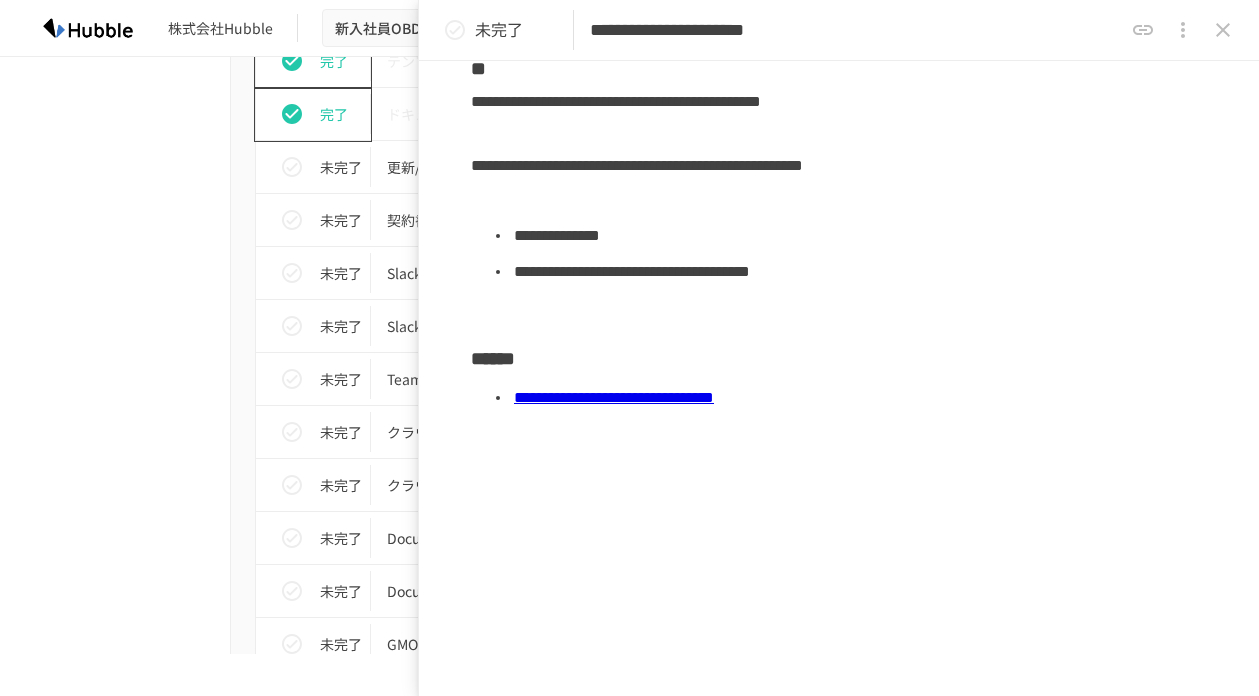 scroll, scrollTop: 189, scrollLeft: 0, axis: vertical 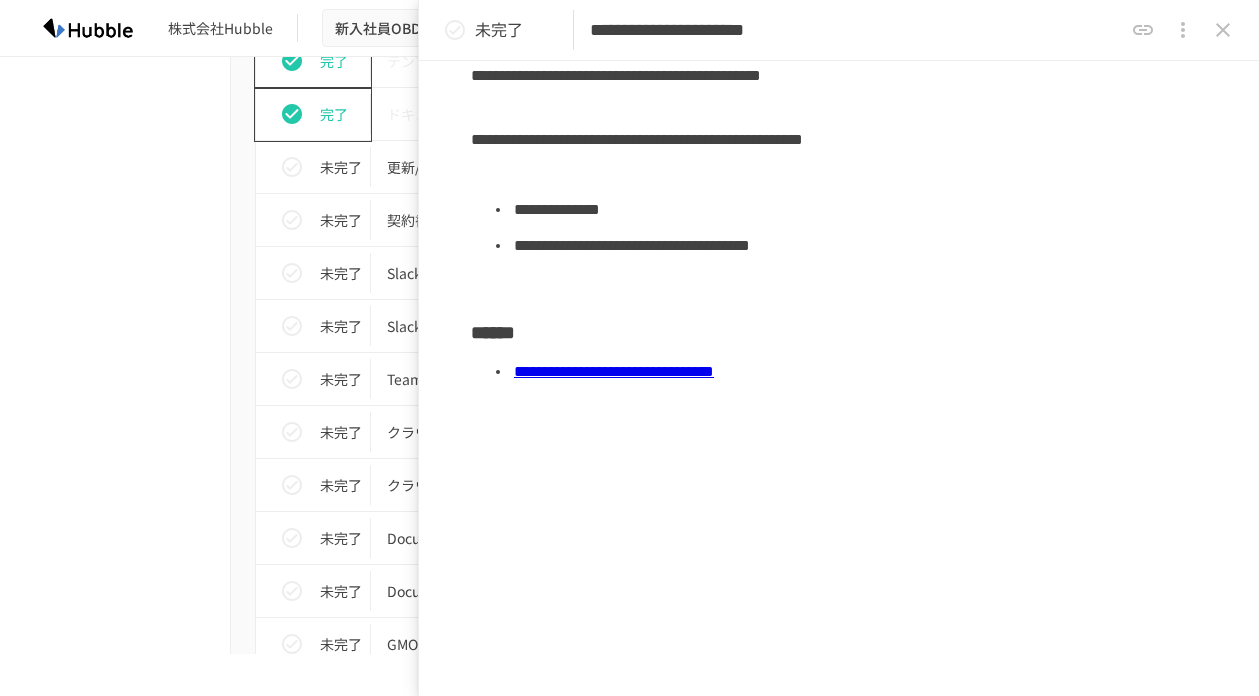 click on "**********" at bounding box center [614, 371] 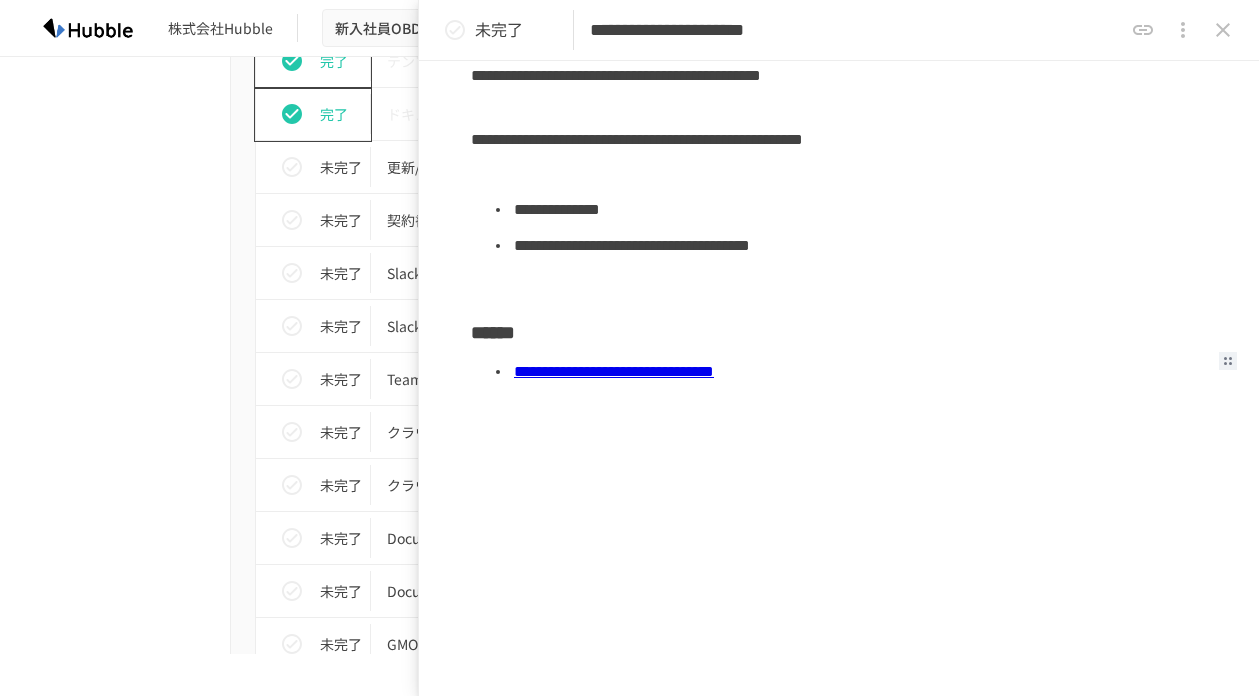 scroll, scrollTop: 0, scrollLeft: 0, axis: both 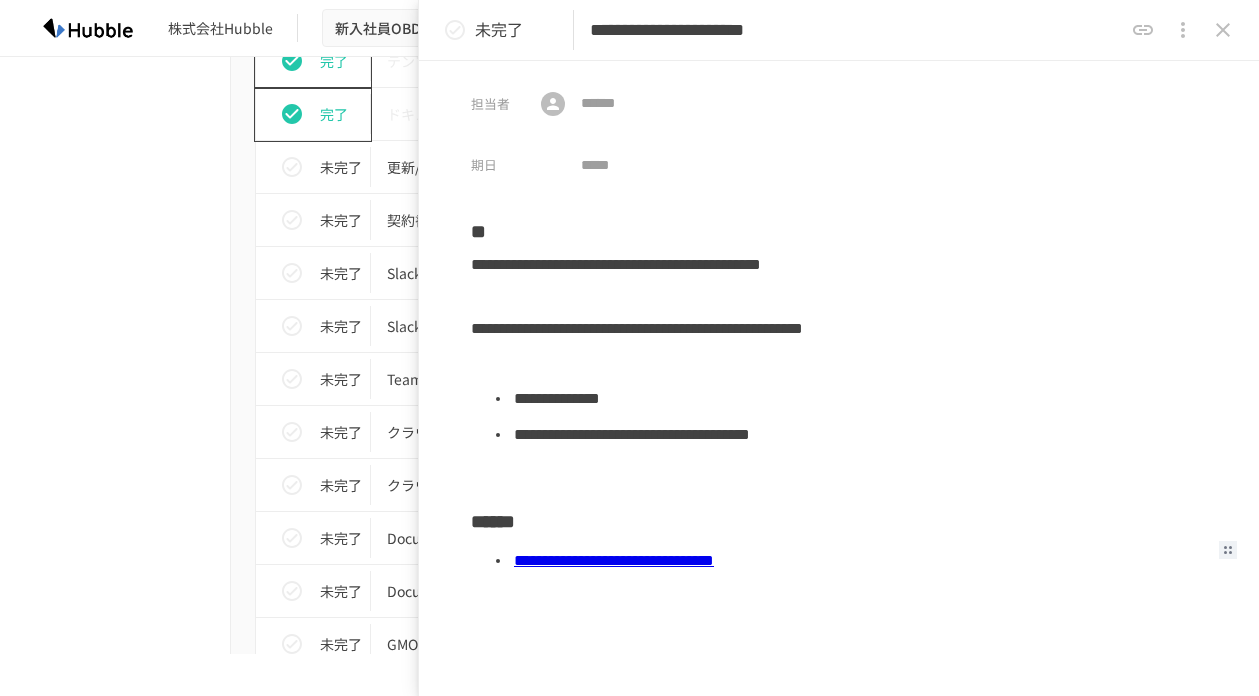 click at bounding box center [1223, 30] 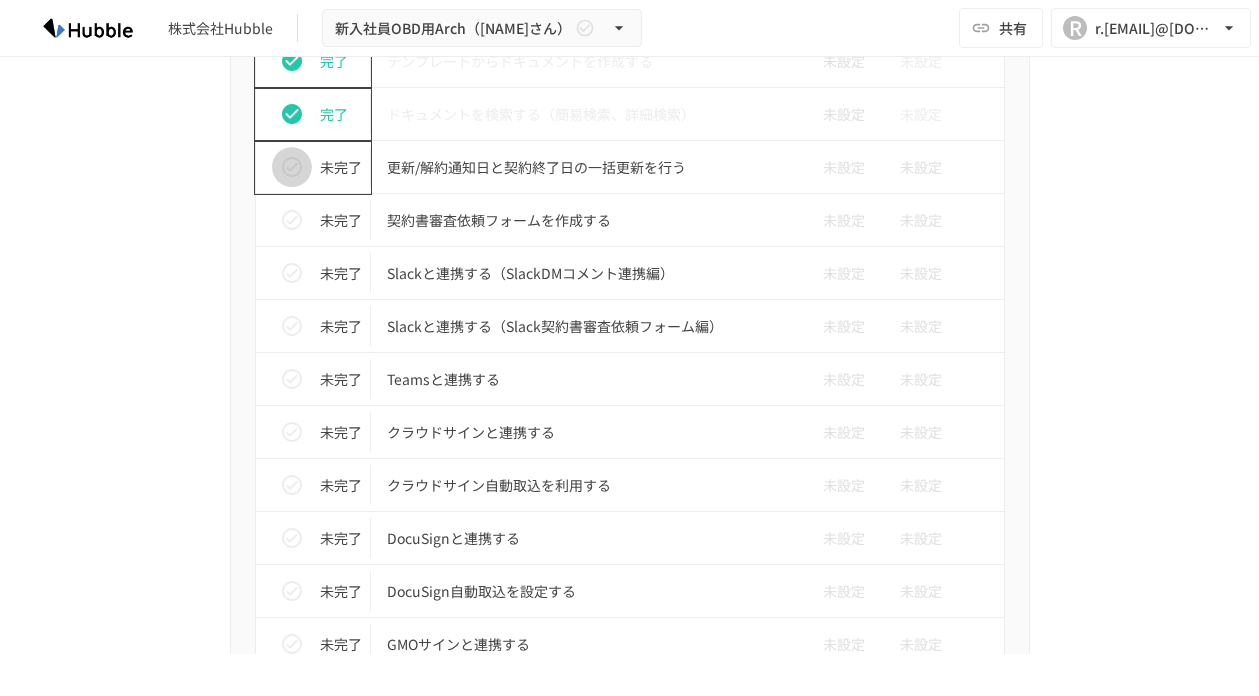 click 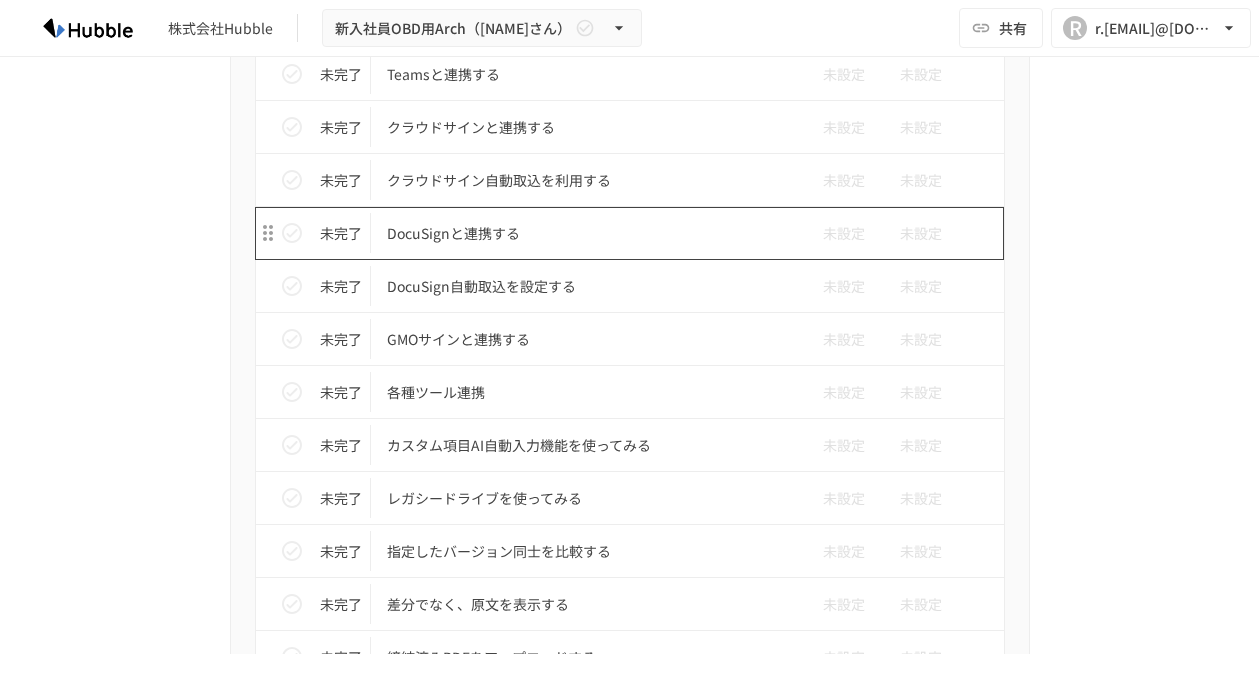 scroll, scrollTop: 1654, scrollLeft: 0, axis: vertical 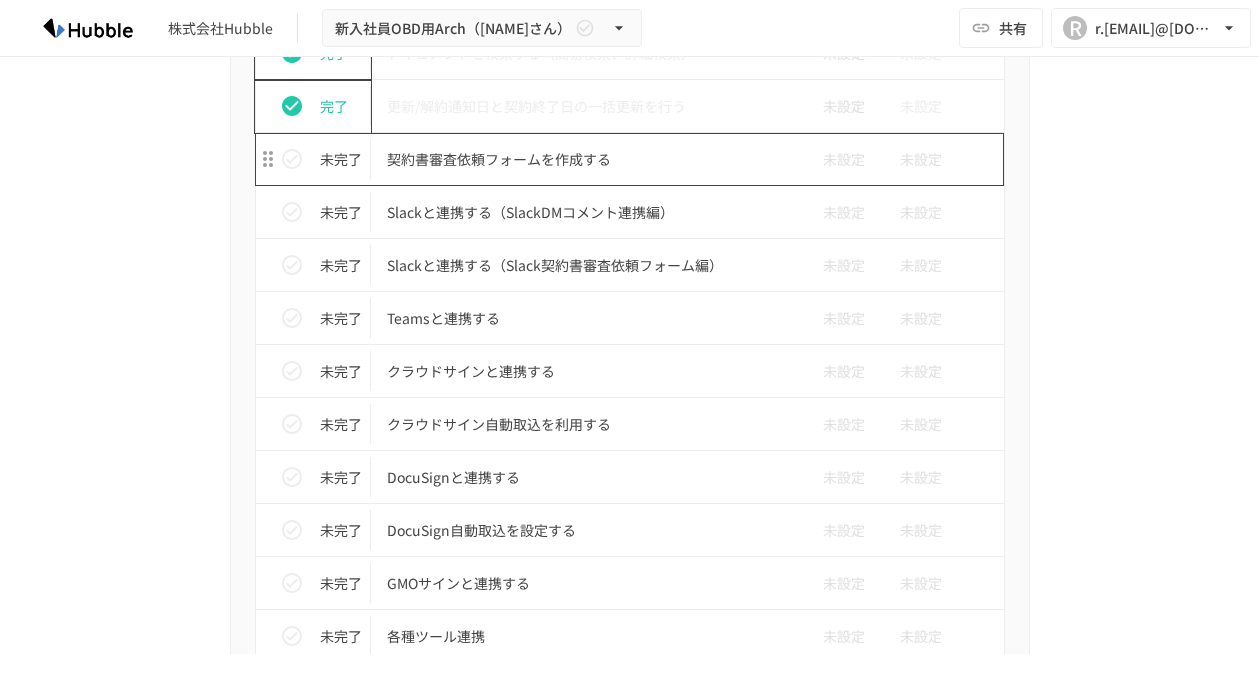 click on "契約書審査依頼フォームを作成する" at bounding box center (588, 159) 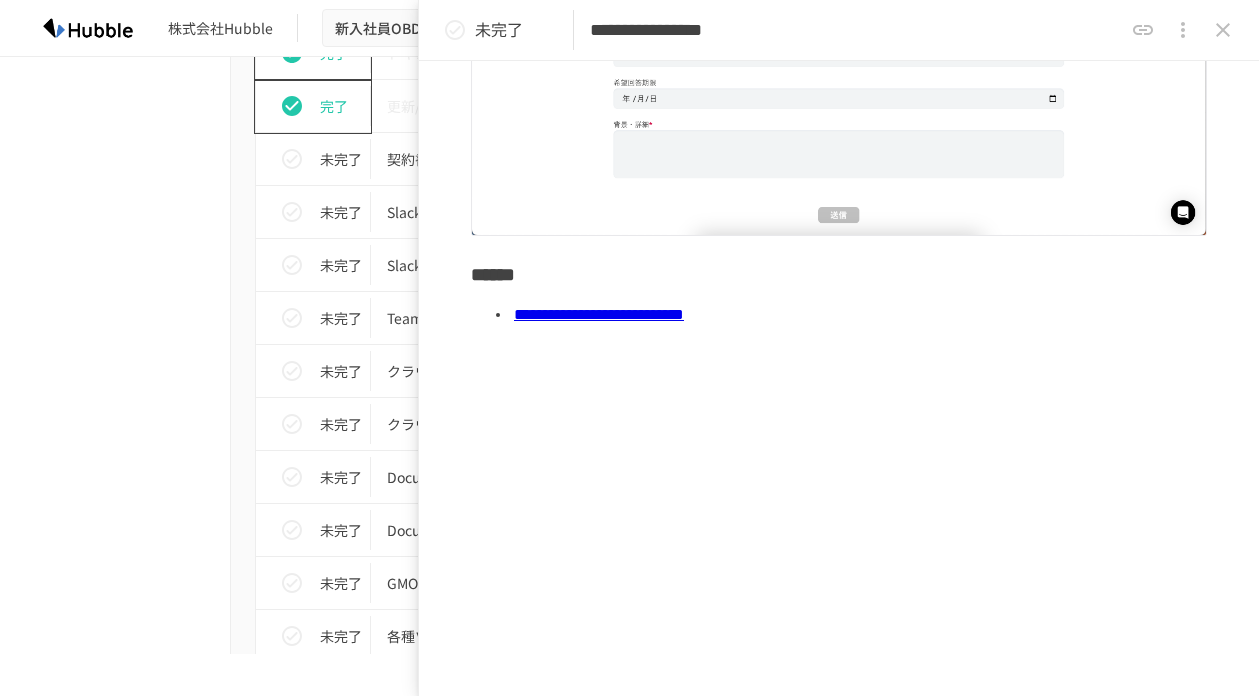 scroll, scrollTop: 552, scrollLeft: 0, axis: vertical 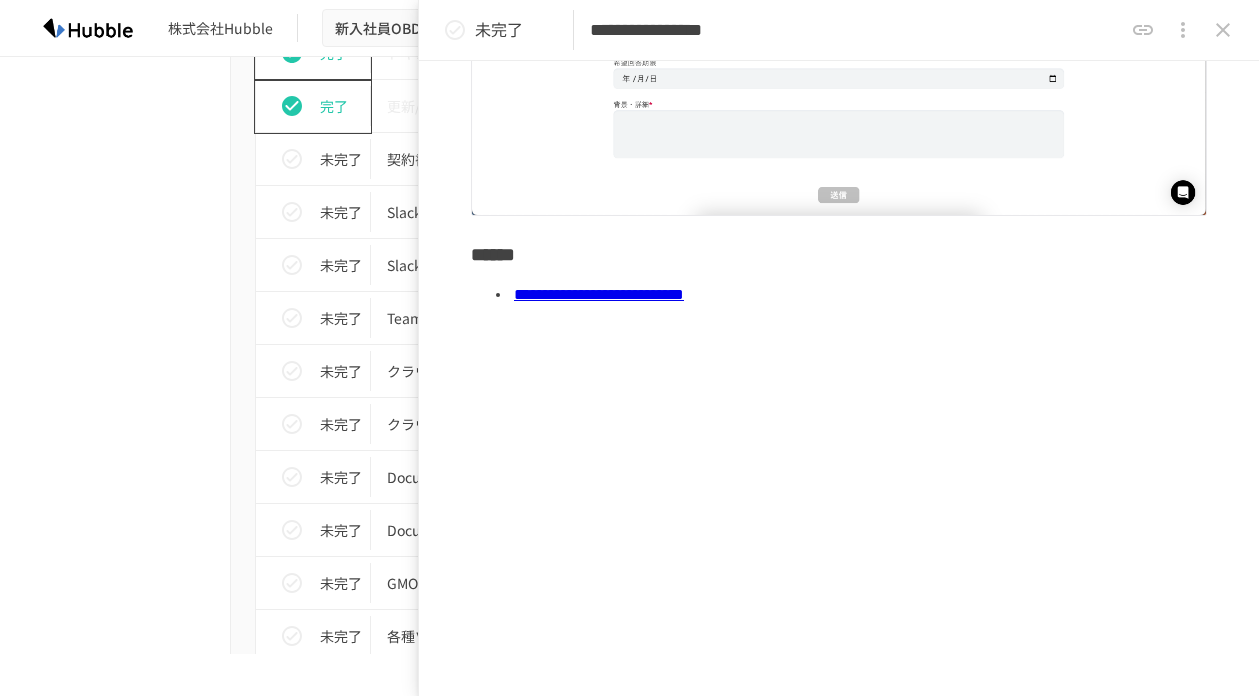 click on "**********" at bounding box center [599, 294] 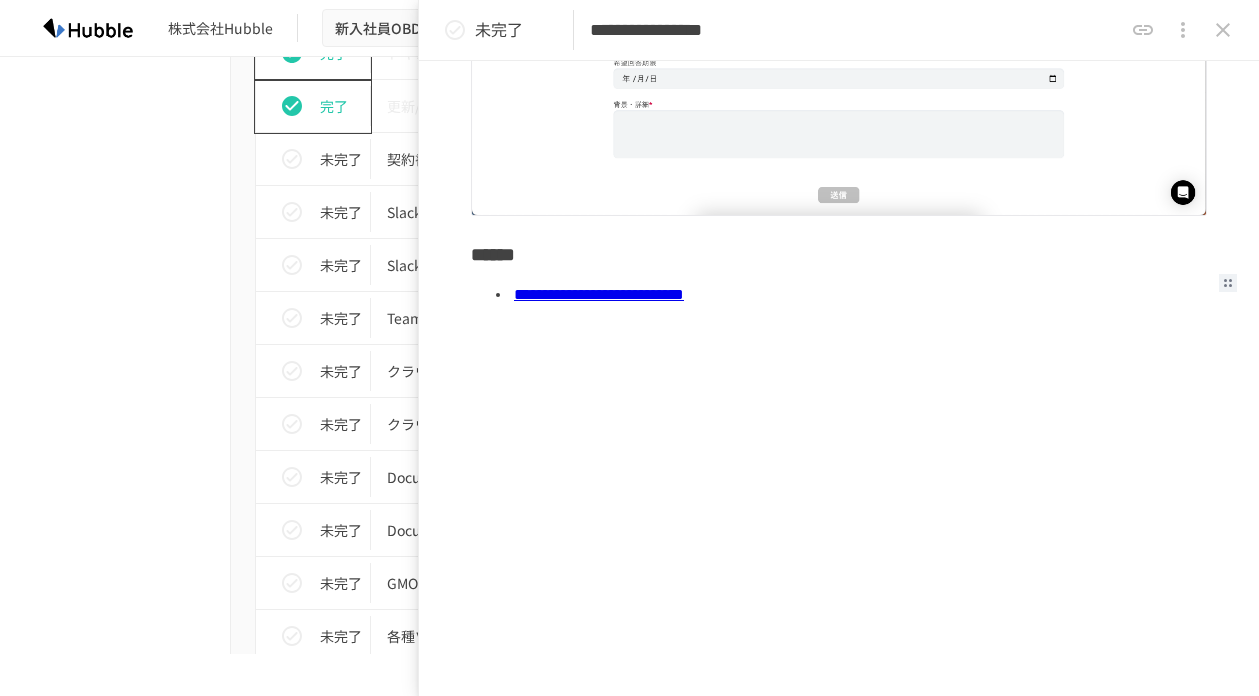 click 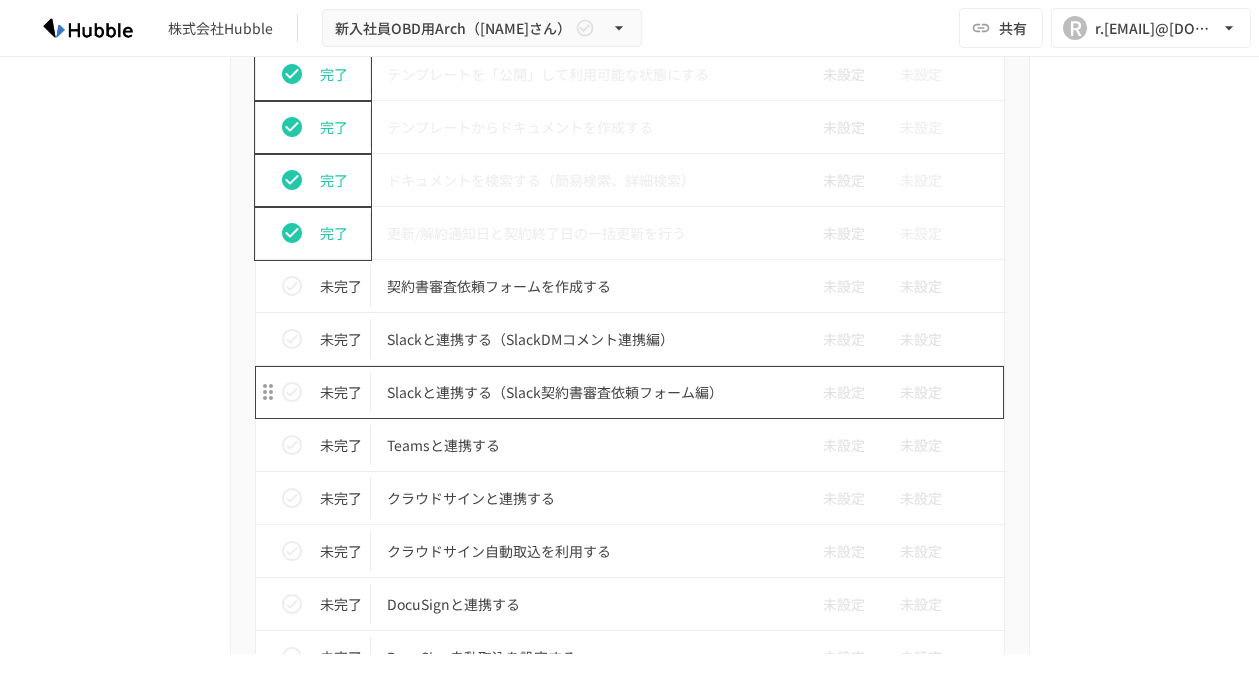 scroll, scrollTop: 1603, scrollLeft: 0, axis: vertical 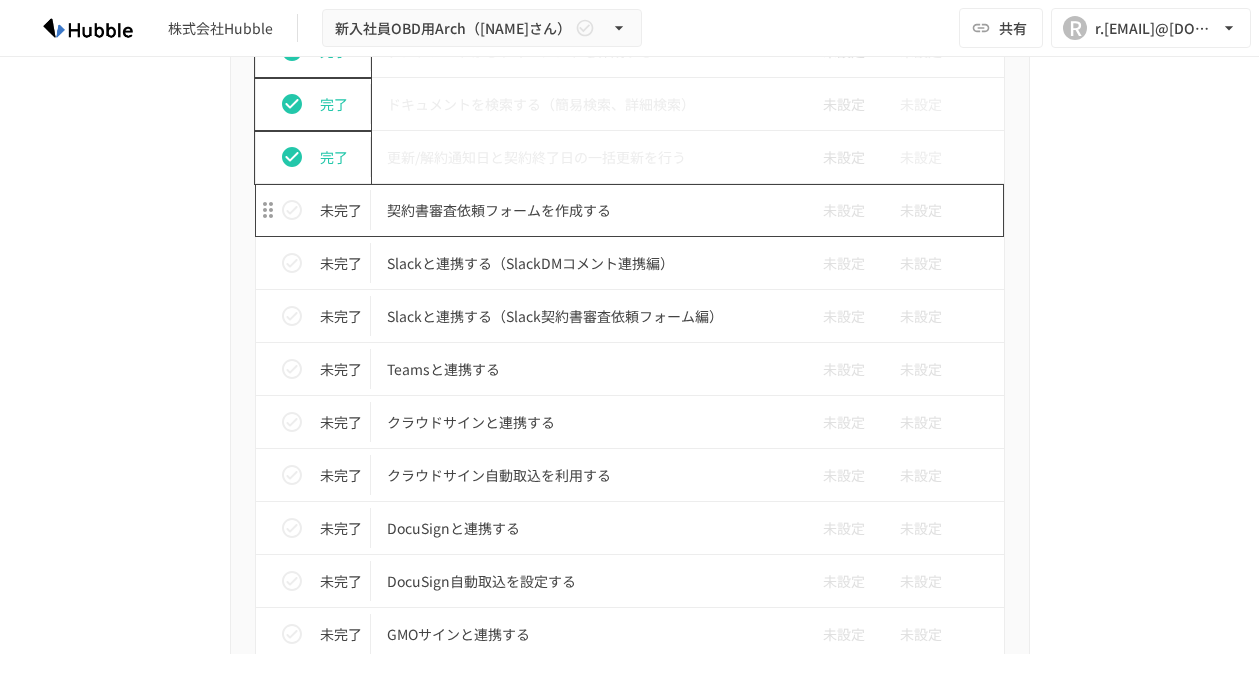 click on "契約書審査依頼フォームを作成する" at bounding box center [588, 210] 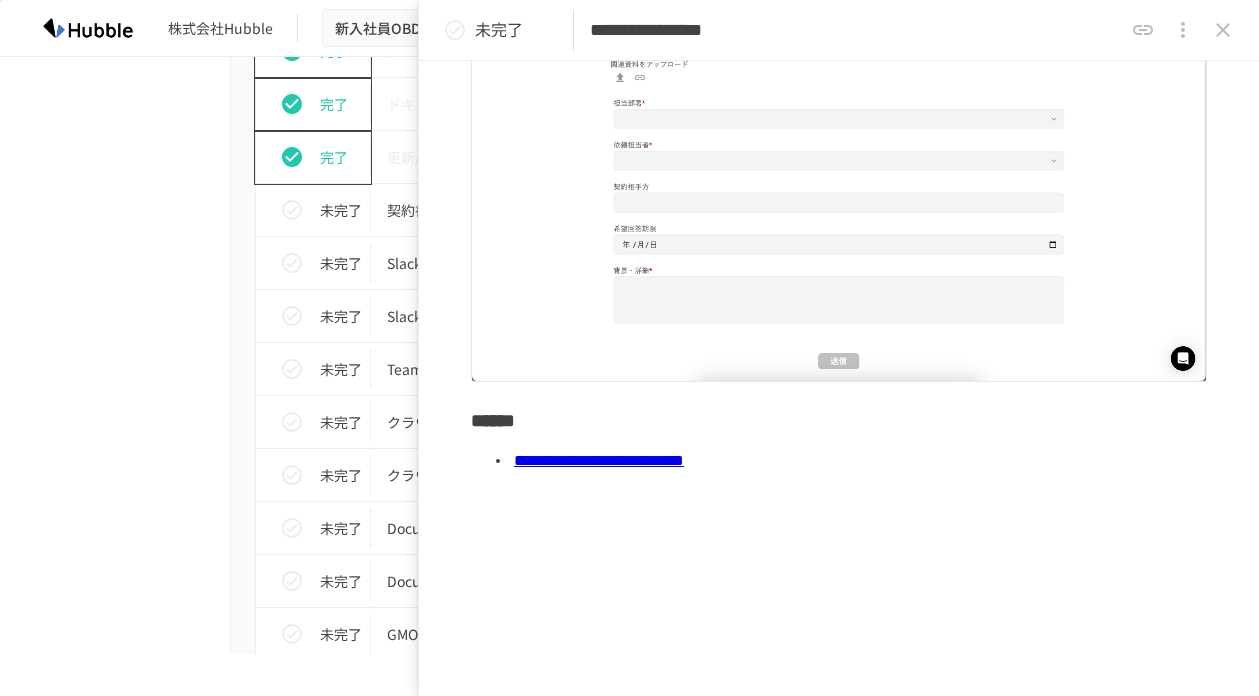 scroll, scrollTop: 552, scrollLeft: 0, axis: vertical 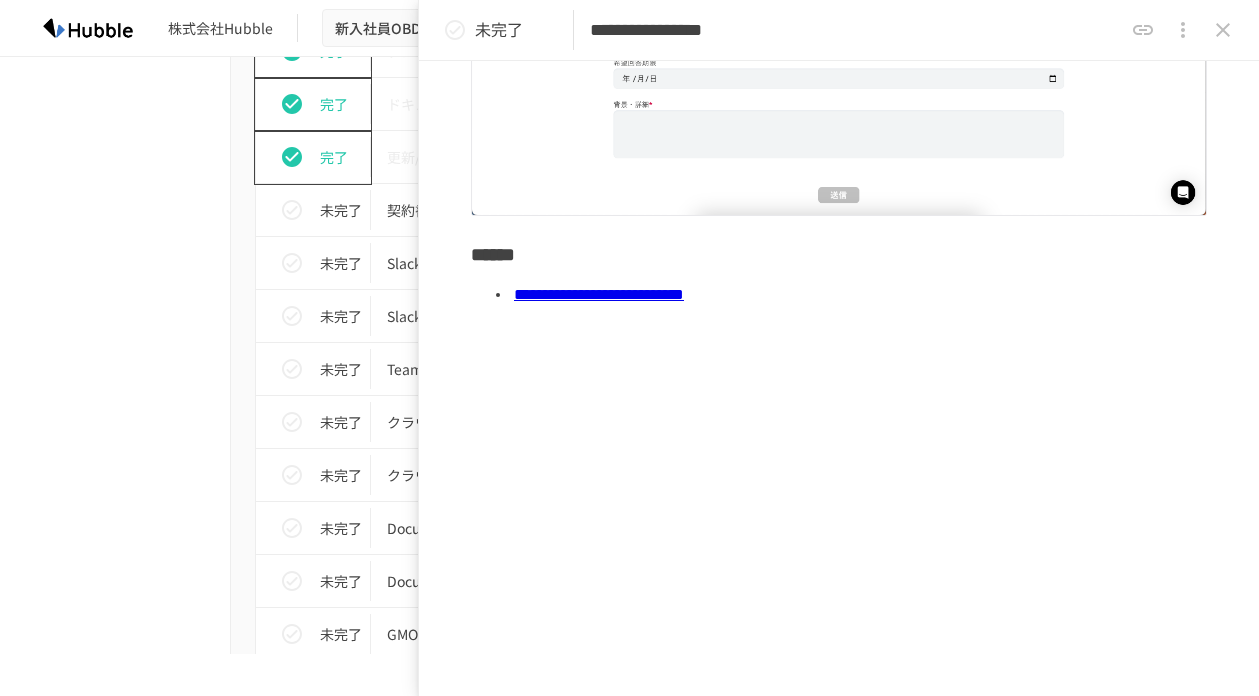click 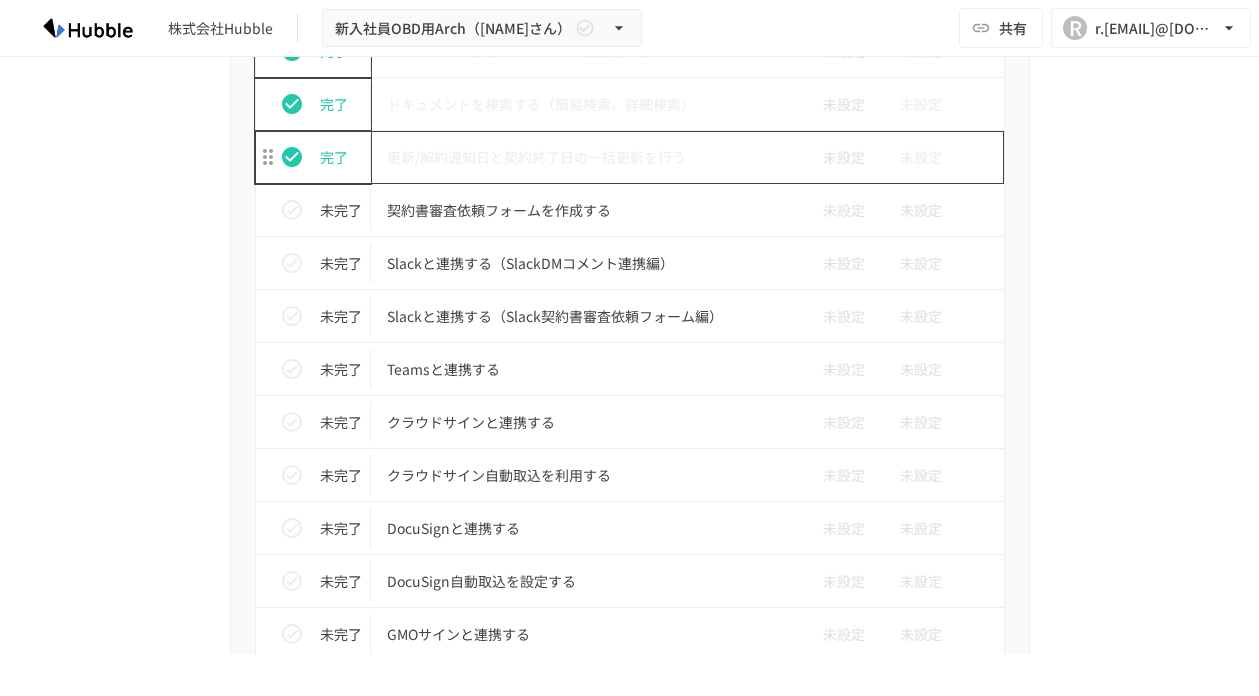 scroll, scrollTop: 1640, scrollLeft: 0, axis: vertical 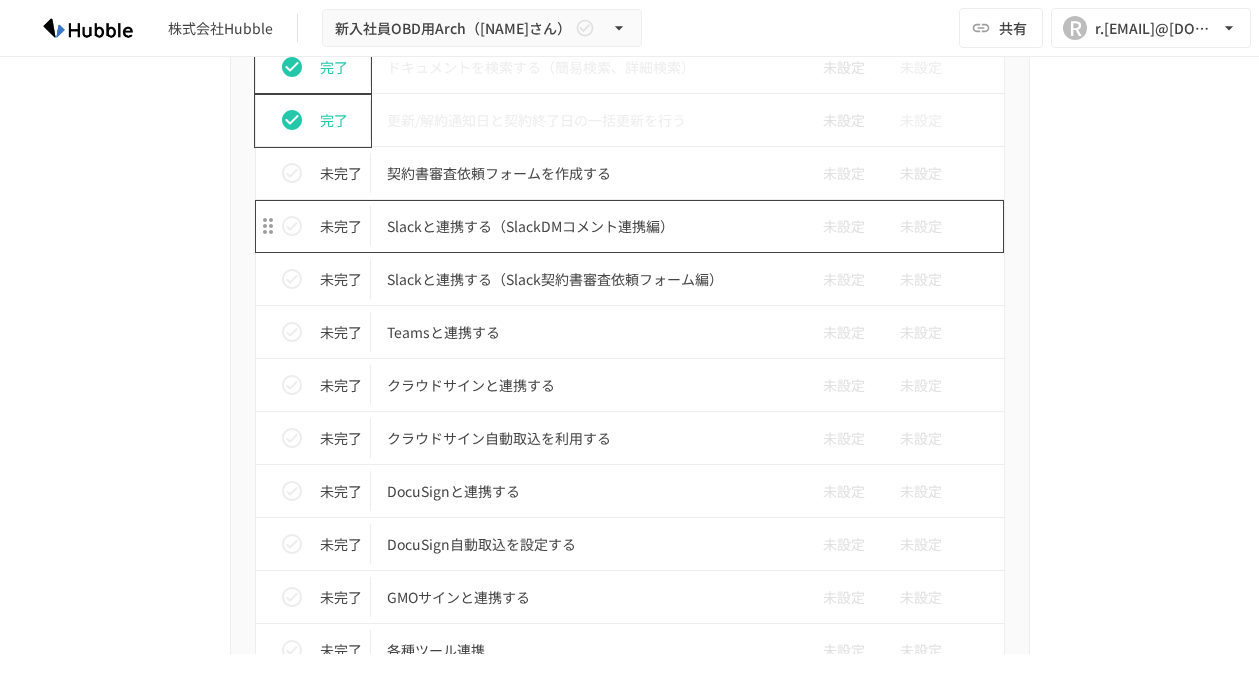 click on "Slackと連携する（SlackDMコメント連携編）" at bounding box center [588, 226] 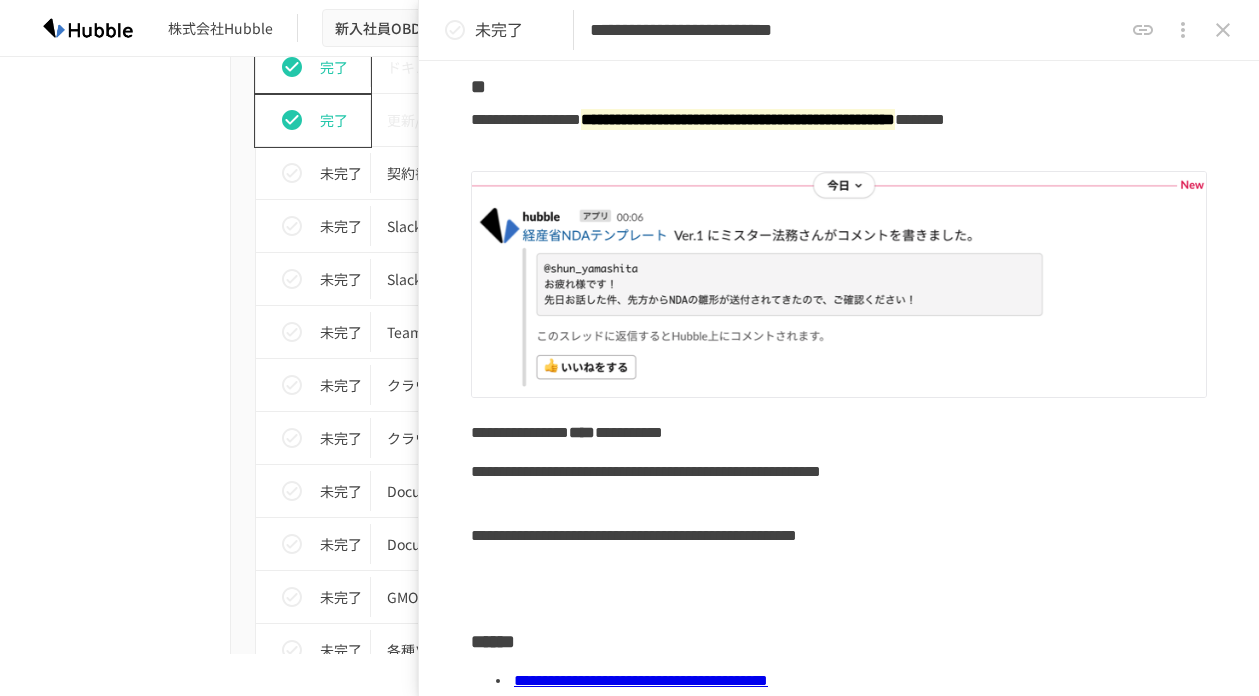 scroll, scrollTop: 0, scrollLeft: 0, axis: both 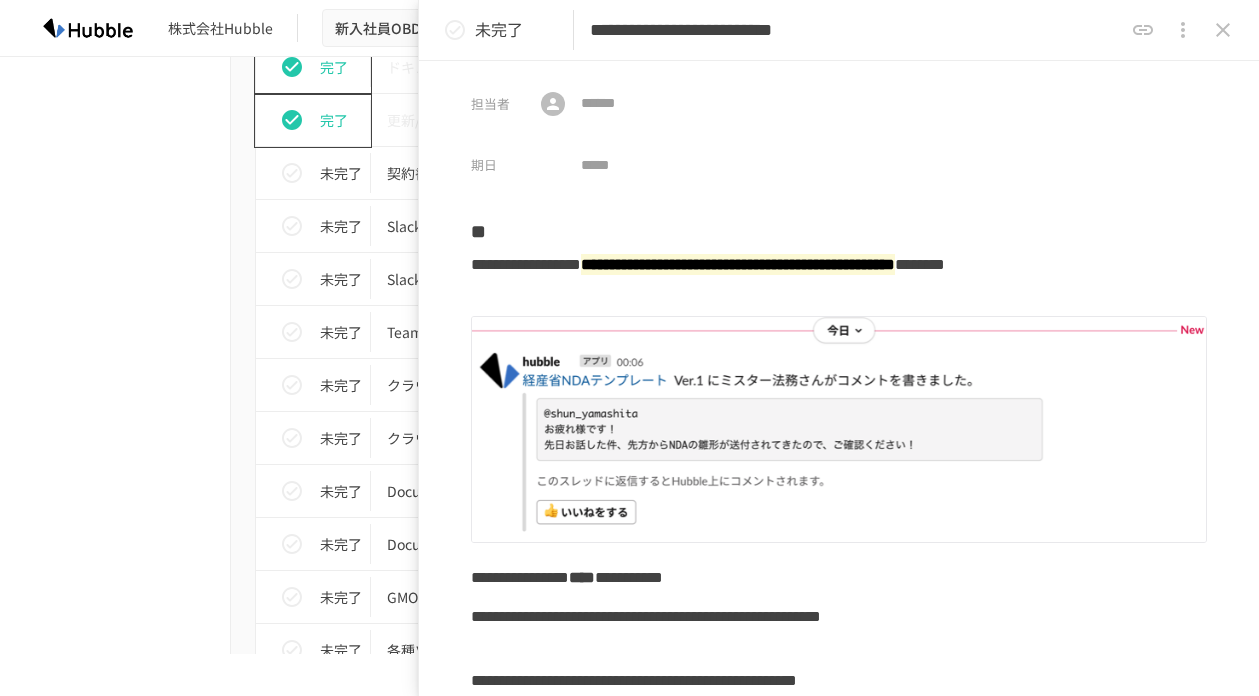 click 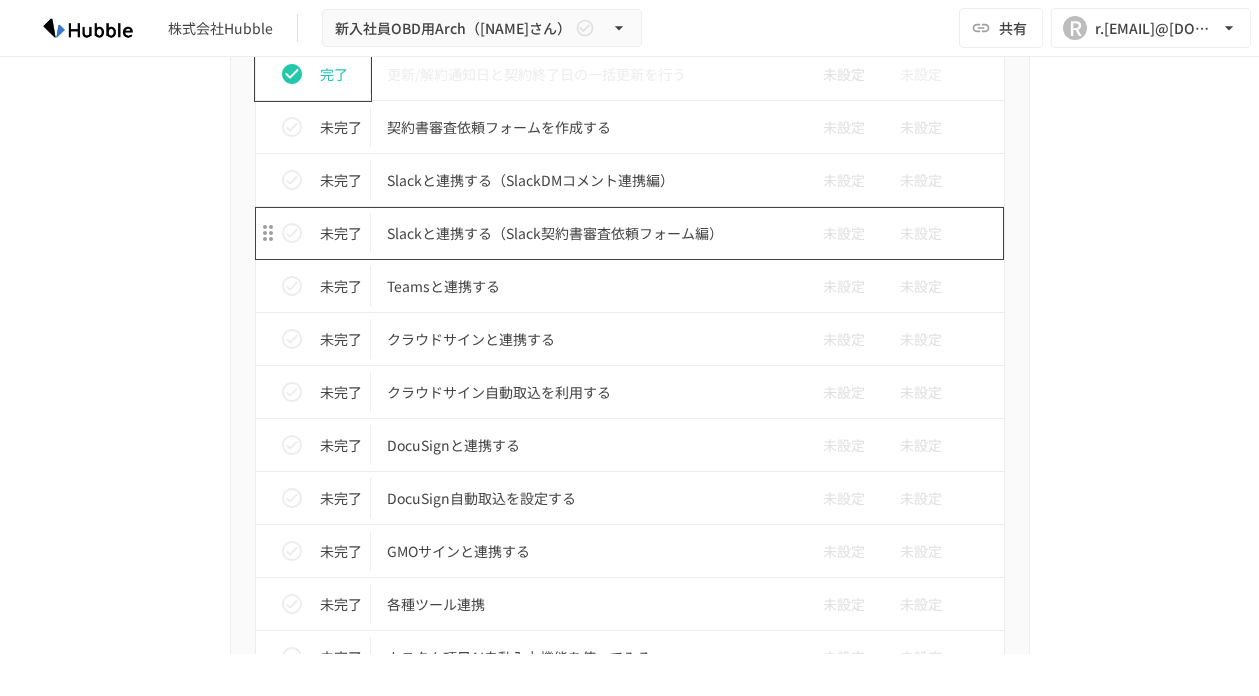scroll, scrollTop: 1695, scrollLeft: 0, axis: vertical 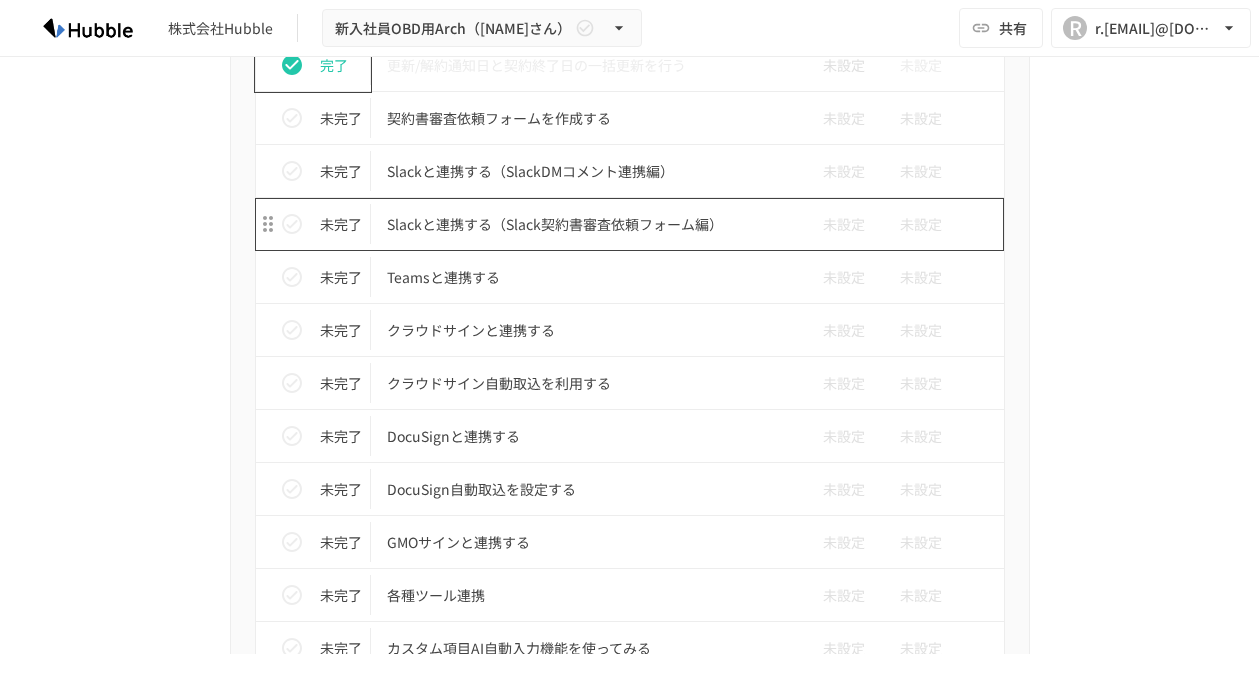 click on "Slackと連携する（Slack契約書審査依頼フォーム編）" at bounding box center [588, 224] 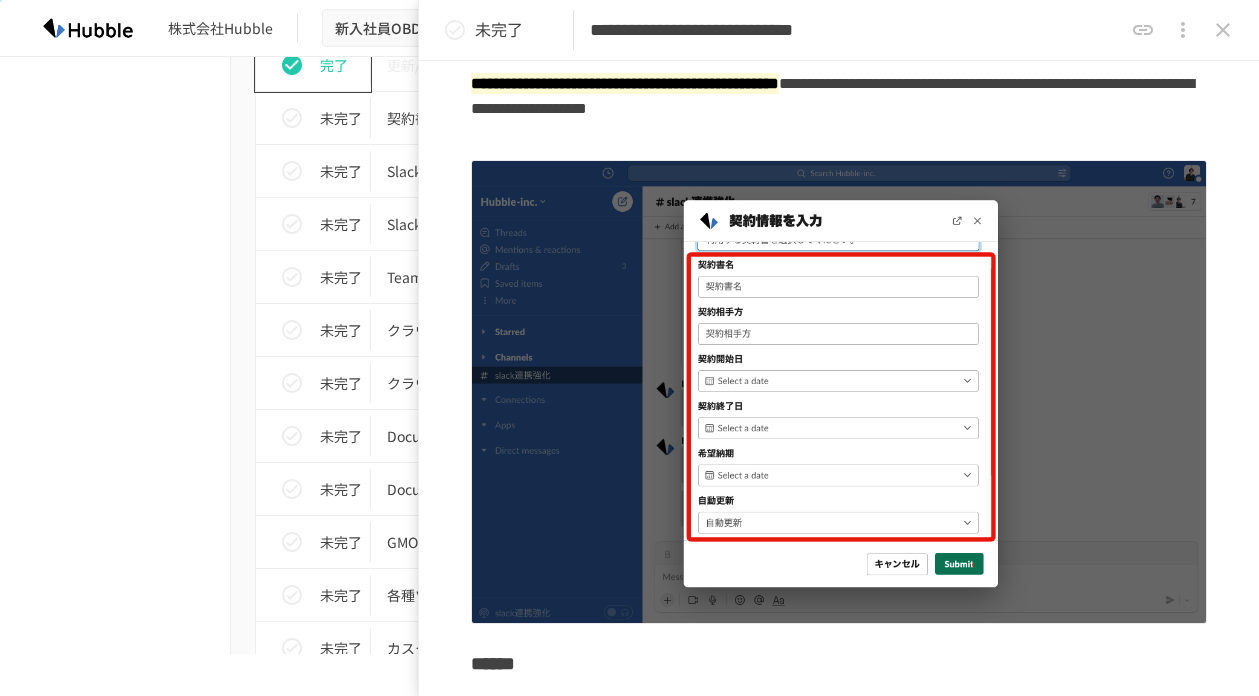 scroll, scrollTop: 0, scrollLeft: 0, axis: both 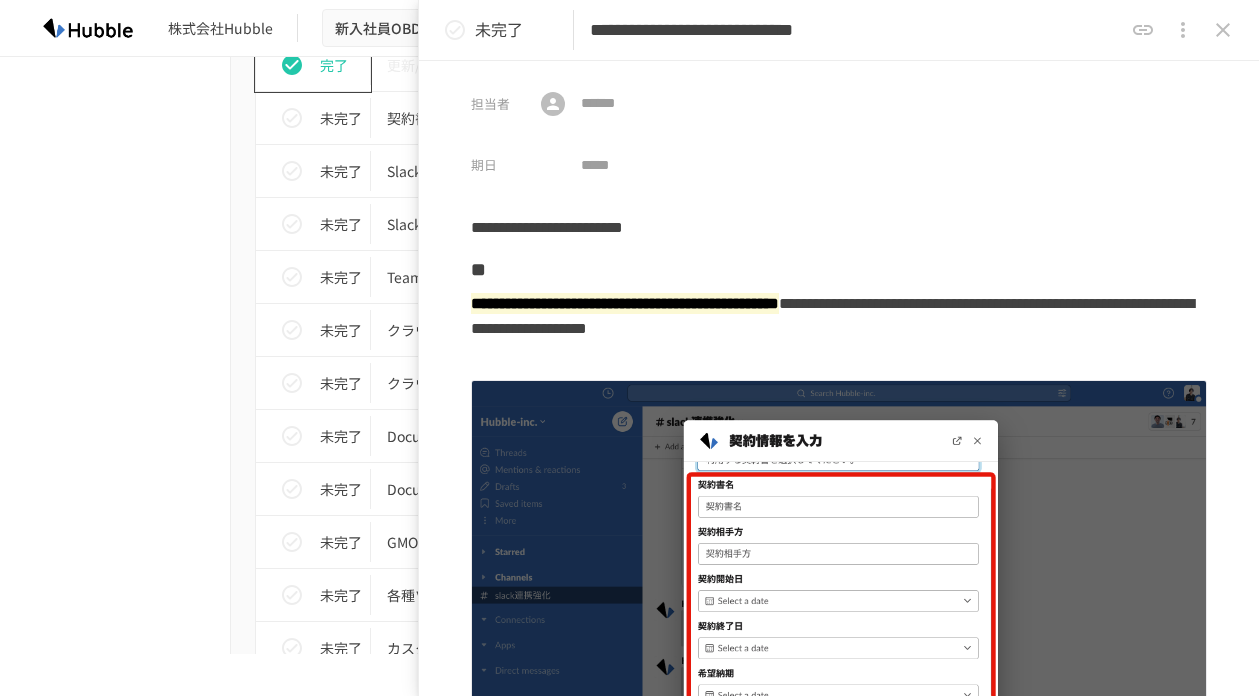 click 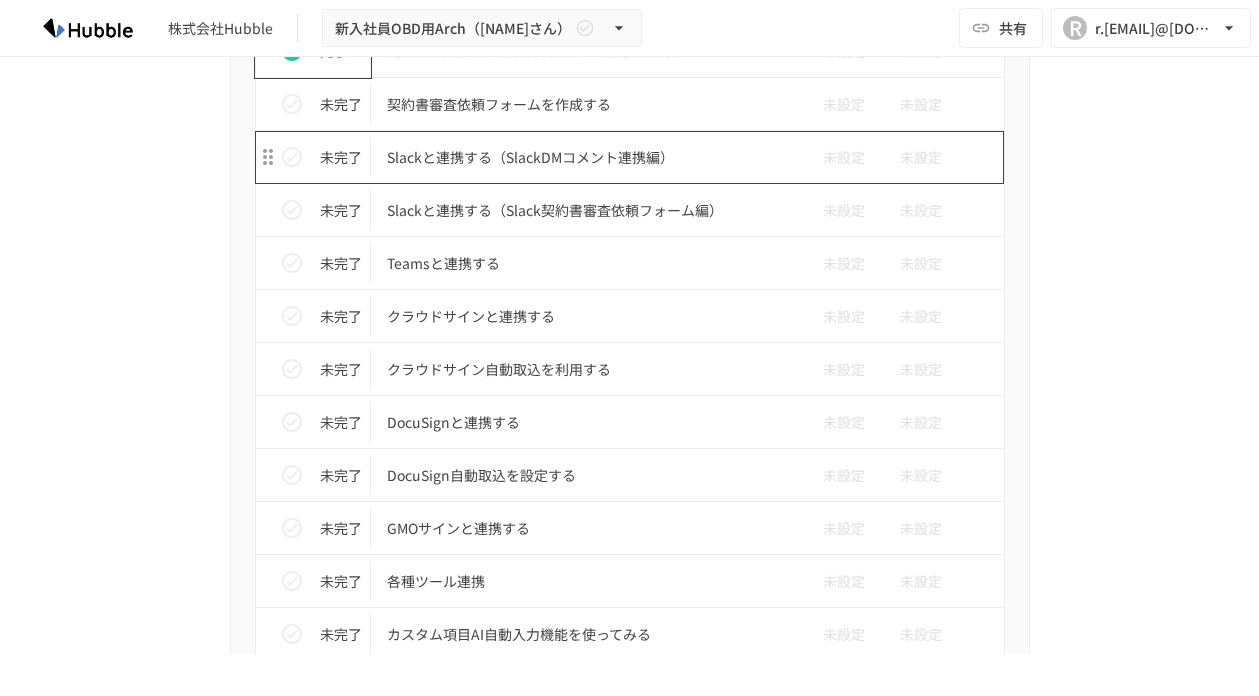 scroll, scrollTop: 1707, scrollLeft: 0, axis: vertical 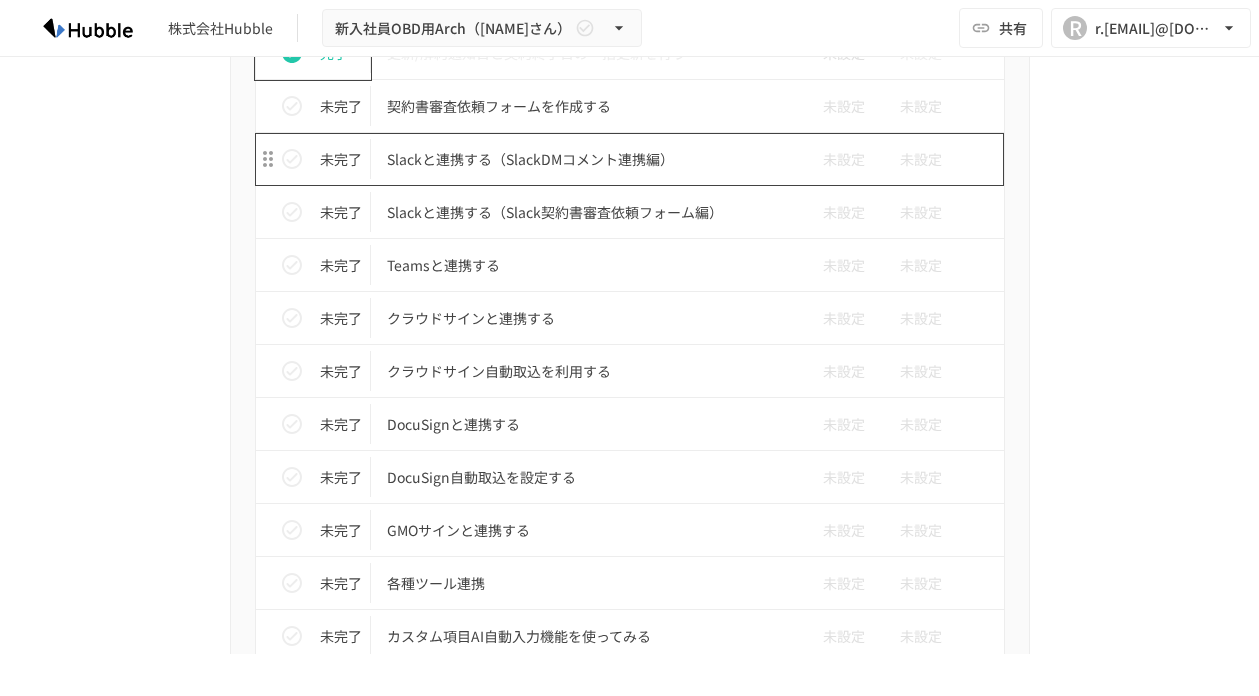 click on "Slackと連携する（SlackDMコメント連携編）" at bounding box center (588, 159) 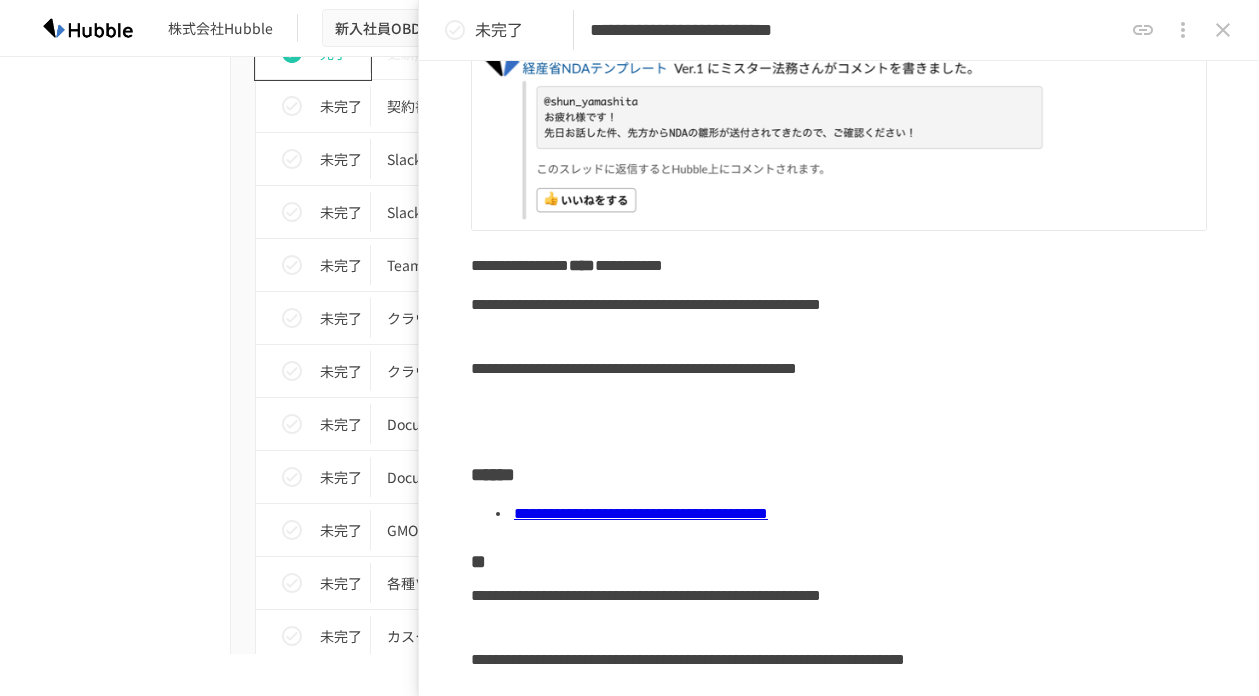 scroll, scrollTop: 351, scrollLeft: 0, axis: vertical 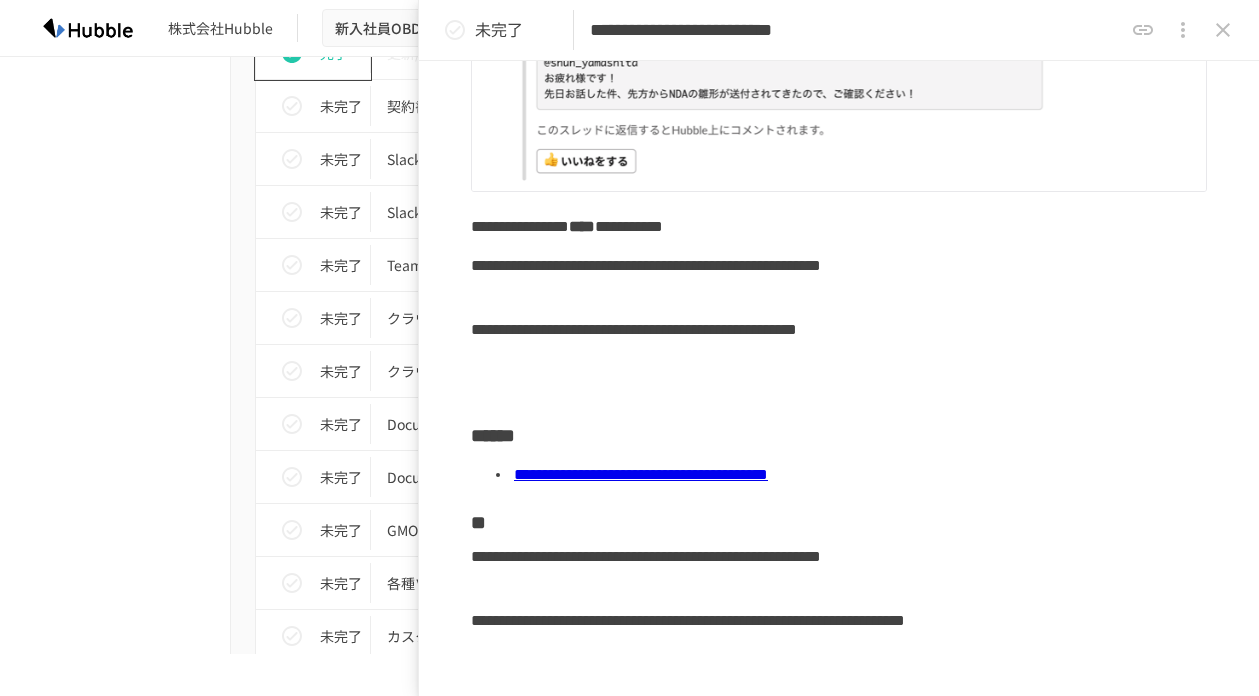 click on "進捗 タスク名 担当者 期限 完了 Hubbleにログインする 未設定 未設定 完了 ユーザーを追加する 未設定 未設定 完了 フォルダを作成する 未設定 未設定 未完了 グループを作成する 未設定 未設定 完了 ドキュメントを追加する 未設定 未設定 完了 ドキュメントを編集する 未設定 未設定 完了 ドキュメントに詳細情報を追加する 未設定 未設定 完了 ドキュメントに付随する添付ファイルを保存する 未設定 未設定 完了 ドキュメントに関連契約を紐付ける 未設定 未設定 完了 ドキュメントにコメントをする 未設定 未設定 完了 ドキュメントを外部リンクで共有する 未設定 未設定 完了 ドキュメントリストにログインする 未設定 未設定 未完了 ドキュメントリストのカスタマイズを理解する 未設定 未設定 完了 テンプレートを「公開」して利用可能な状態にする" at bounding box center (630, 110) 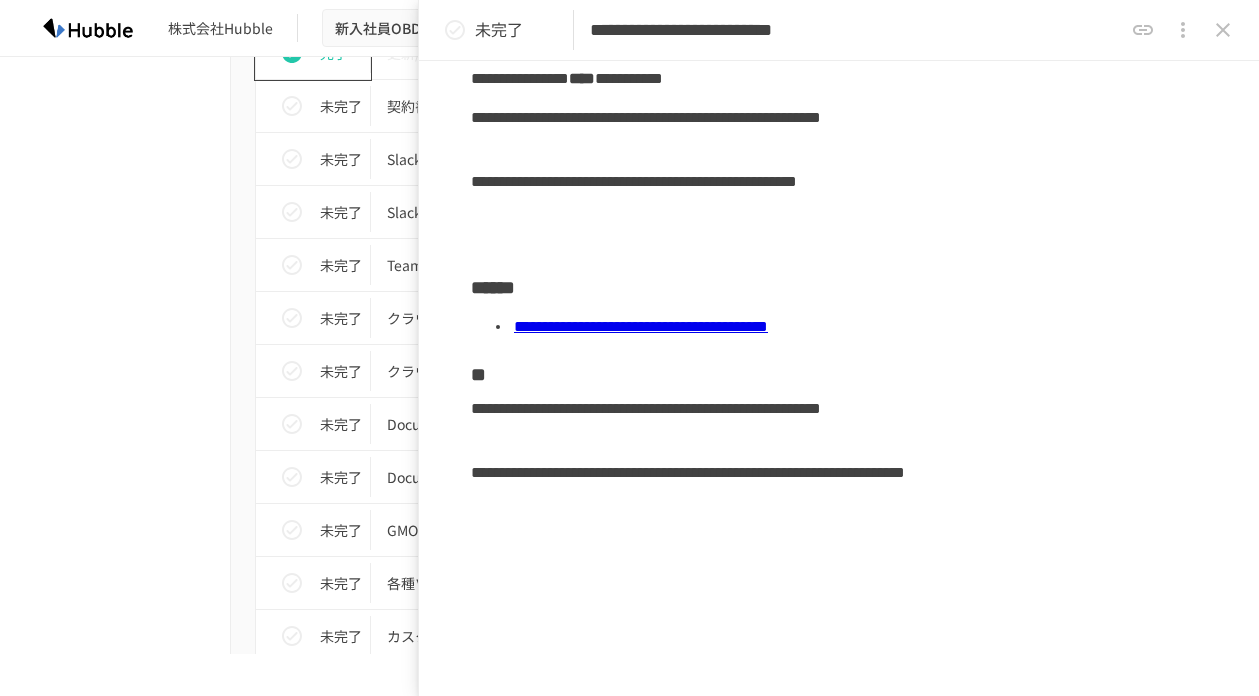 scroll, scrollTop: 511, scrollLeft: 0, axis: vertical 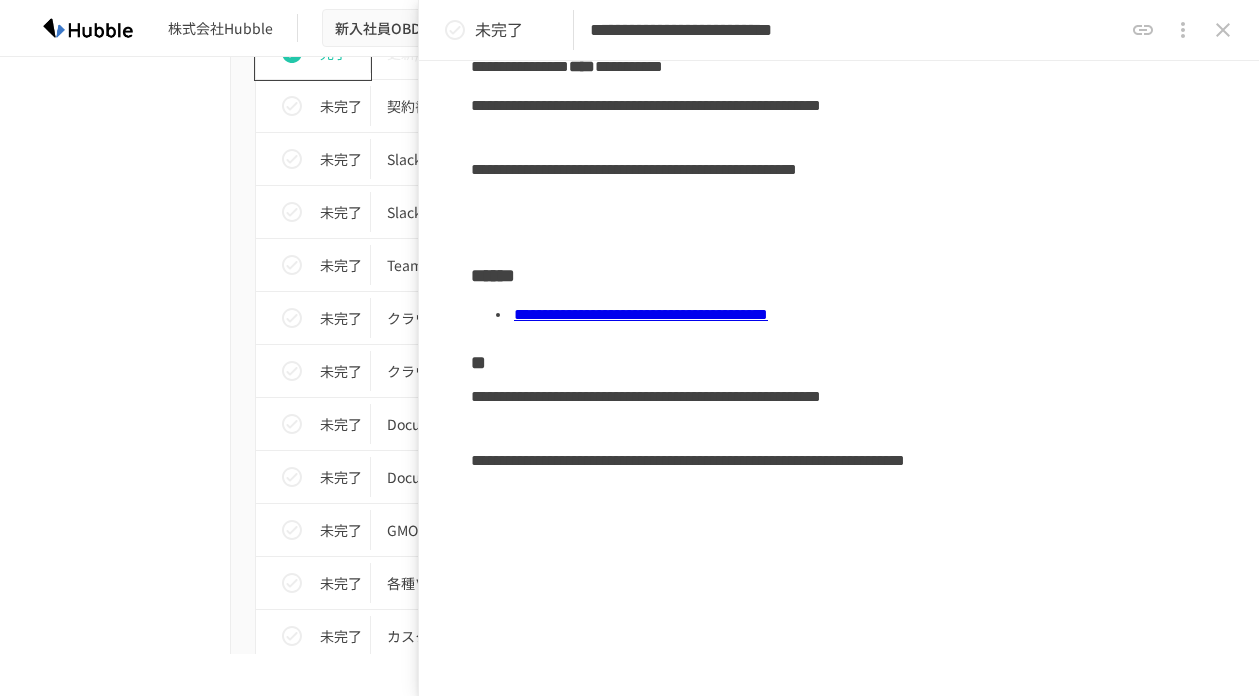 click on "**********" at bounding box center [641, 314] 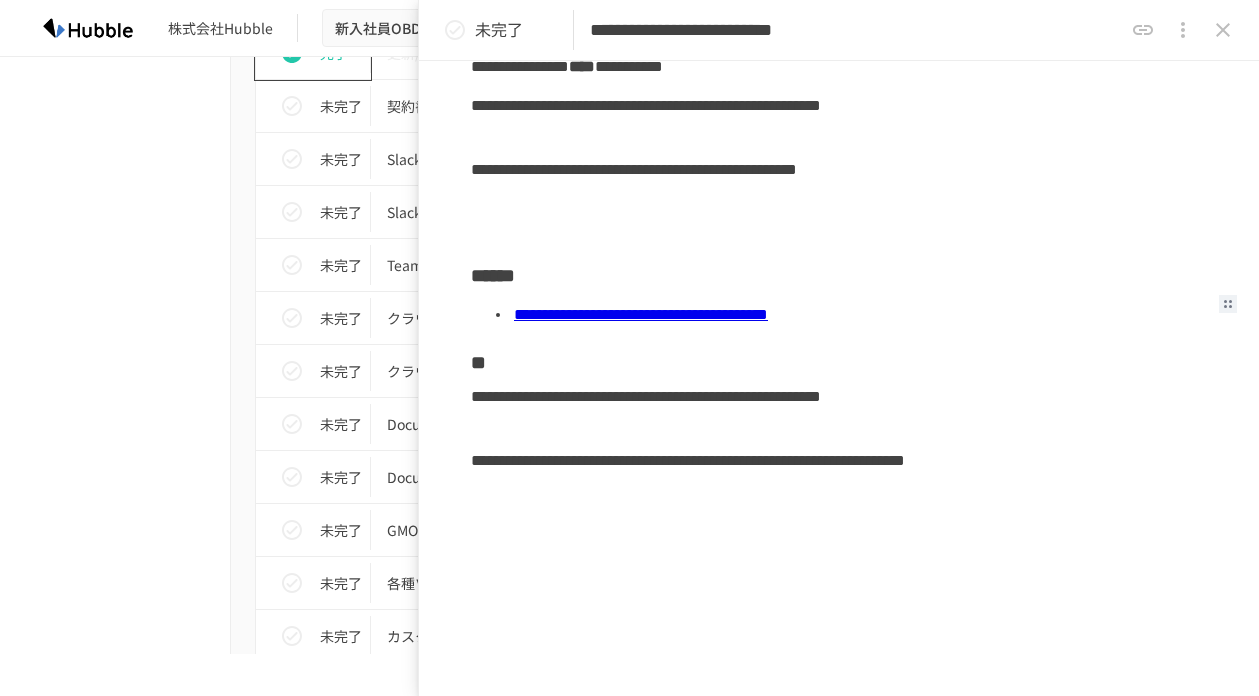 click at bounding box center [1223, 30] 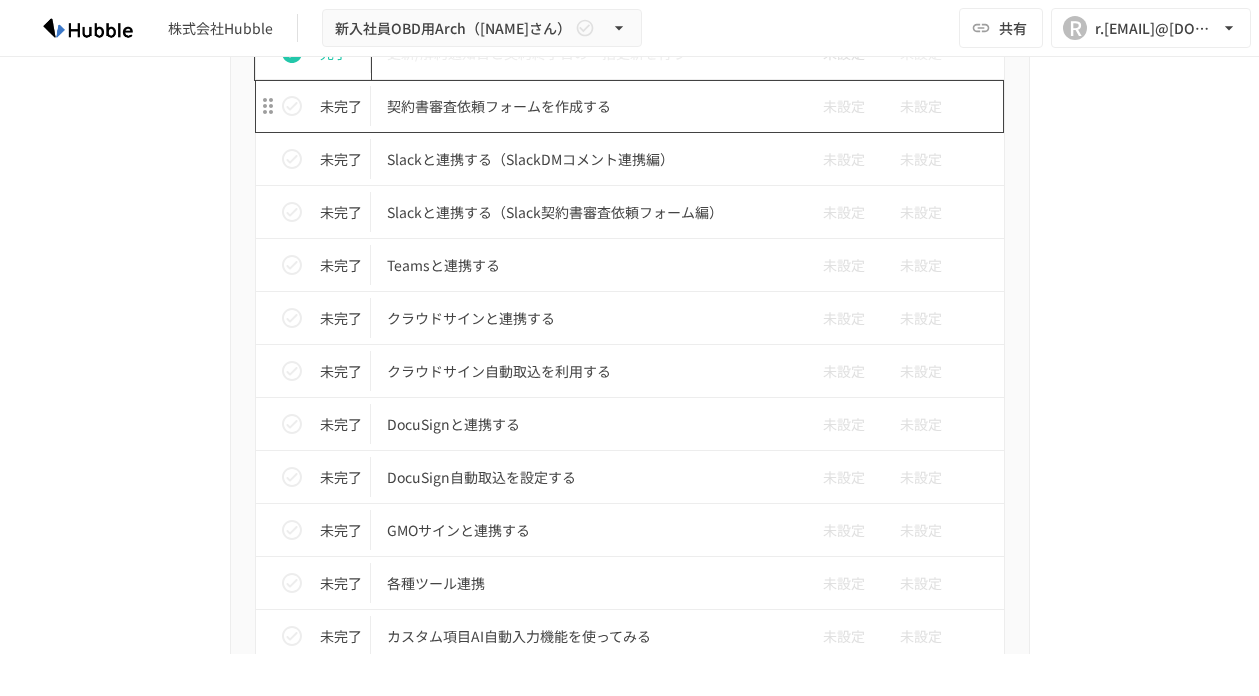 scroll, scrollTop: 1673, scrollLeft: 0, axis: vertical 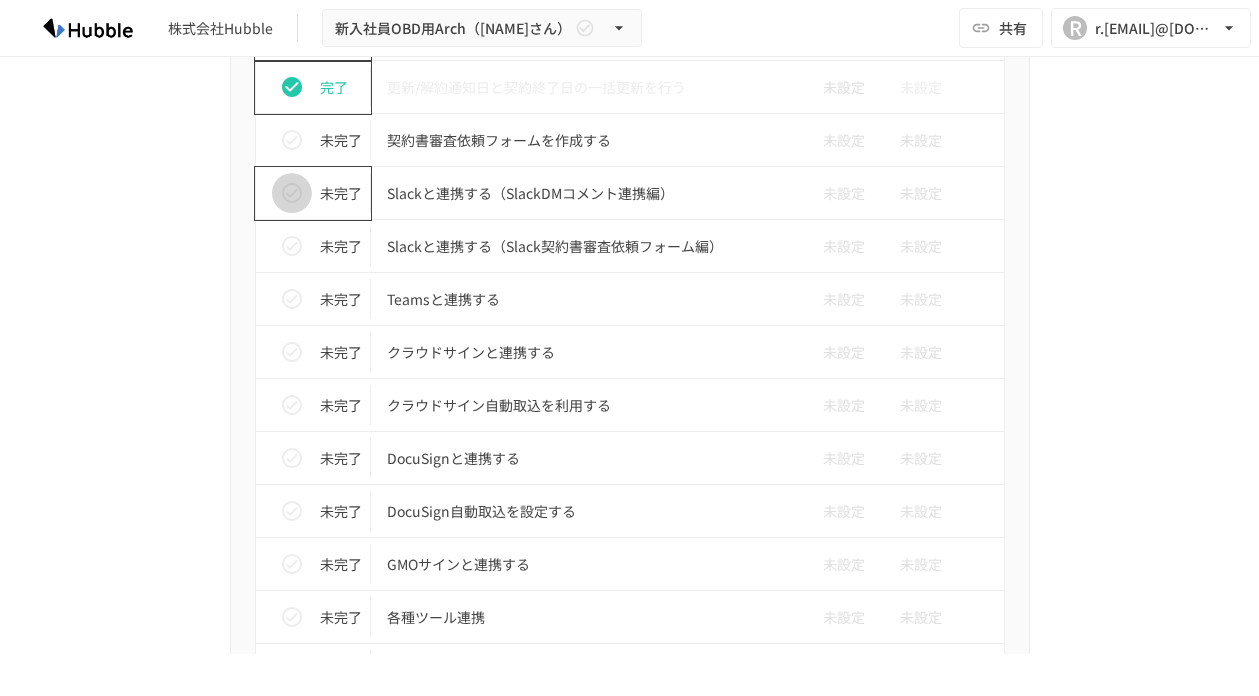 click 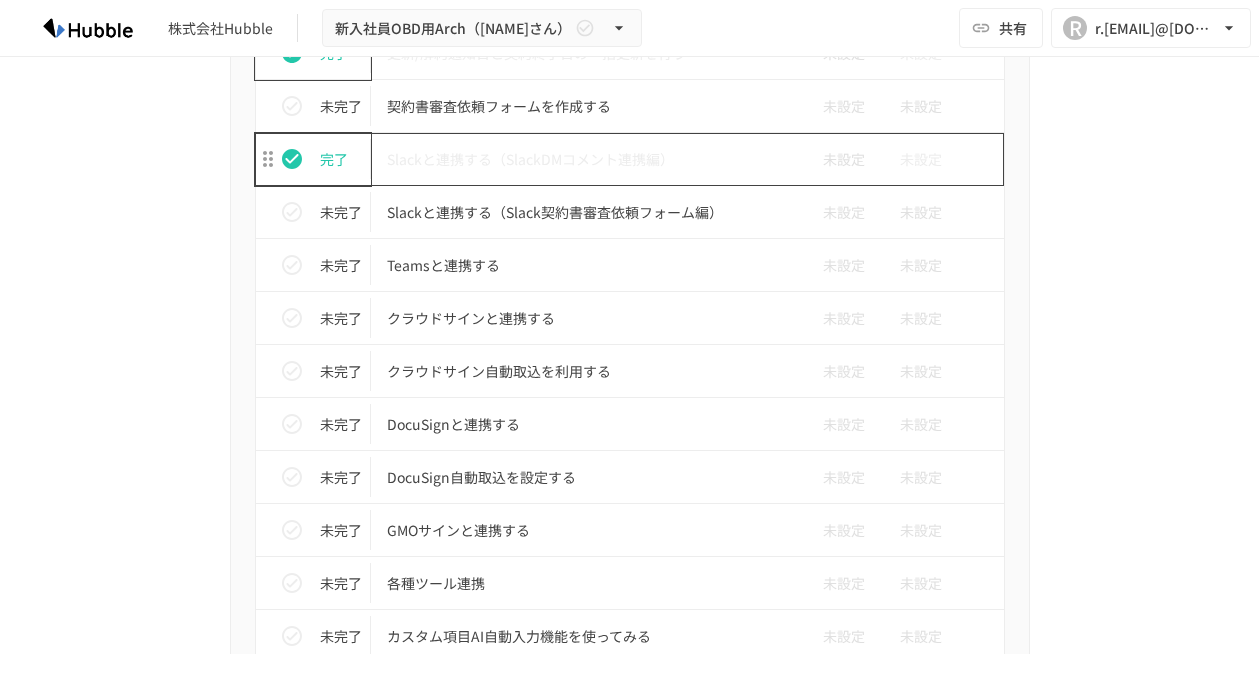 scroll, scrollTop: 1715, scrollLeft: 0, axis: vertical 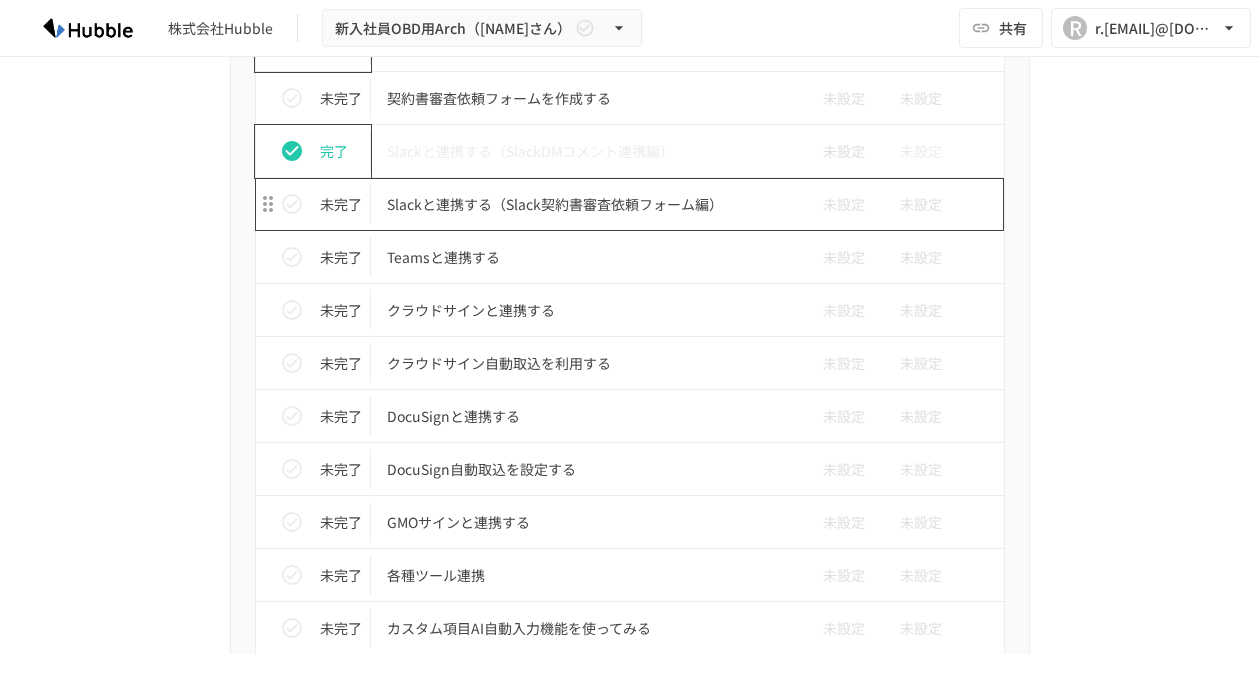 click on "Slackと連携する（Slack契約書審査依頼フォーム編）" at bounding box center [588, 204] 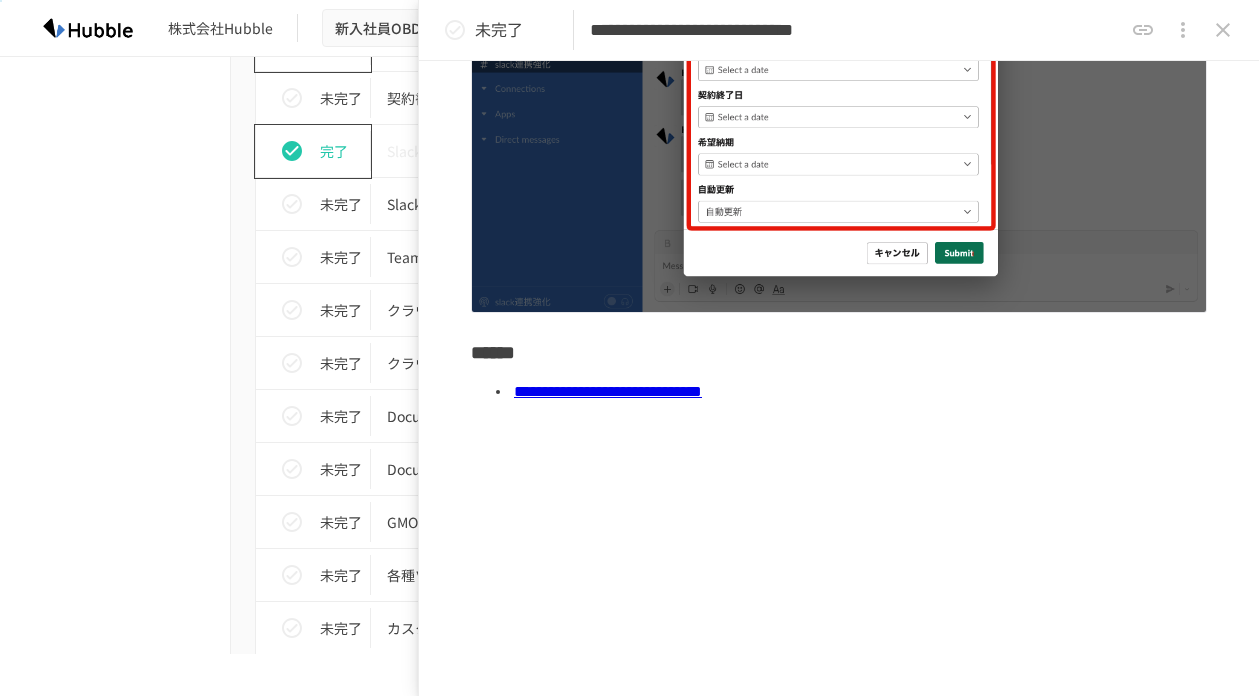scroll, scrollTop: 552, scrollLeft: 0, axis: vertical 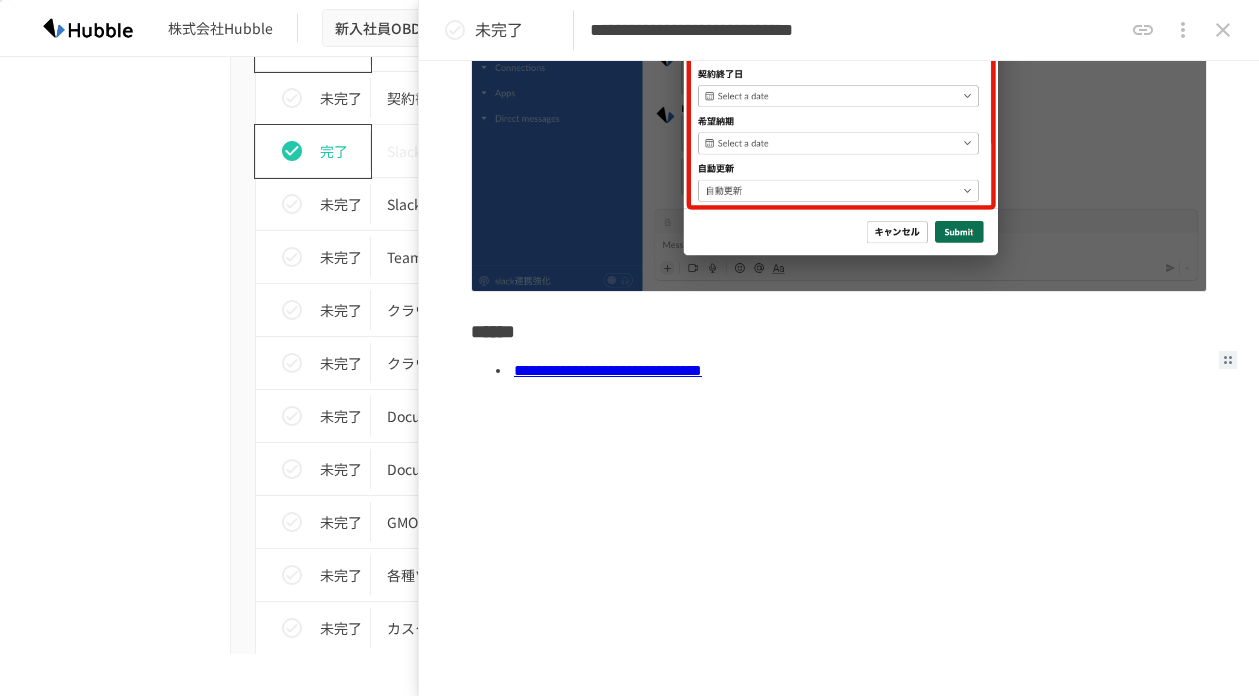 click on "**********" at bounding box center [608, 370] 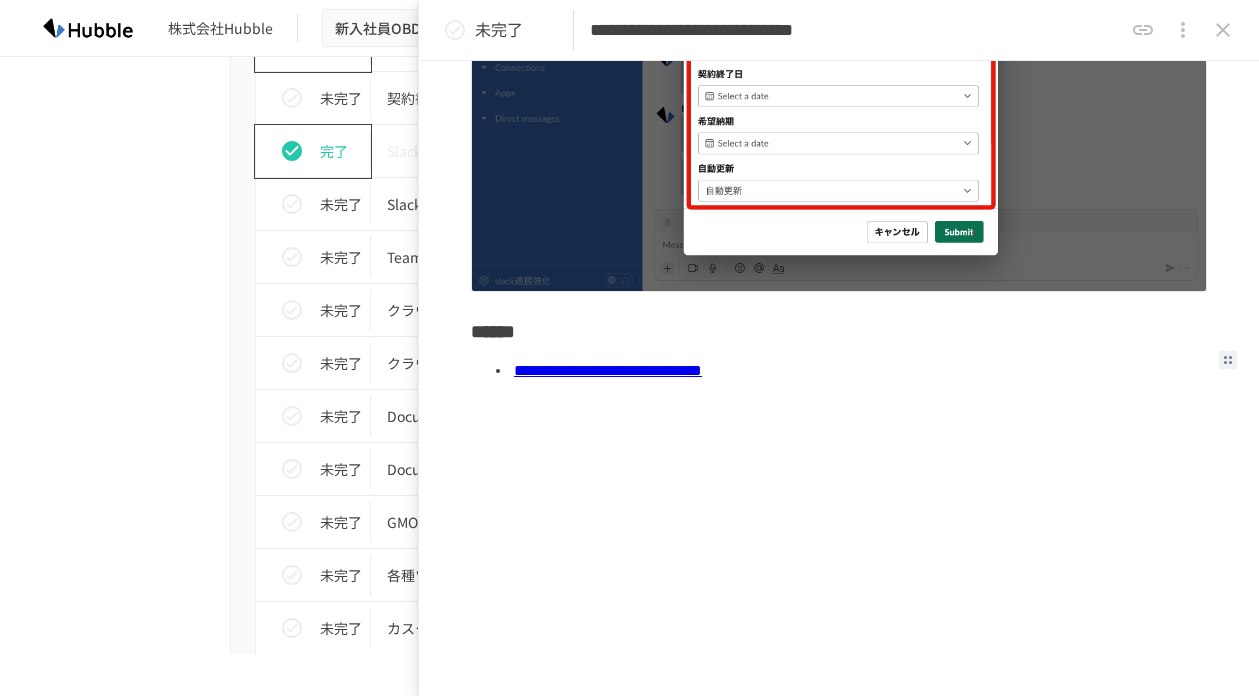 click 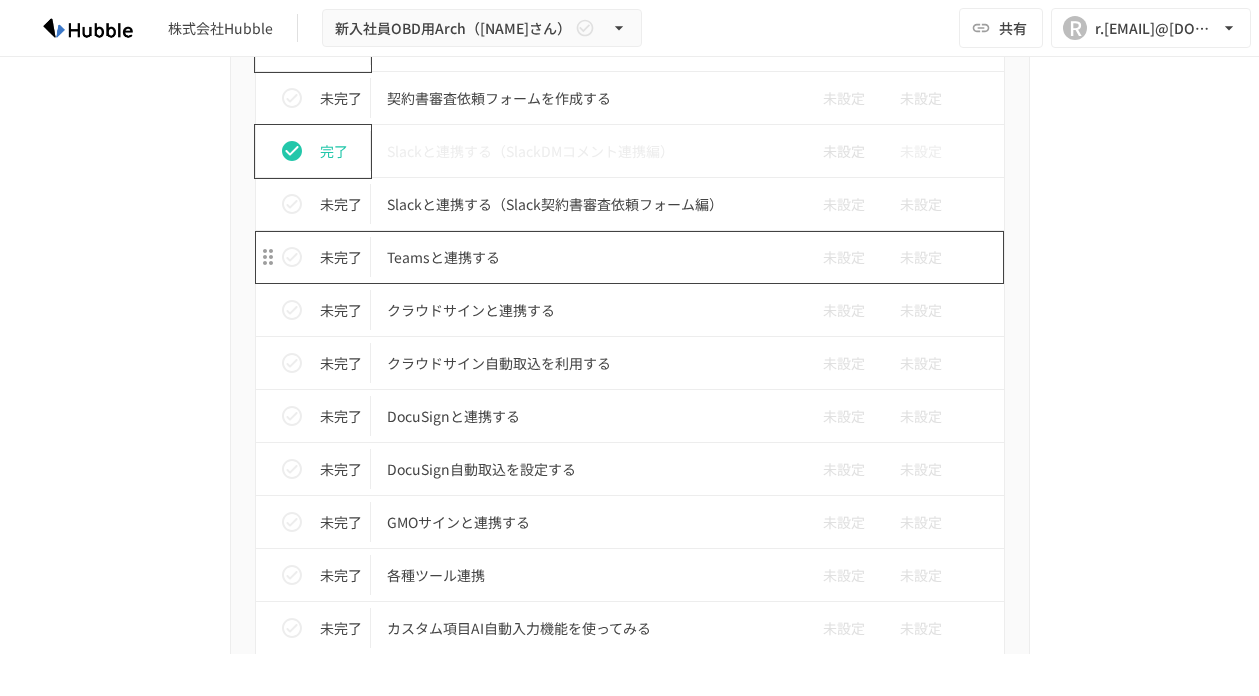 click on "Teamsと連携する" at bounding box center (588, 257) 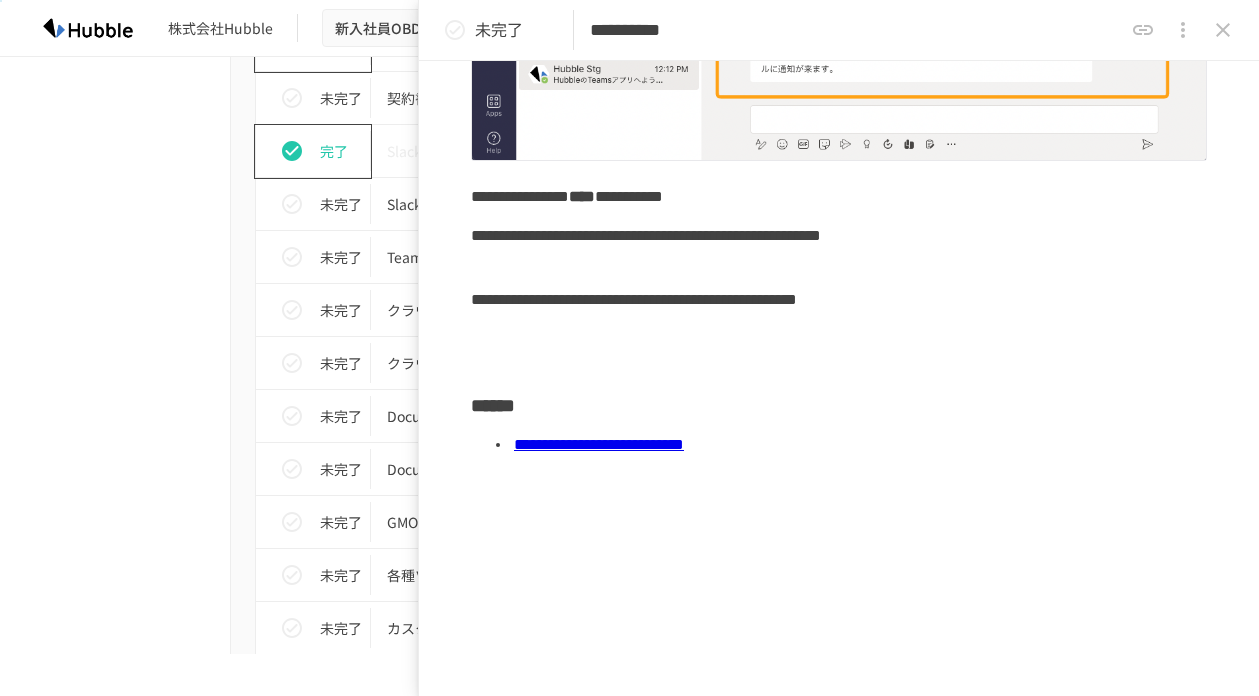 scroll, scrollTop: 487, scrollLeft: 0, axis: vertical 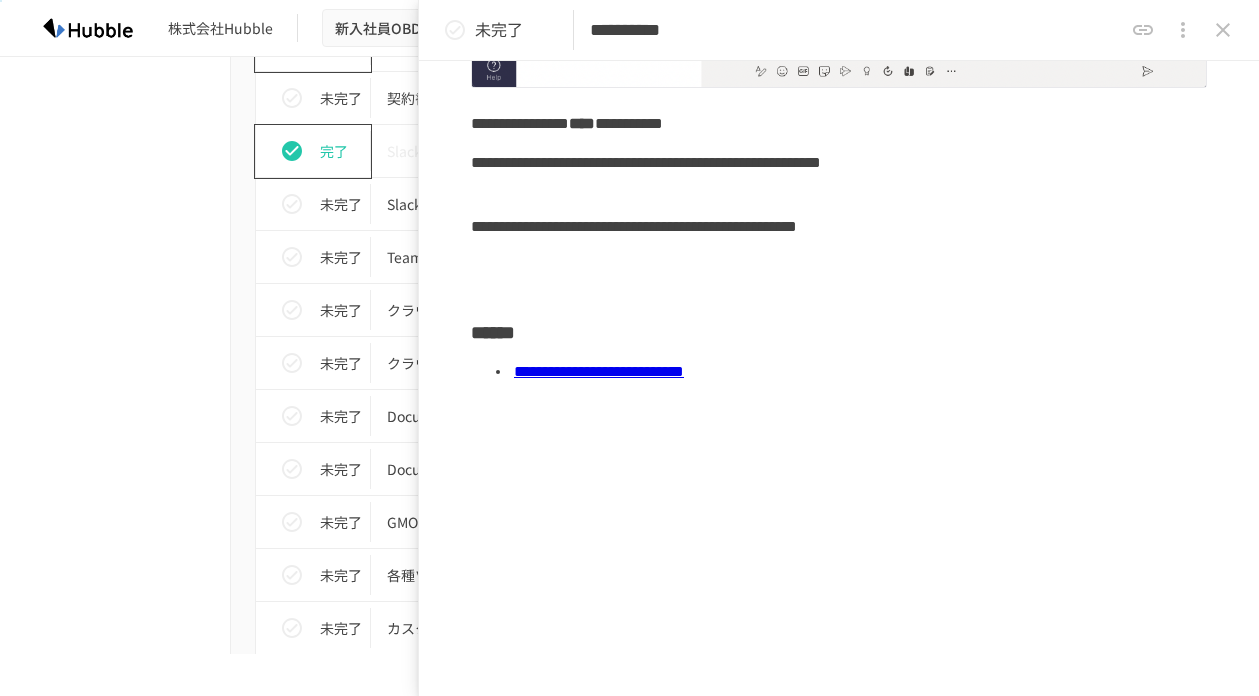 click 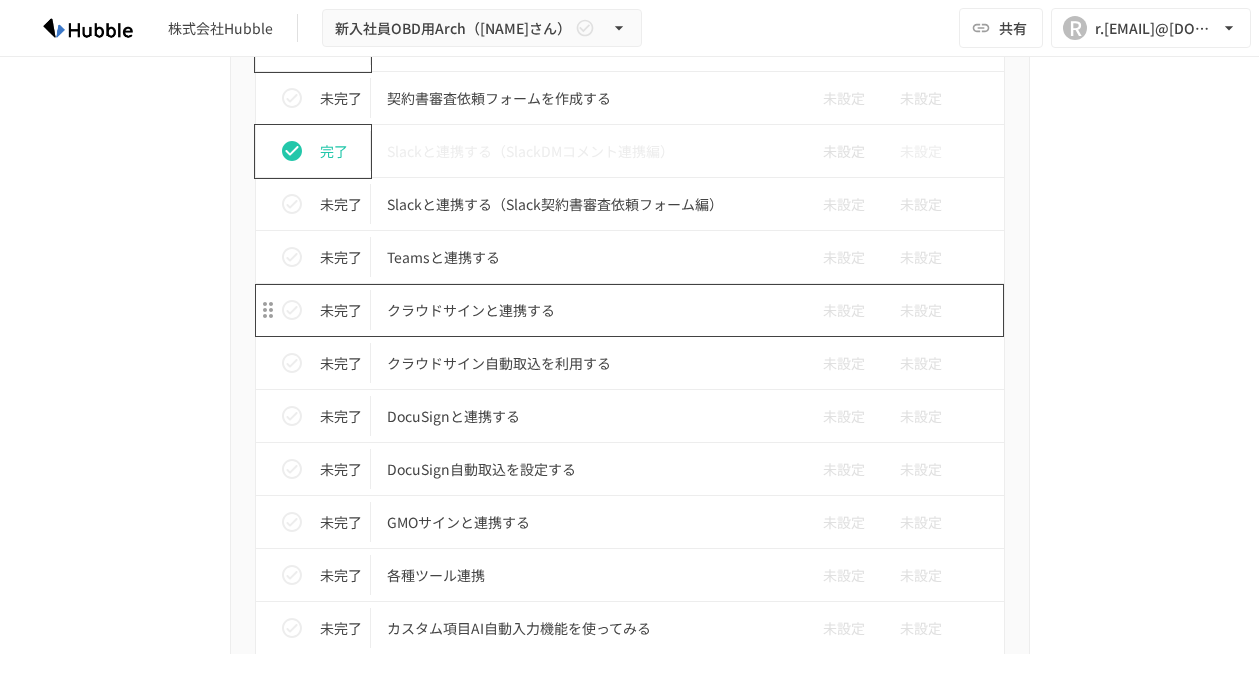 click on "クラウドサインと連携する" at bounding box center [588, 310] 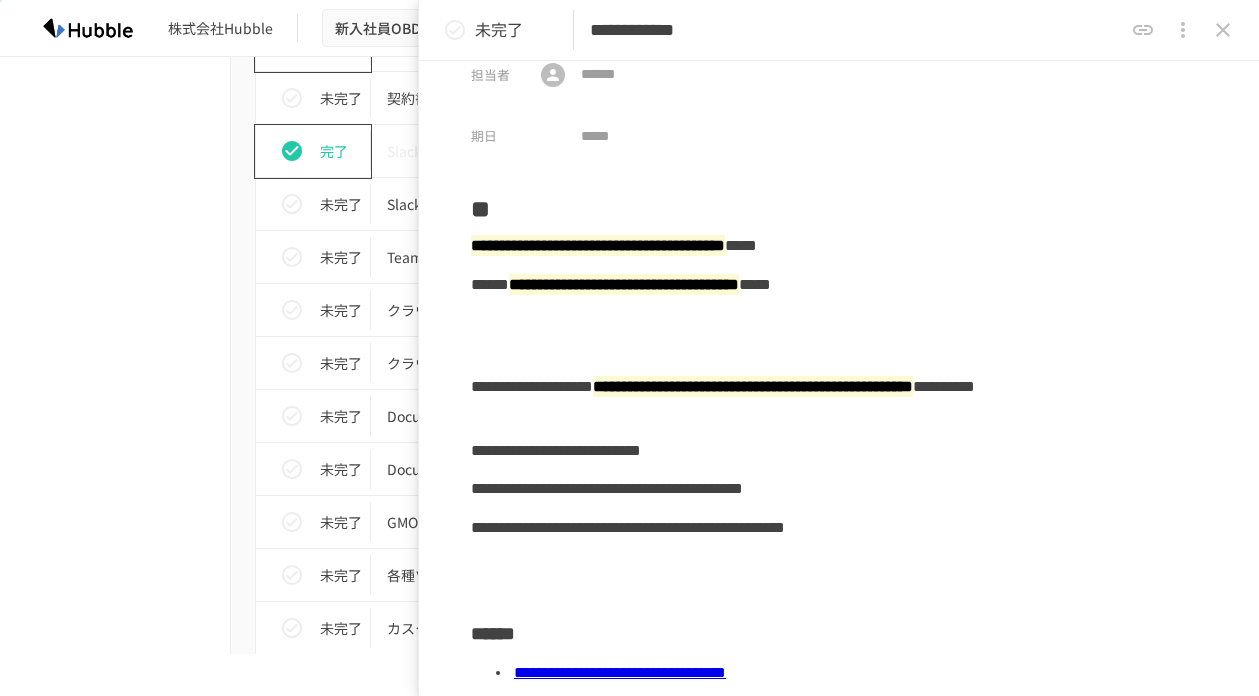 scroll, scrollTop: 0, scrollLeft: 0, axis: both 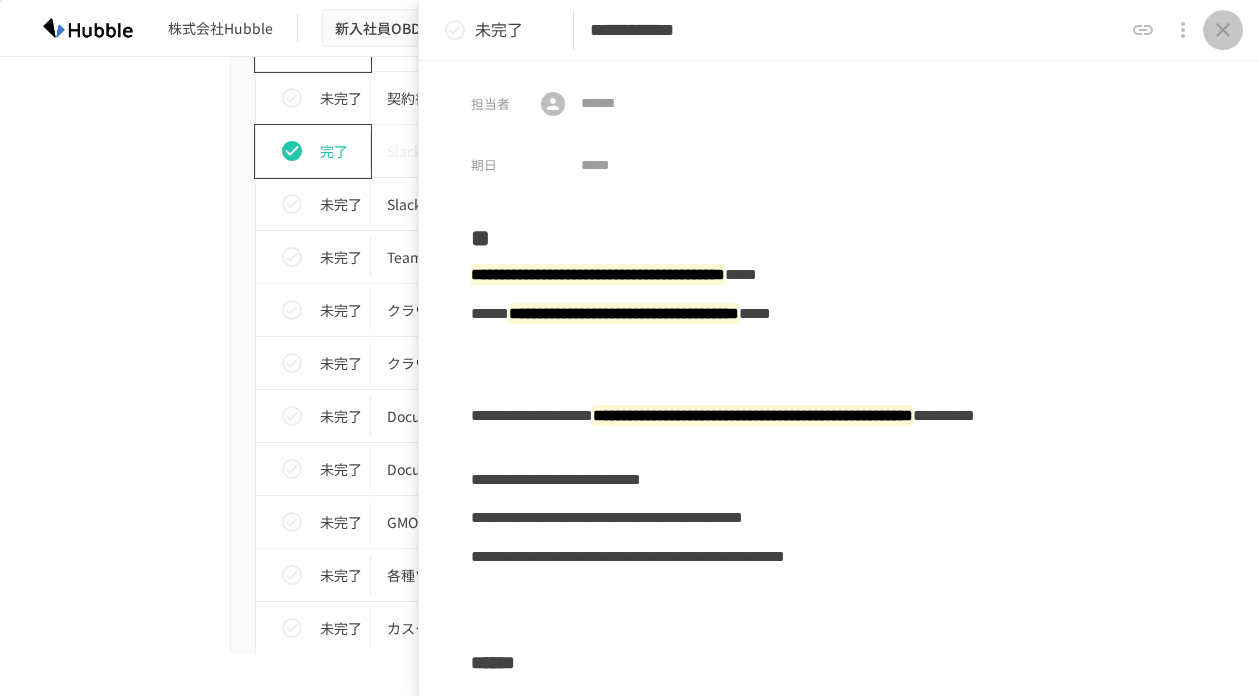 click 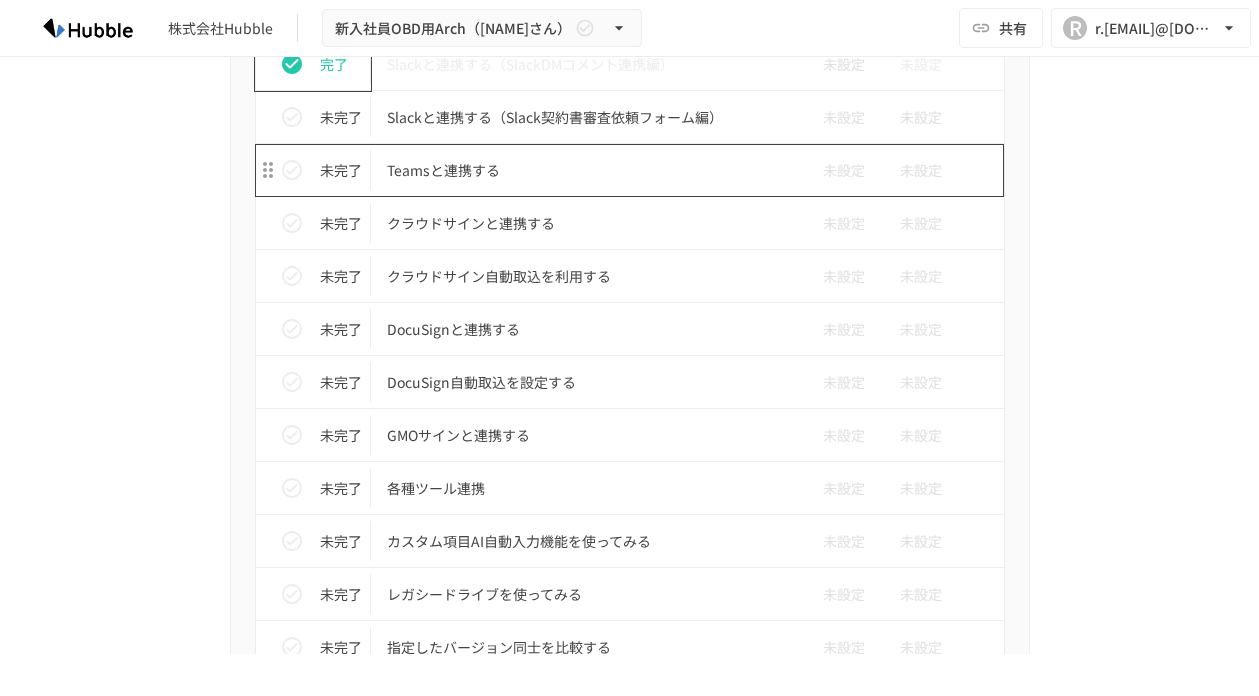 scroll, scrollTop: 1805, scrollLeft: 0, axis: vertical 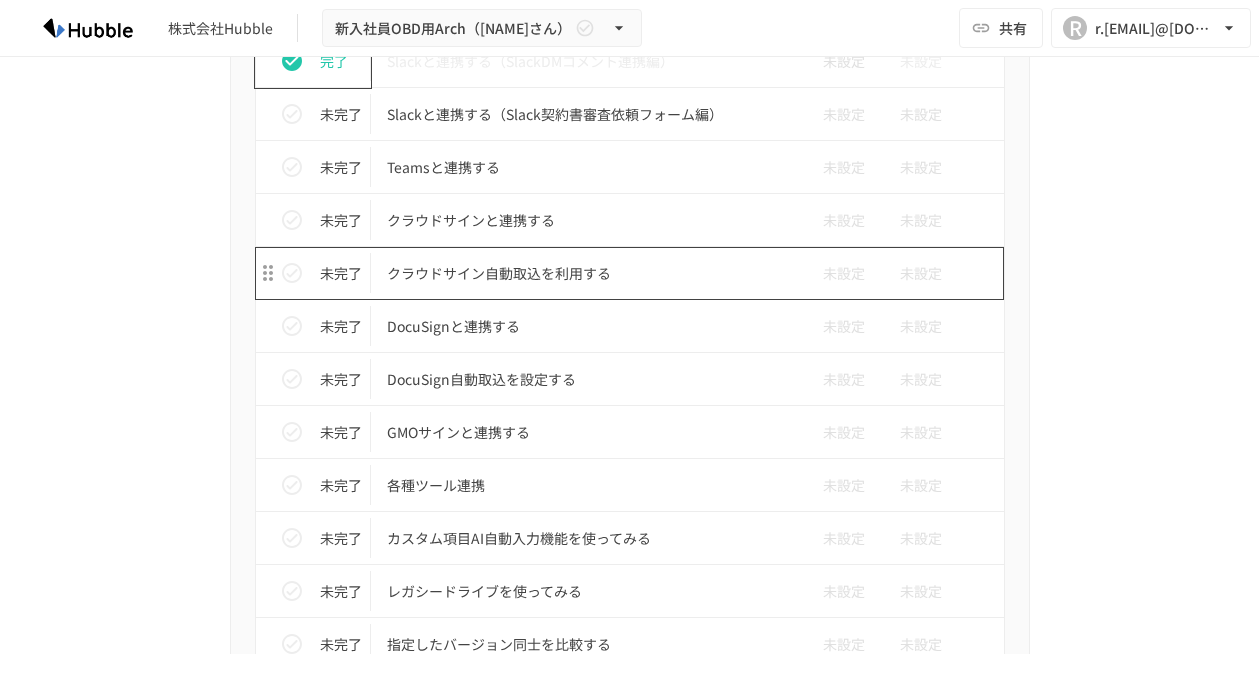 click on "クラウドサイン自動取込を利用する" at bounding box center [588, 273] 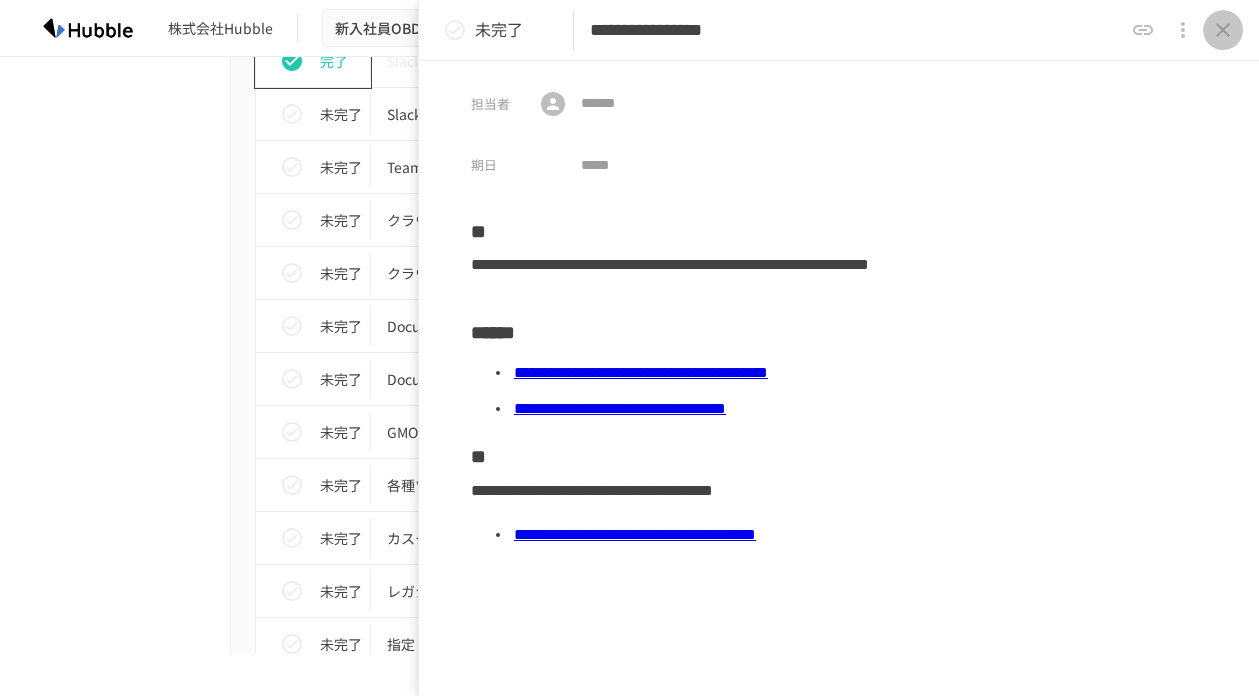 click 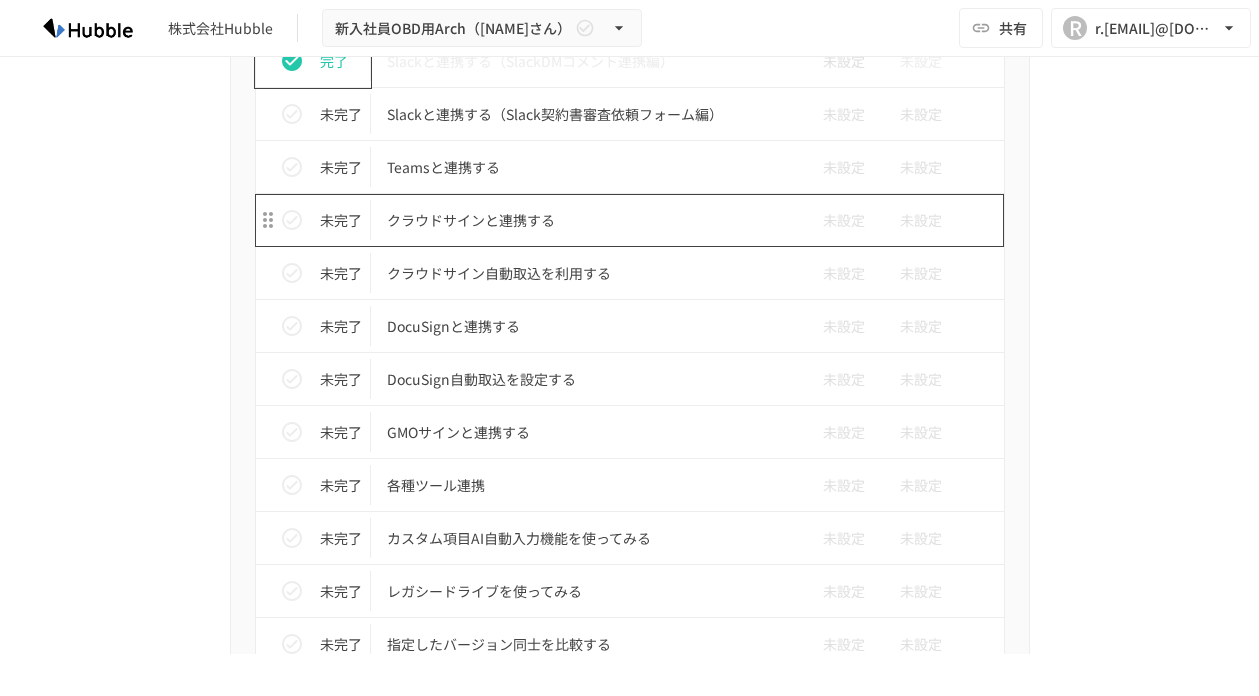 click on "クラウドサインと連携する" at bounding box center (588, 220) 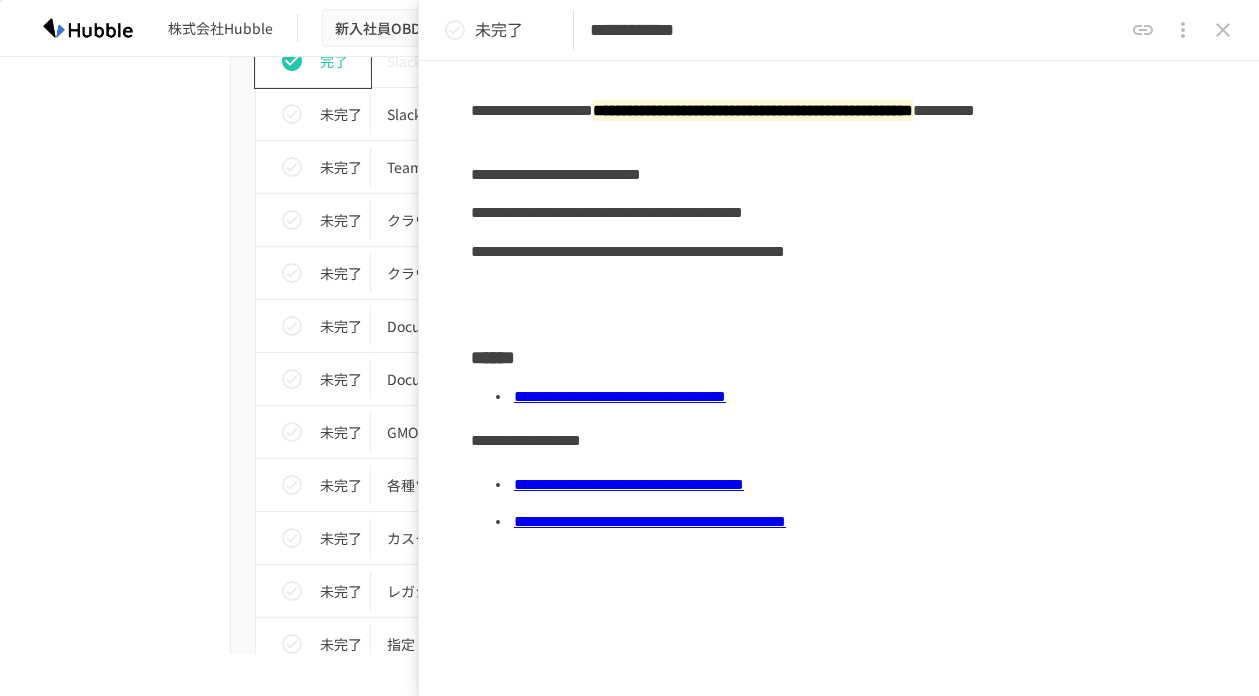 scroll, scrollTop: 306, scrollLeft: 0, axis: vertical 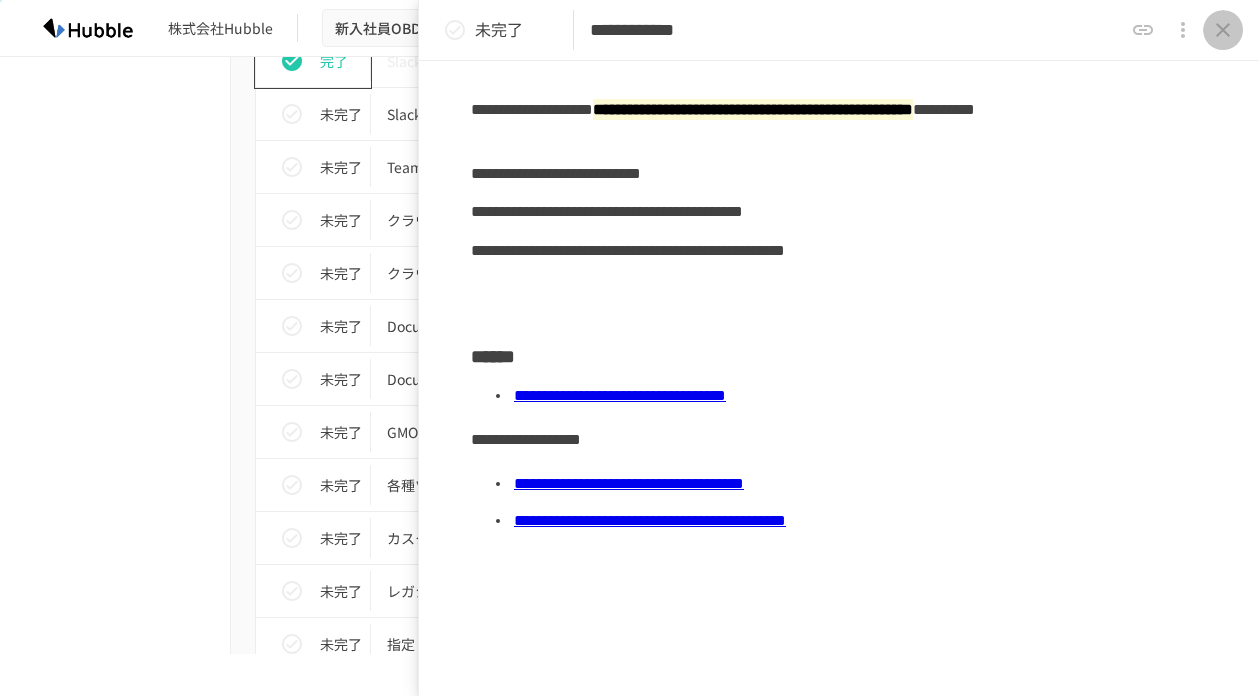 click 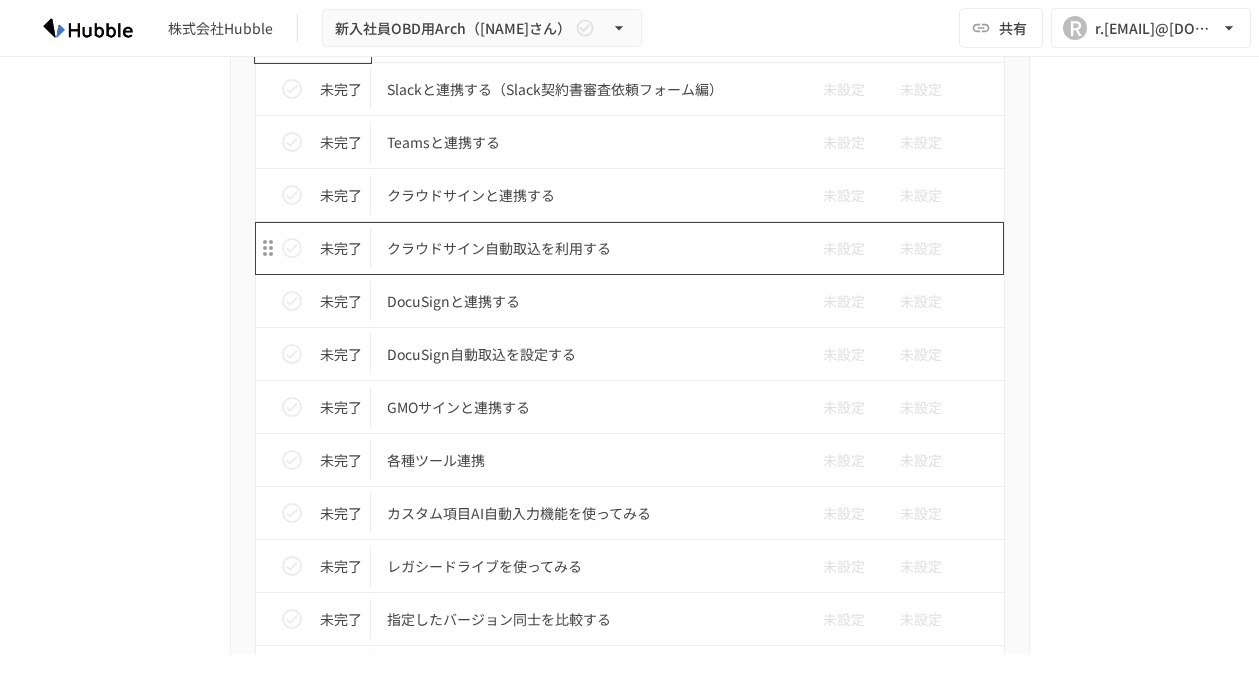 scroll, scrollTop: 1831, scrollLeft: 0, axis: vertical 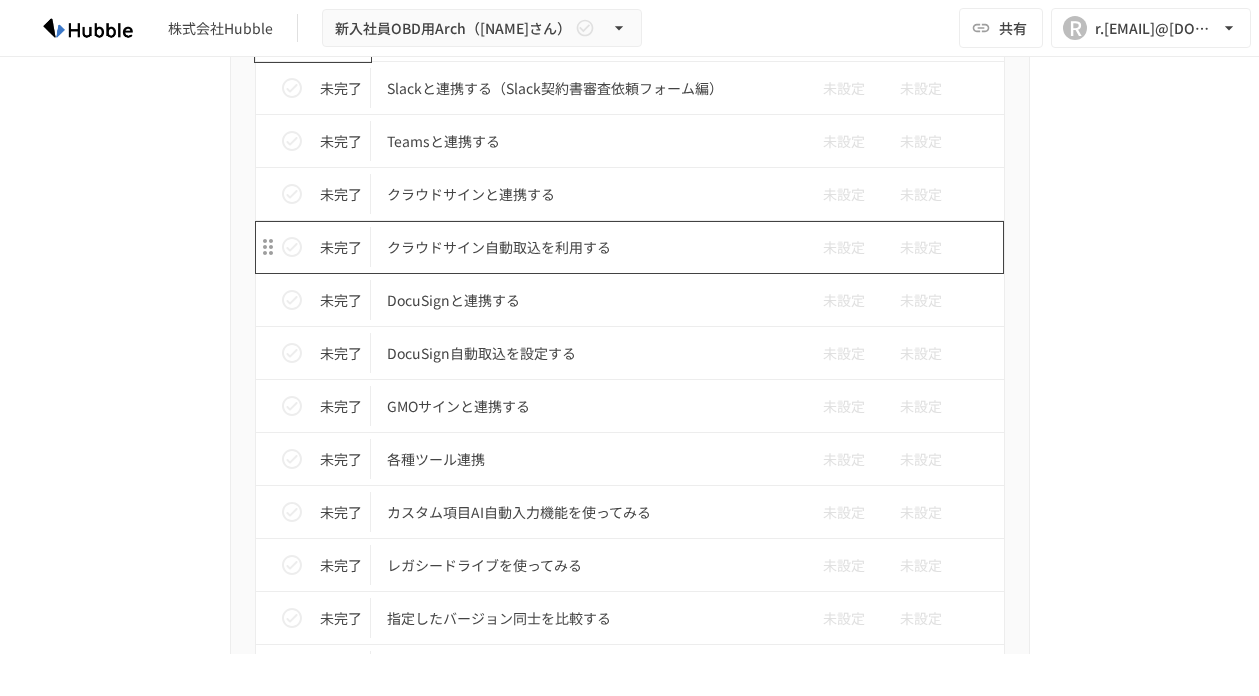 click on "クラウドサイン自動取込を利用する" at bounding box center [588, 247] 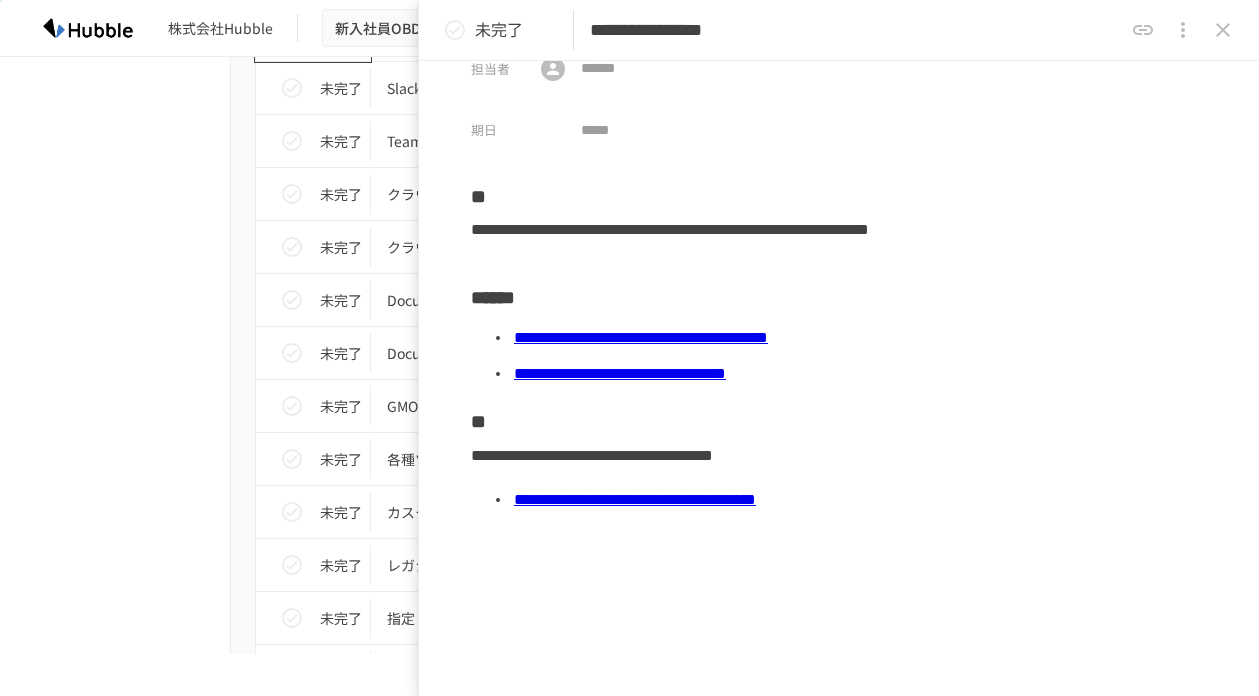 scroll, scrollTop: 61, scrollLeft: 0, axis: vertical 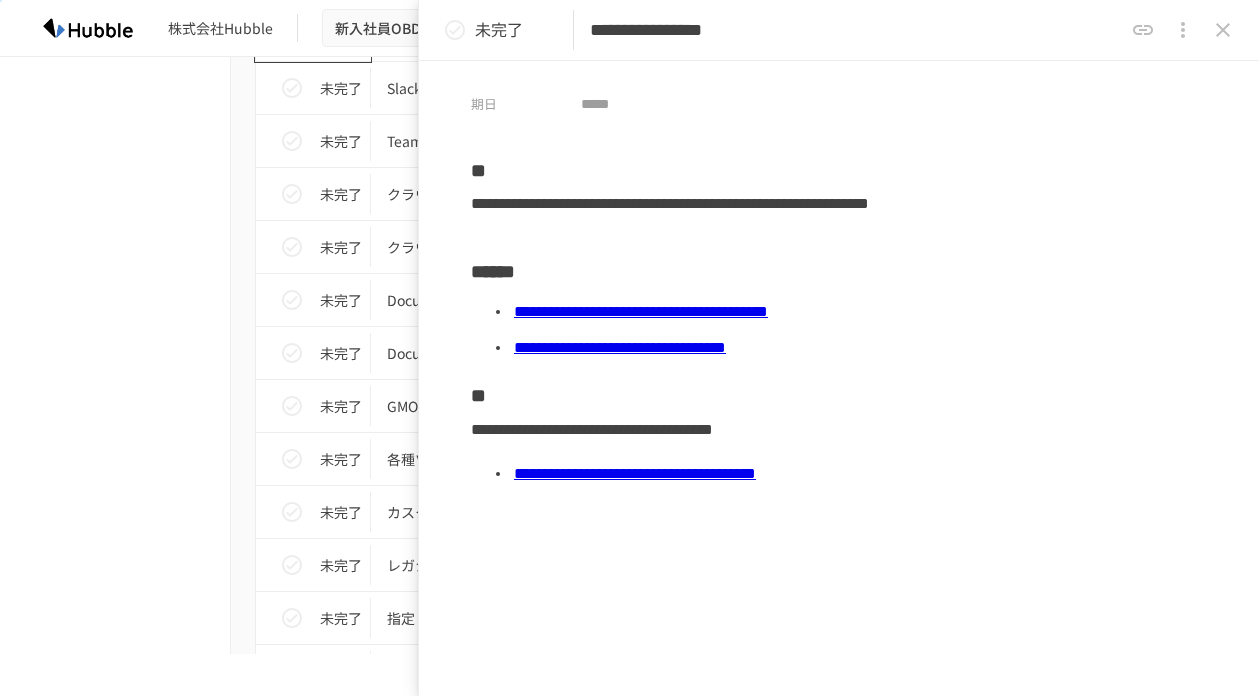 click 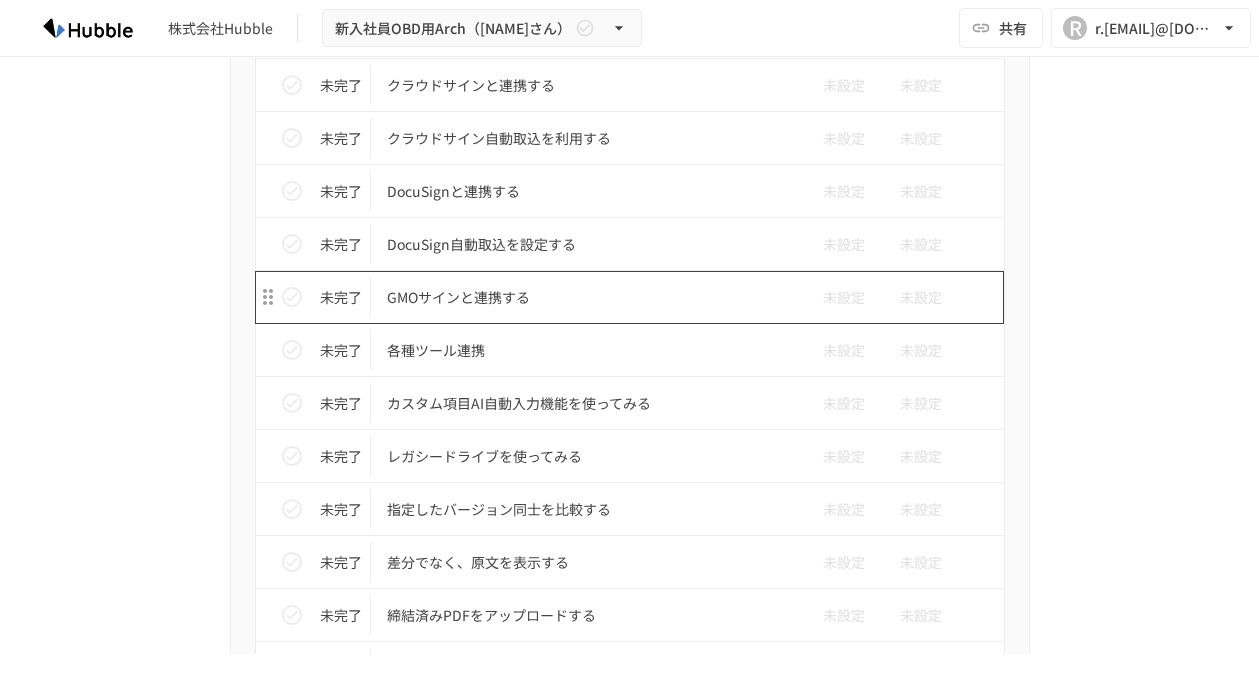 scroll, scrollTop: 1959, scrollLeft: 0, axis: vertical 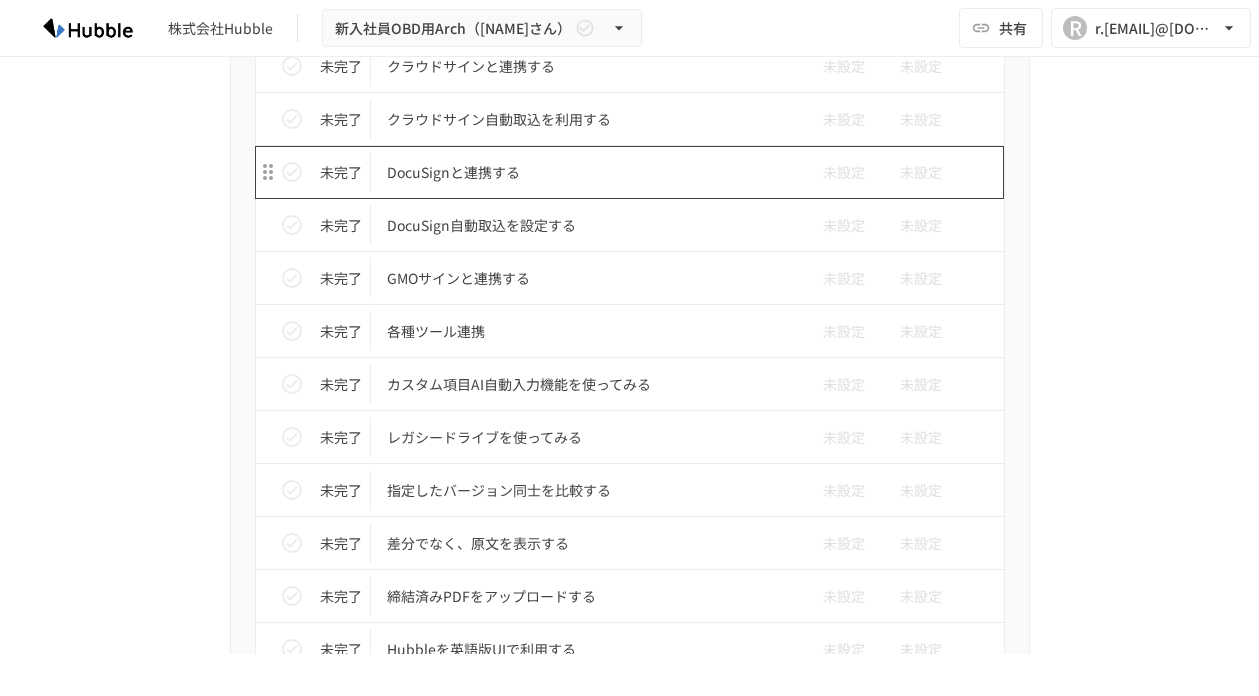 click on "DocuSignと連携する" at bounding box center [588, 172] 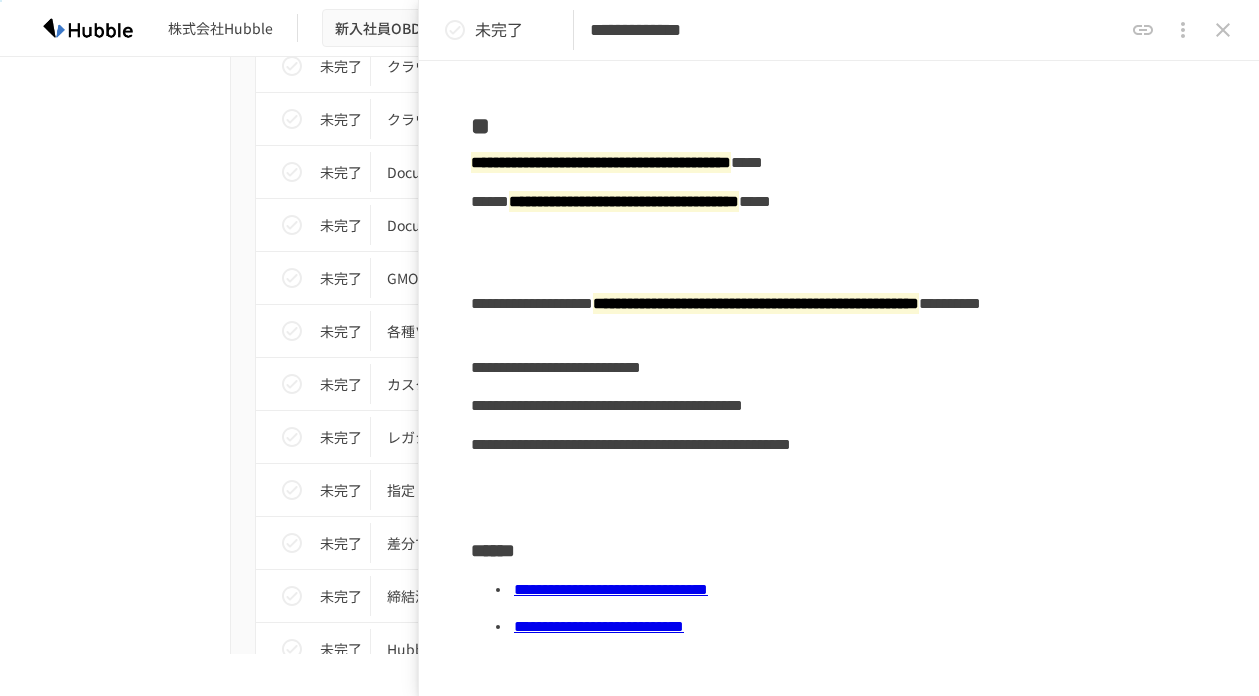 scroll, scrollTop: 0, scrollLeft: 0, axis: both 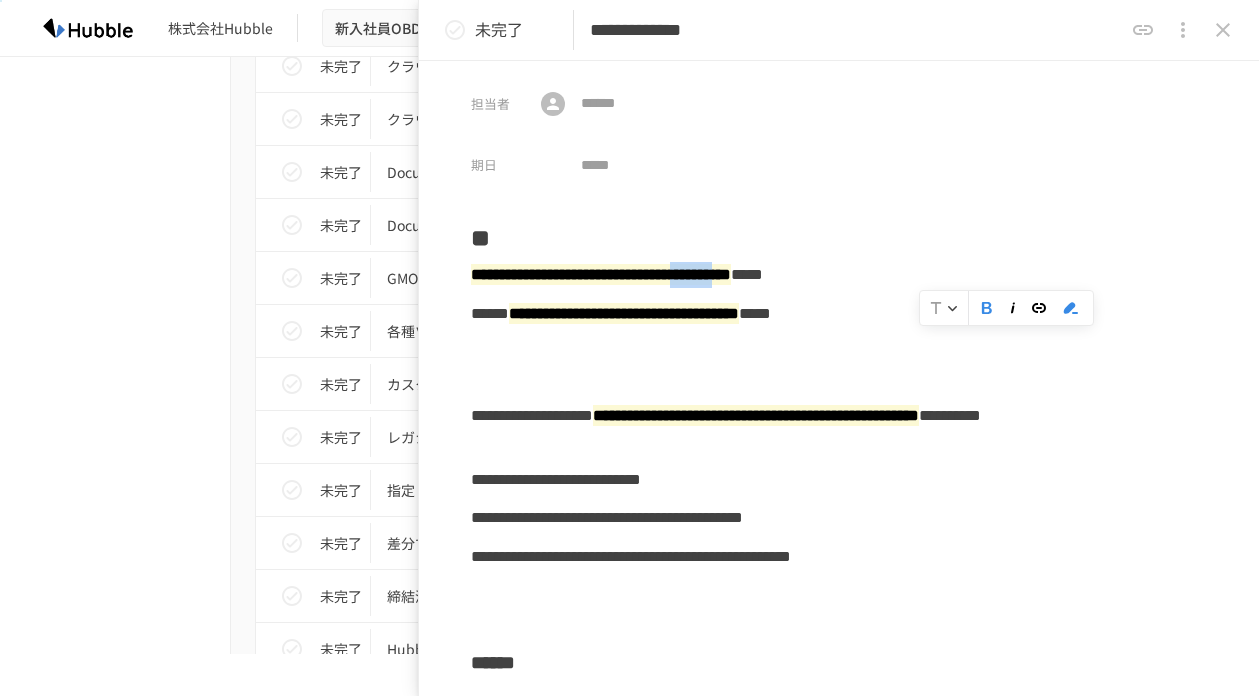 drag, startPoint x: 911, startPoint y: 280, endPoint x: 976, endPoint y: 279, distance: 65.00769 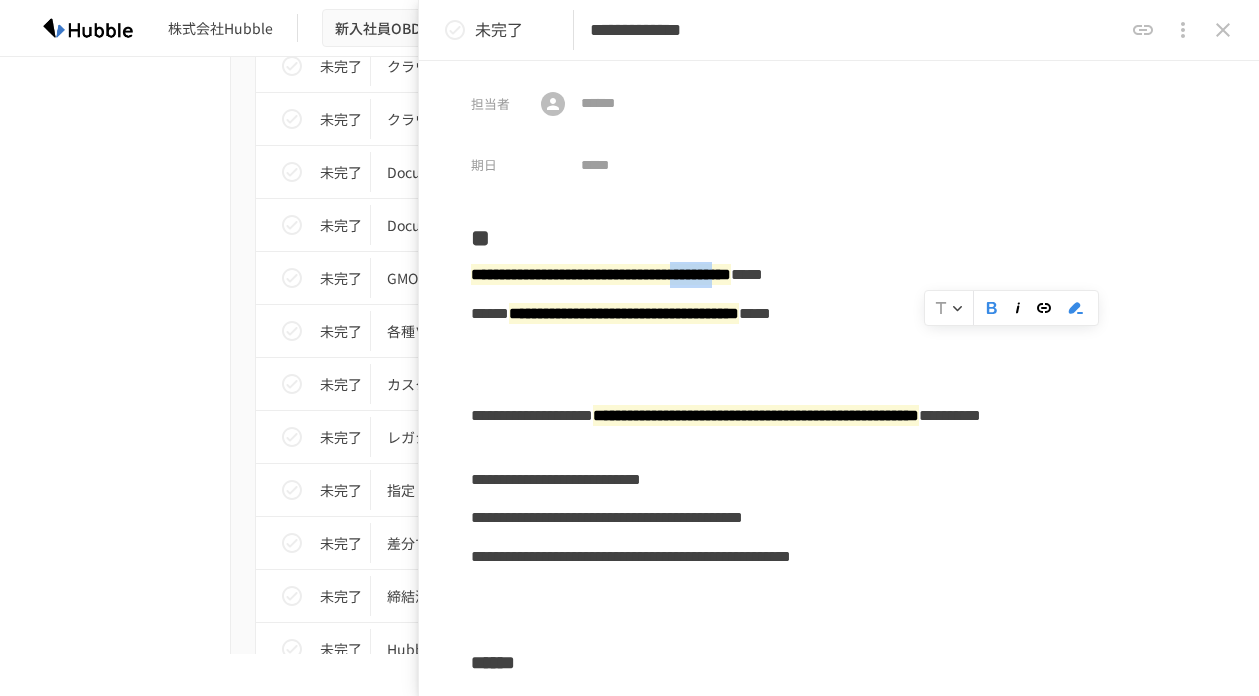 click on "**********" at bounding box center (601, 274) 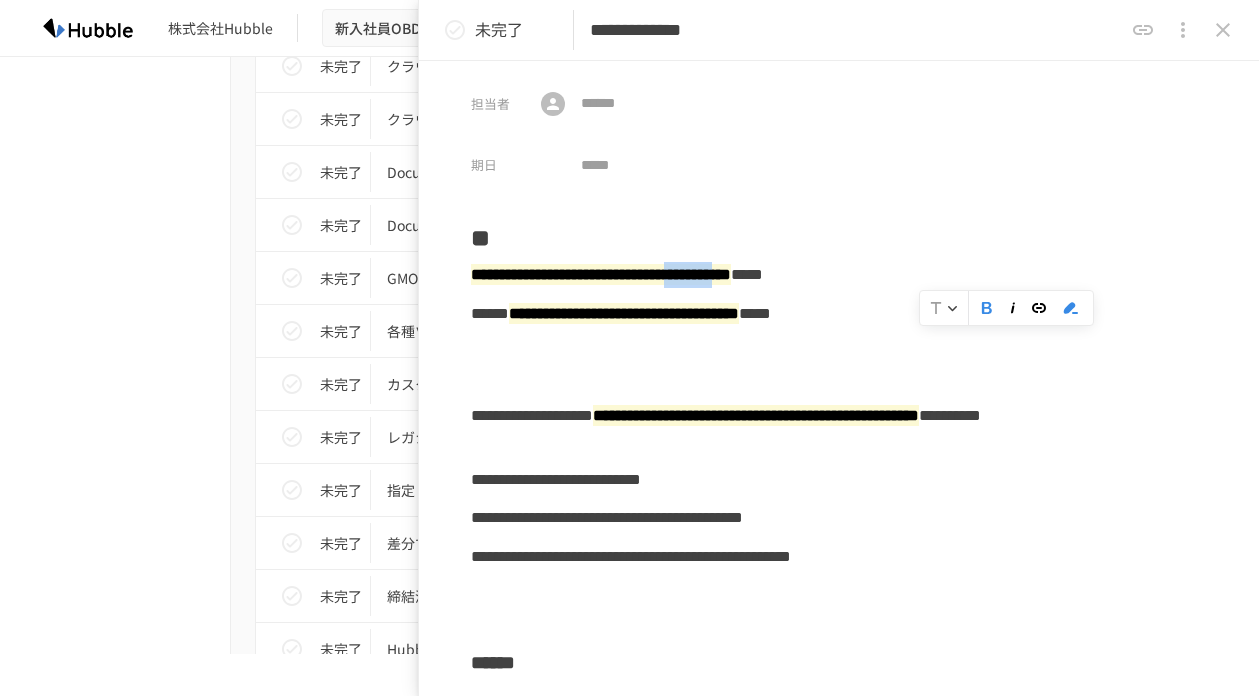 drag, startPoint x: 902, startPoint y: 274, endPoint x: 980, endPoint y: 274, distance: 78 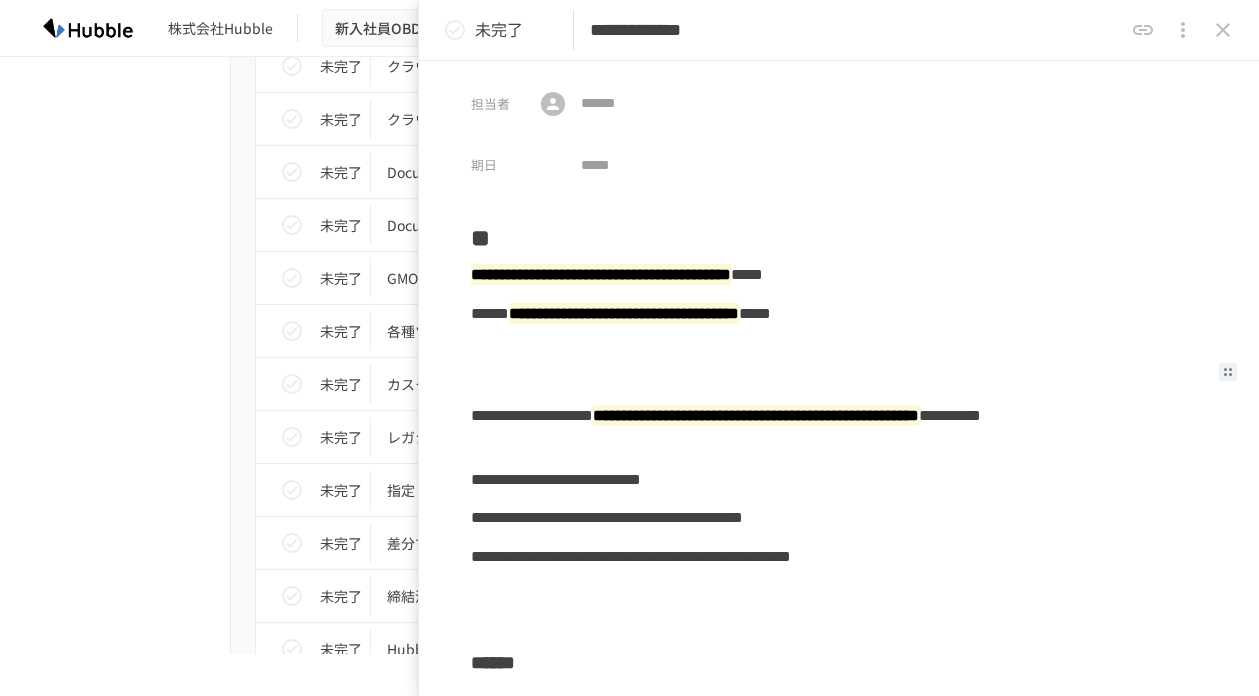 click at bounding box center (839, 377) 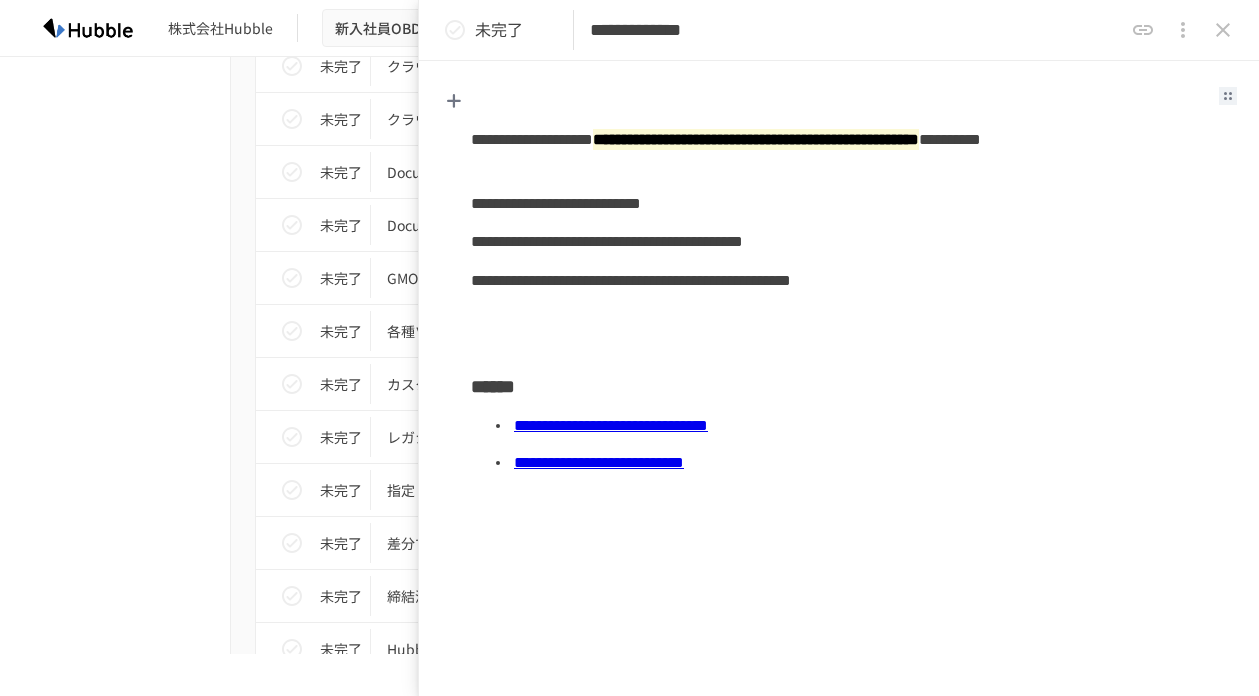 scroll, scrollTop: 290, scrollLeft: 0, axis: vertical 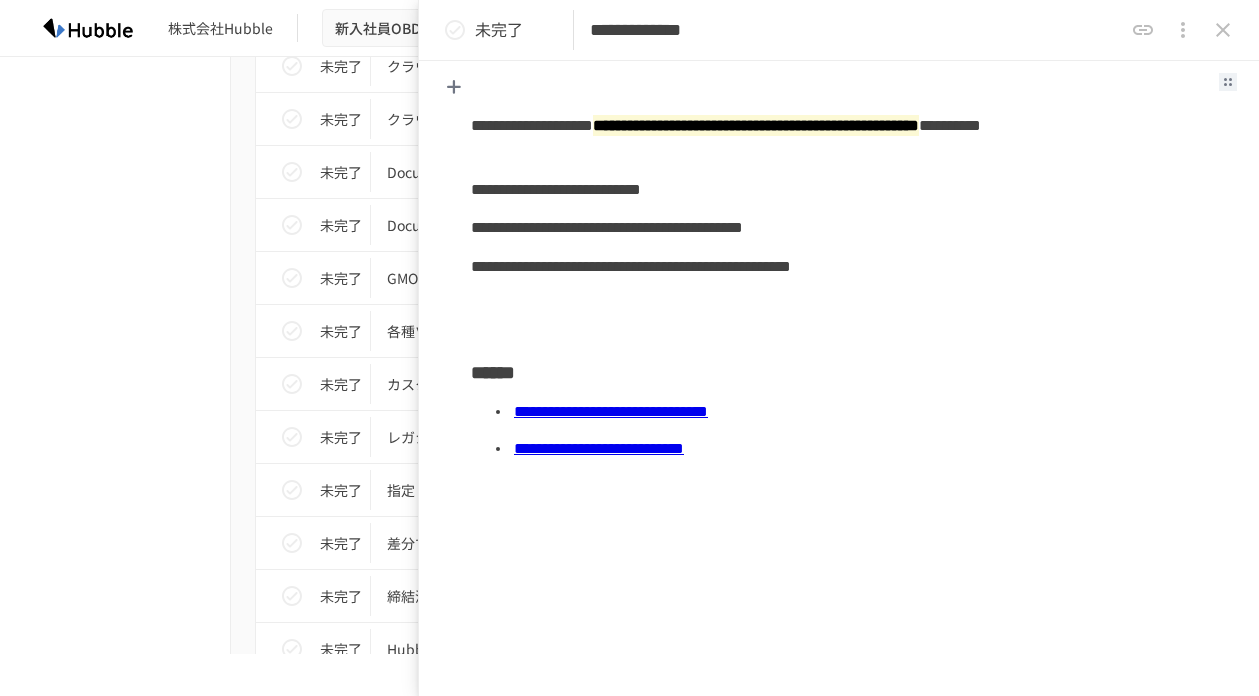 click 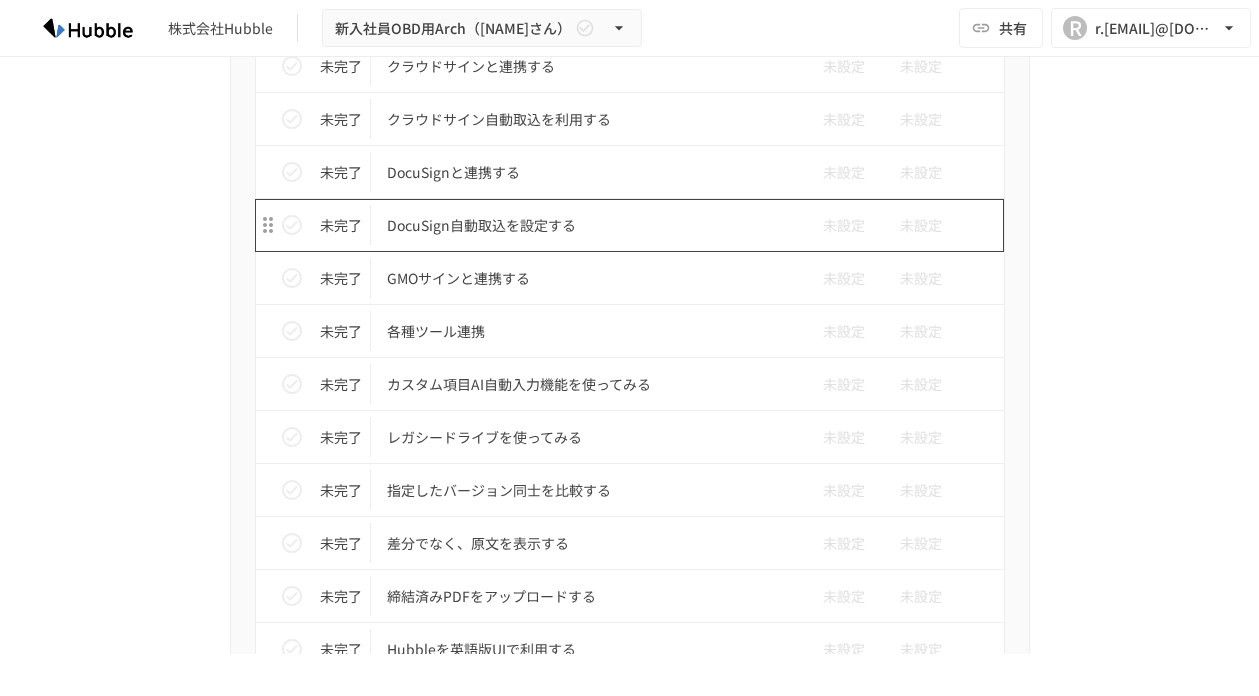click on "DocuSign自動取込を設定する" at bounding box center [588, 225] 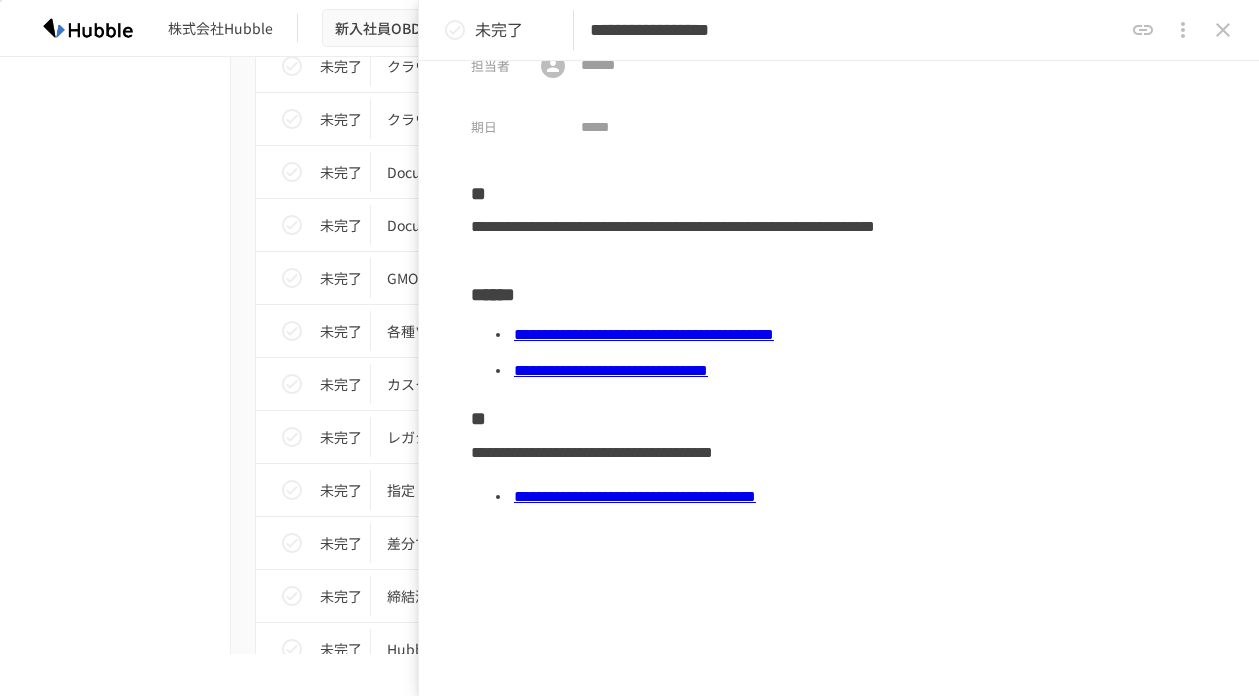scroll, scrollTop: 59, scrollLeft: 0, axis: vertical 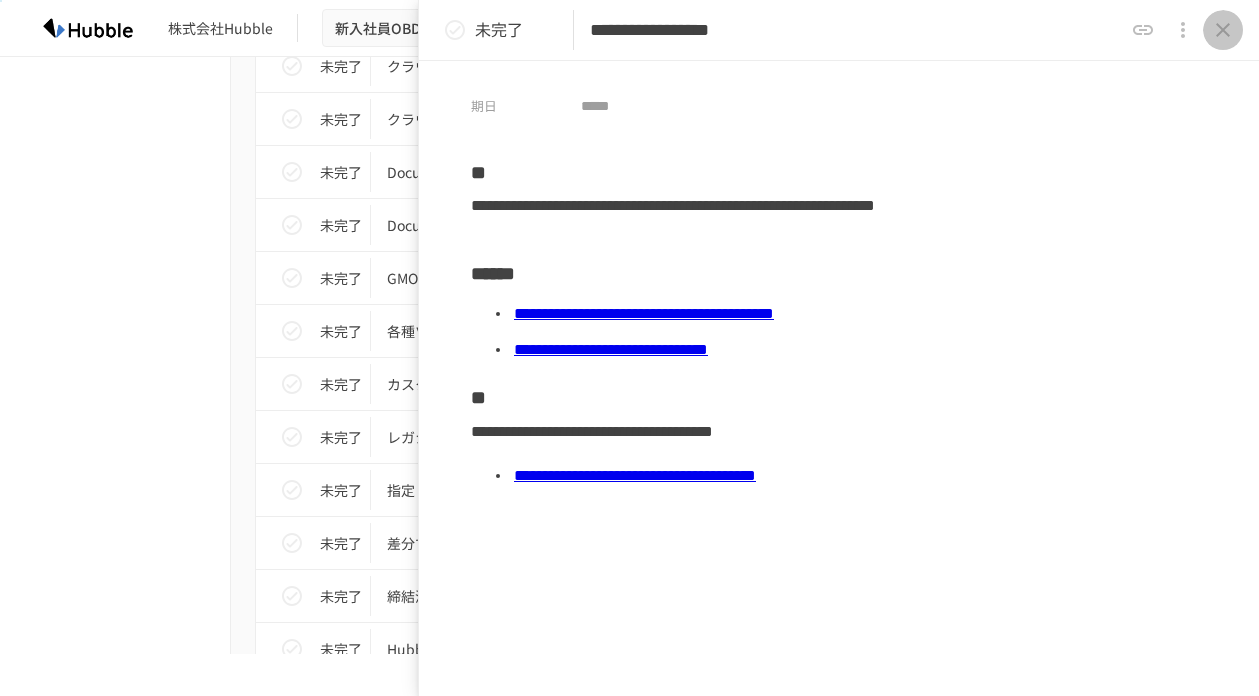 click 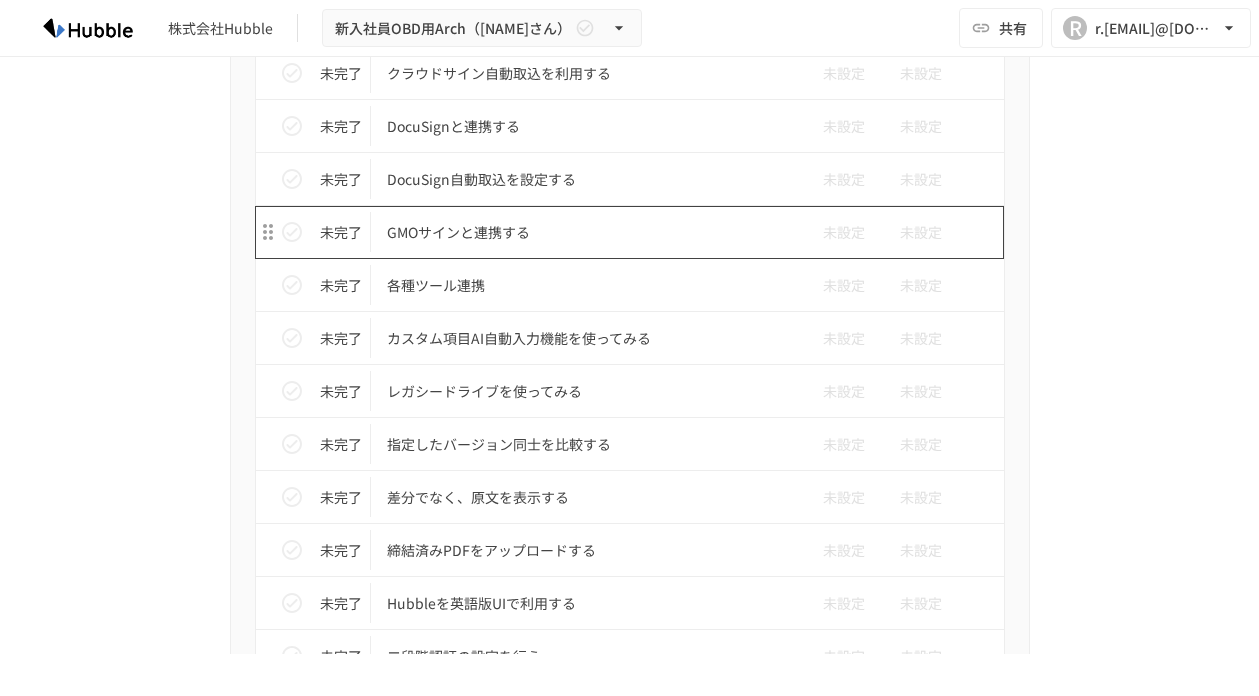 scroll, scrollTop: 2016, scrollLeft: 0, axis: vertical 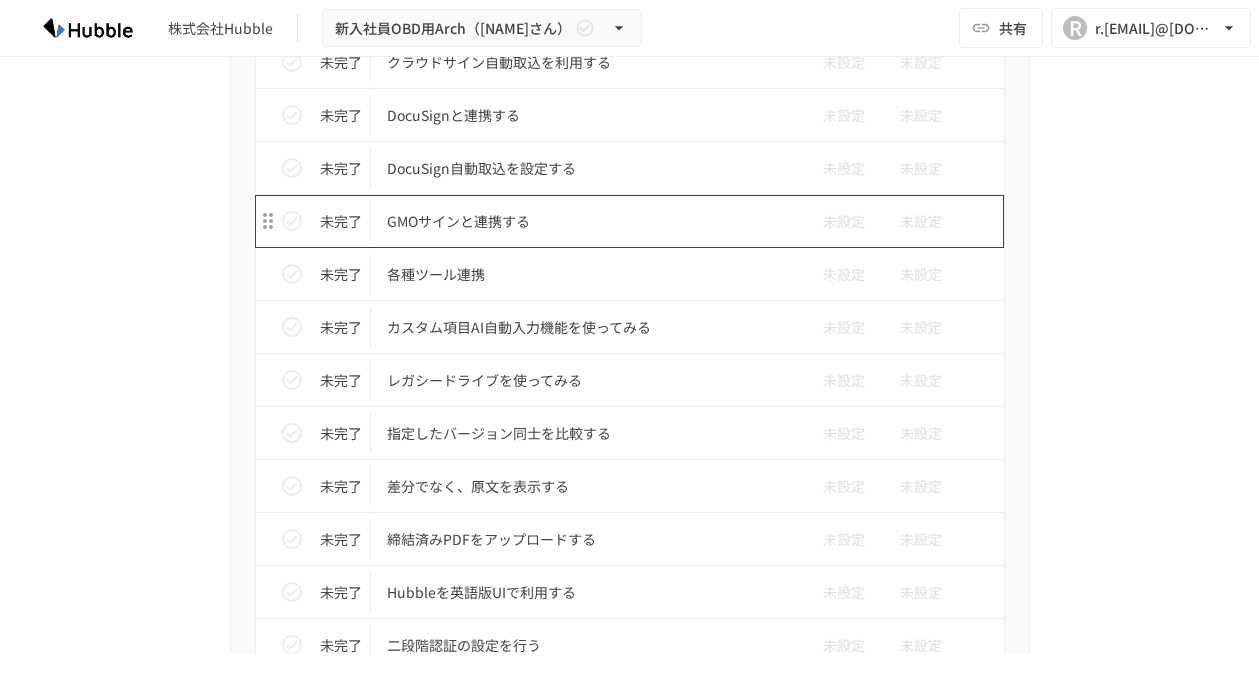 click on "GMOサインと連携する" at bounding box center [588, 221] 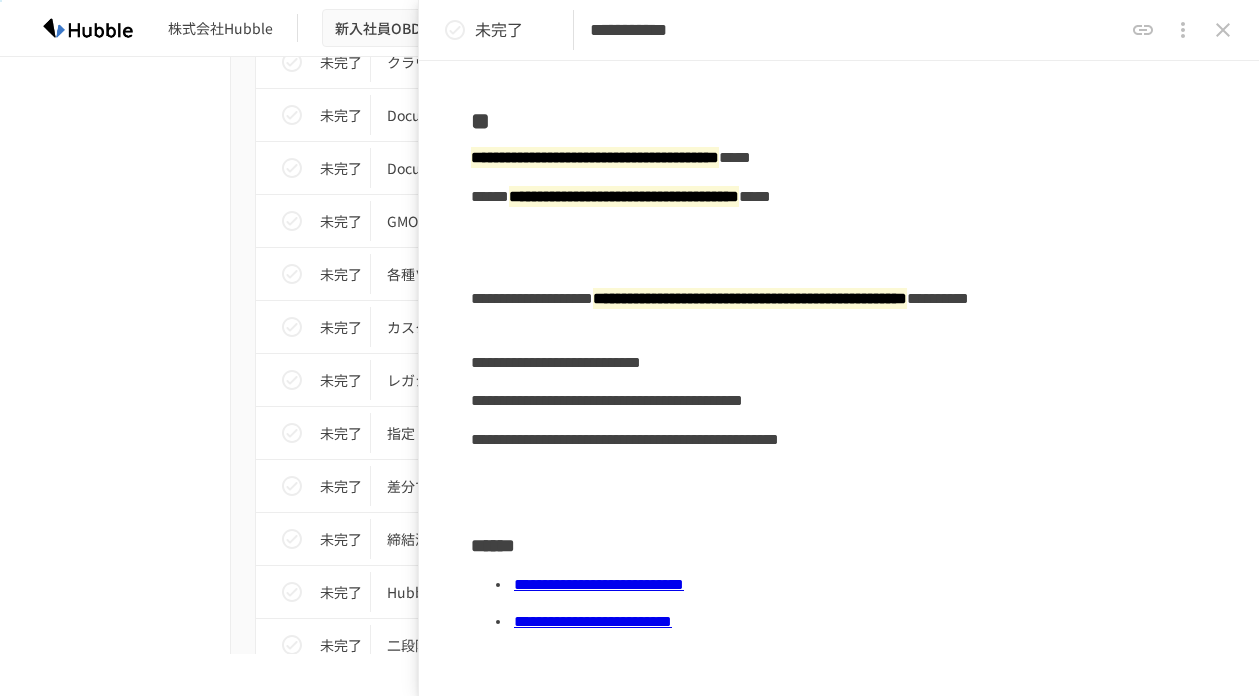 scroll, scrollTop: 0, scrollLeft: 0, axis: both 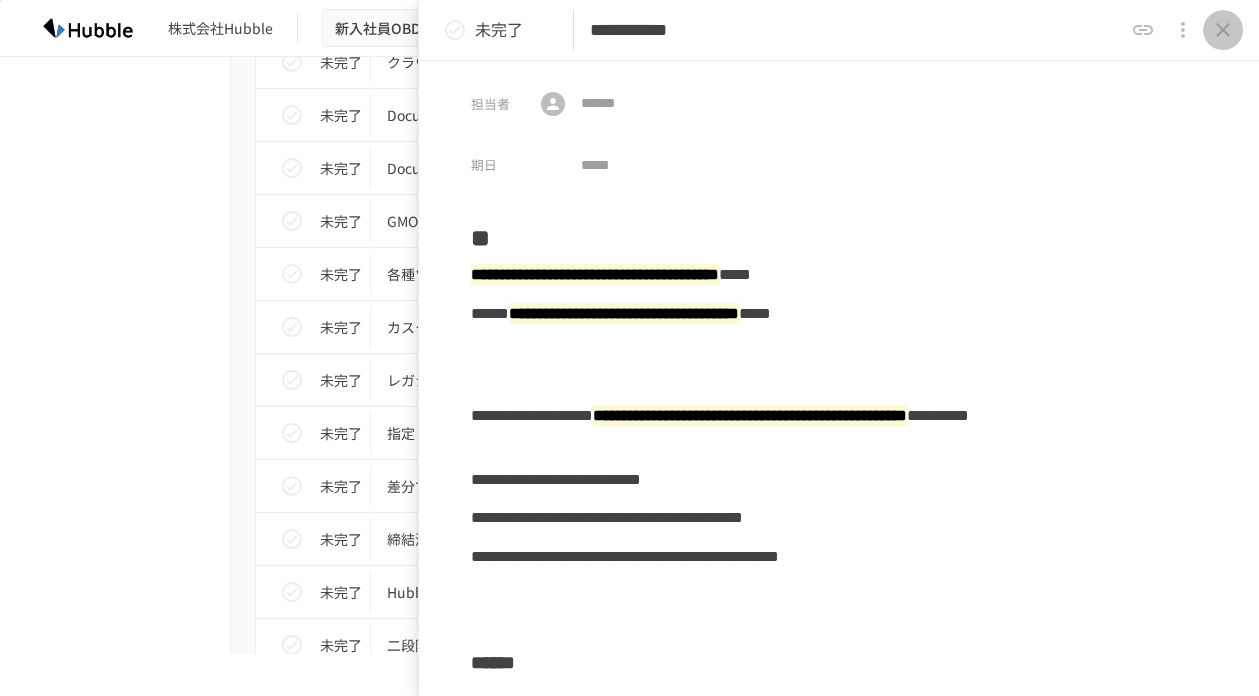 click 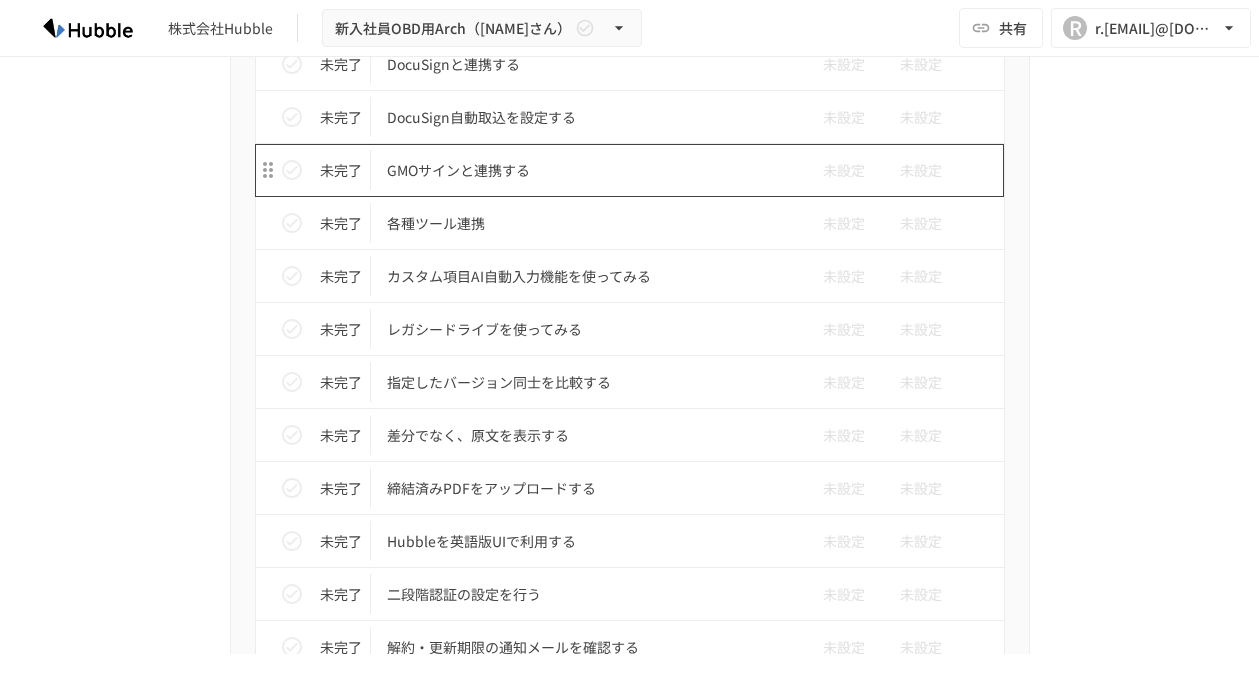 scroll, scrollTop: 2078, scrollLeft: 0, axis: vertical 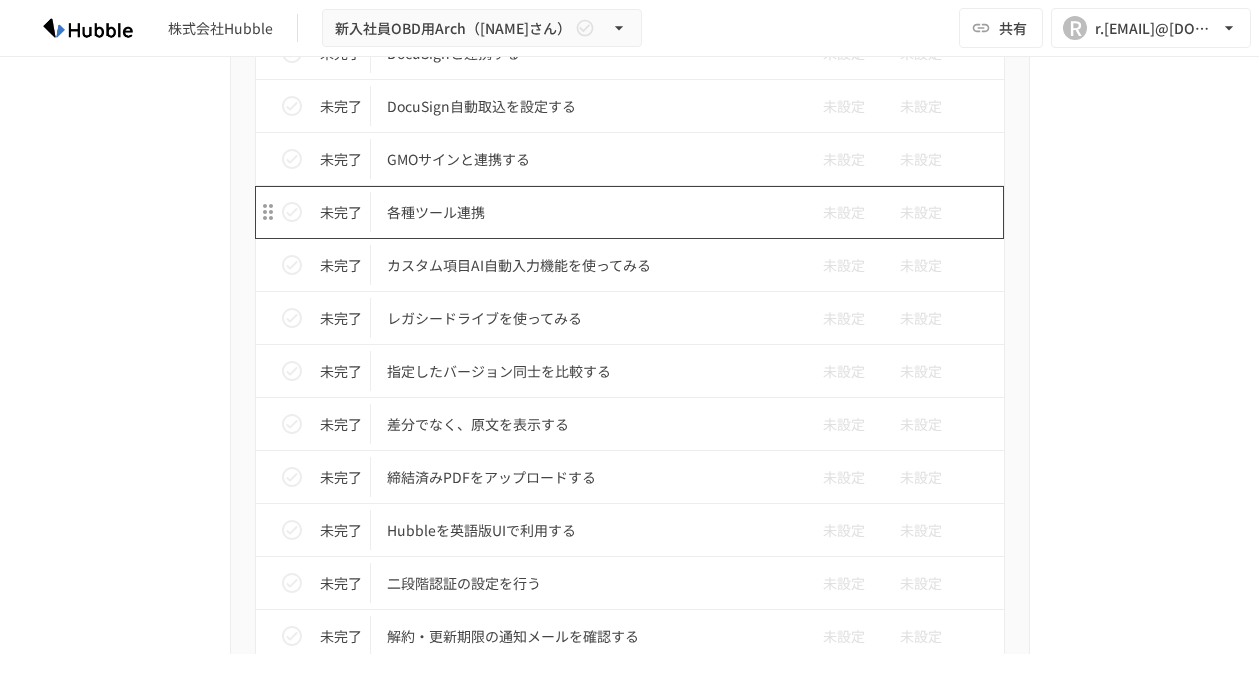 click on "各種ツール連携" at bounding box center [588, 212] 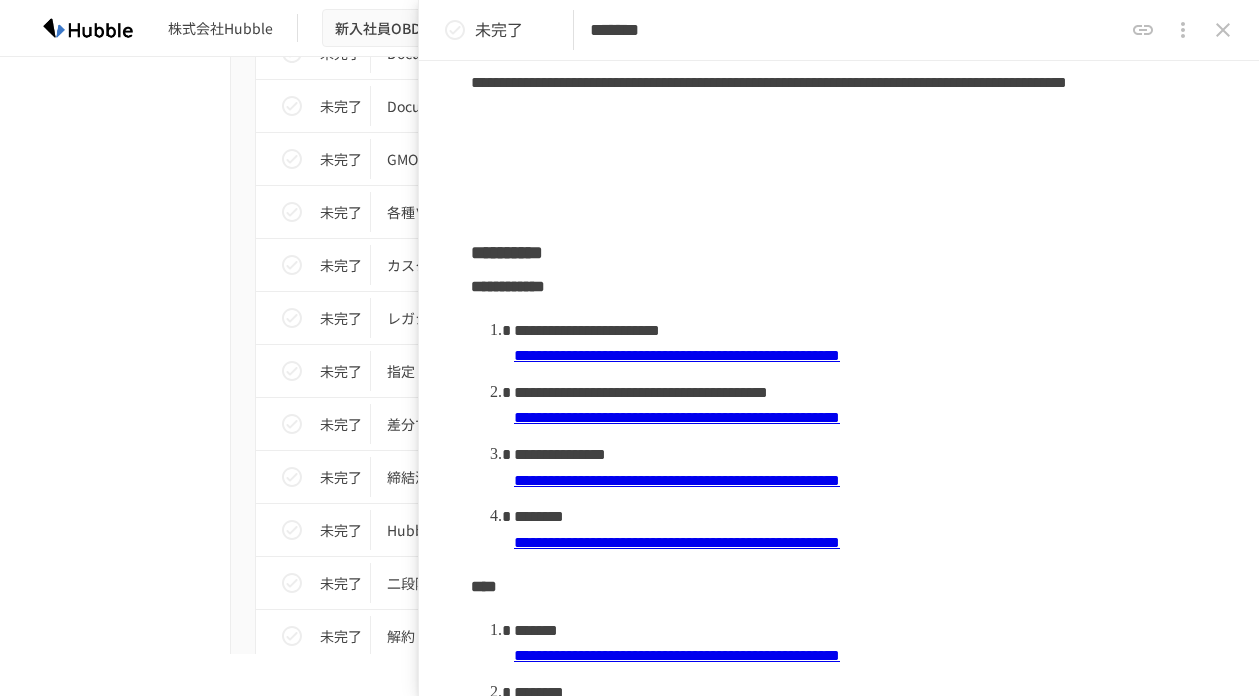 scroll, scrollTop: 0, scrollLeft: 0, axis: both 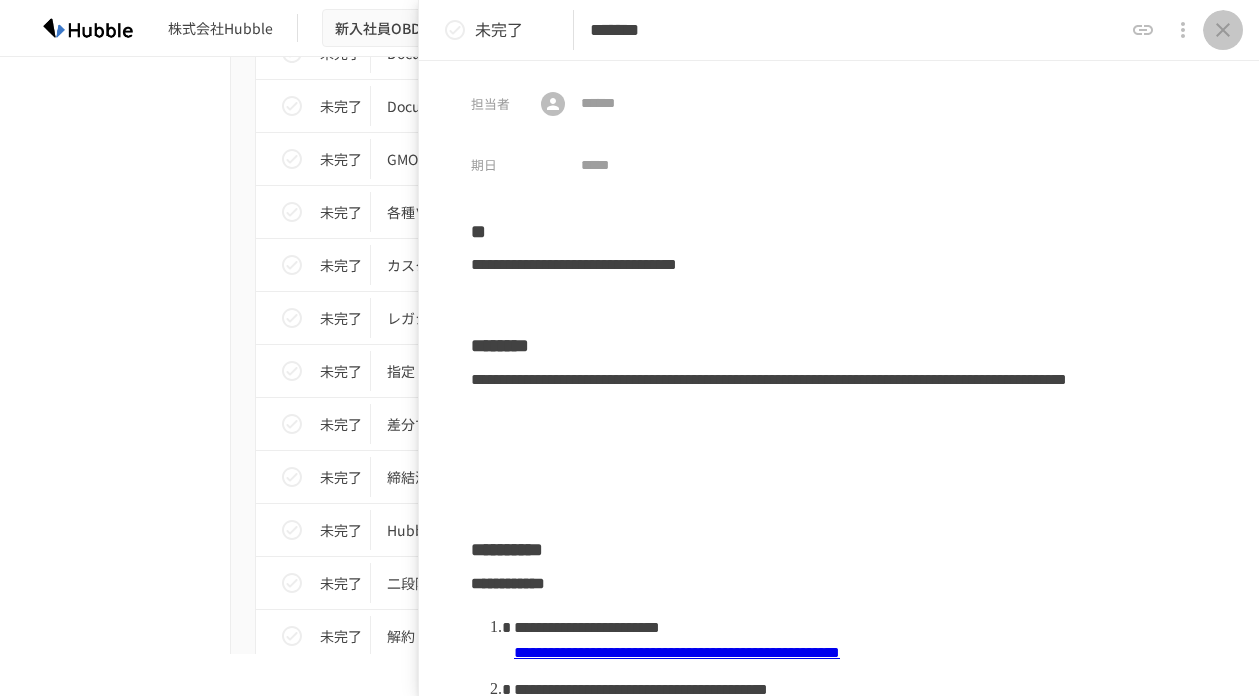 click 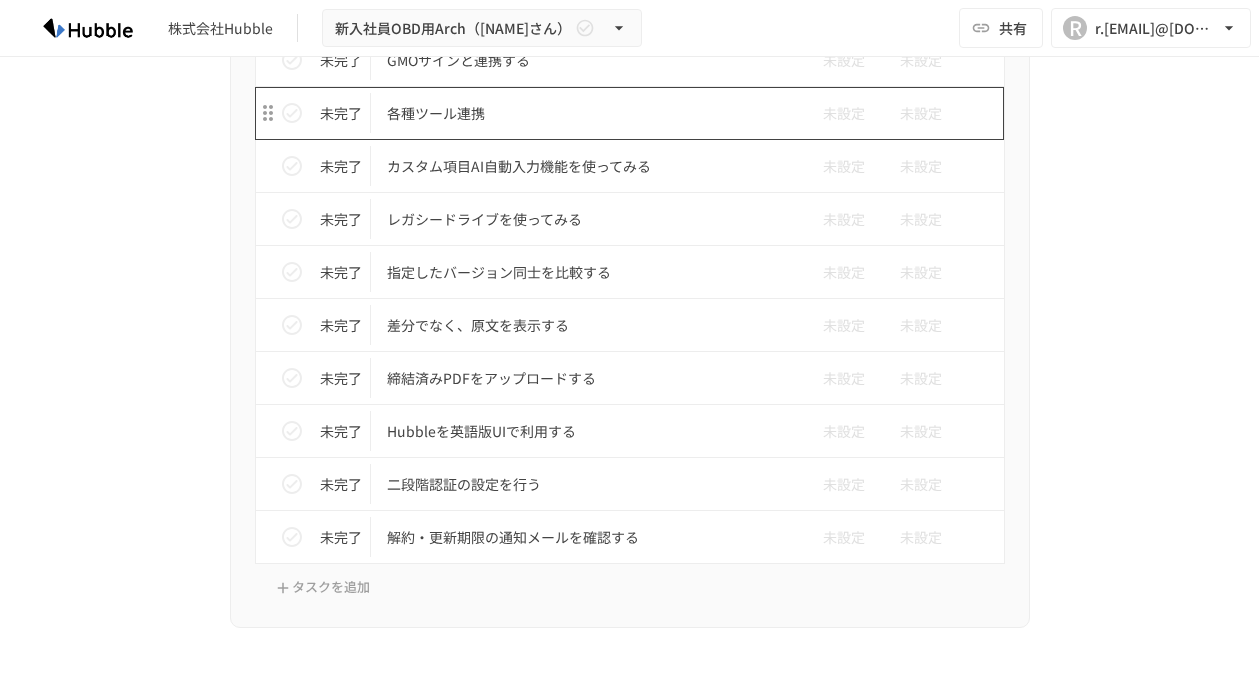 scroll, scrollTop: 2178, scrollLeft: 0, axis: vertical 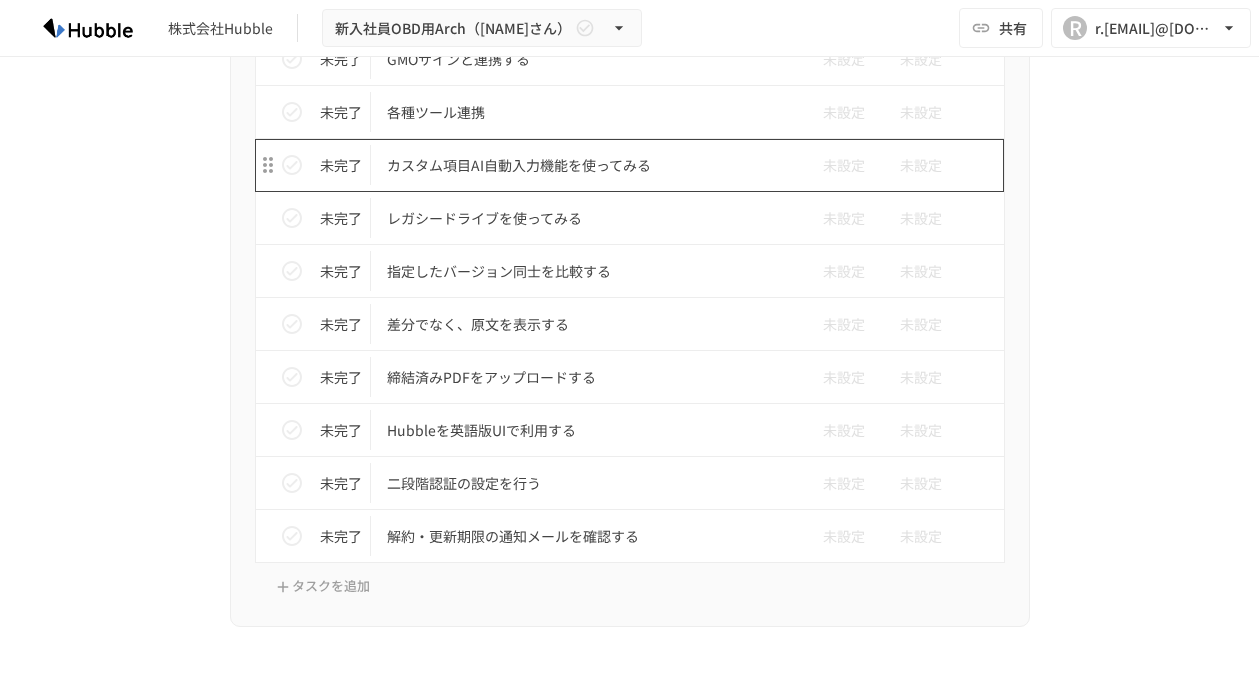 click on "カスタム項目AI自動入力機能を使ってみる" at bounding box center [588, 165] 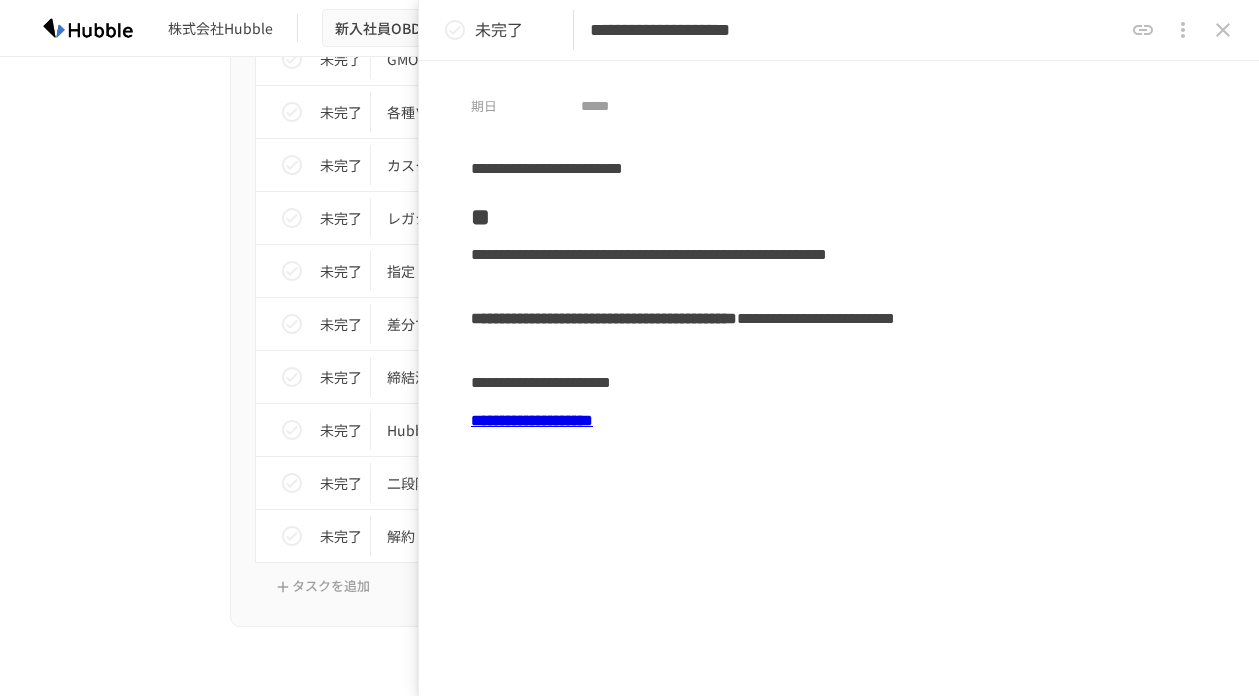 scroll, scrollTop: 103, scrollLeft: 0, axis: vertical 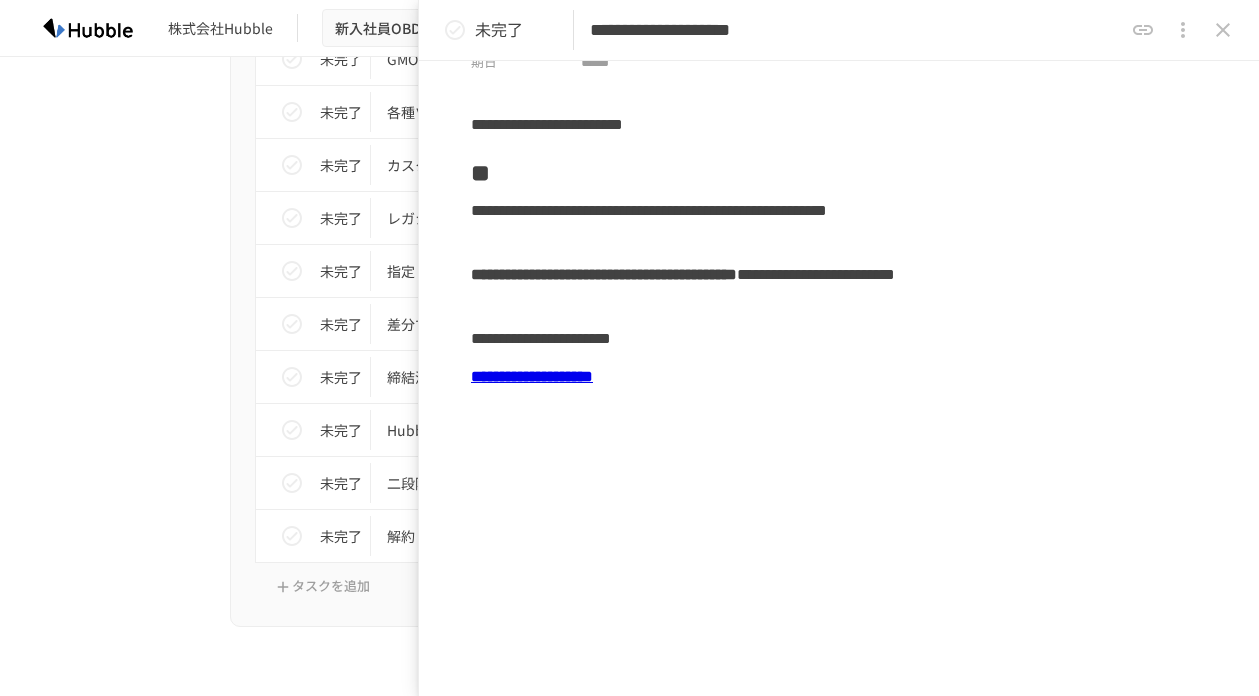 click on "進捗 タスク名 担当者 期限 完了 Hubbleにログインする 未設定 未設定 完了 ユーザーを追加する 未設定 未設定 完了 フォルダを作成する 未設定 未設定 未完了 グループを作成する 未設定 未設定 完了 ドキュメントを追加する 未設定 未設定 完了 ドキュメントを編集する 未設定 未設定 完了 ドキュメントに詳細情報を追加する 未設定 未設定 完了 ドキュメントに付随する添付ファイルを保存する 未設定 未設定 完了 ドキュメントに関連契約を紐付ける 未設定 未設定 完了 ドキュメントにコメントをする 未設定 未設定 完了 ドキュメントを外部リンクで共有する 未設定 未設定 完了 ドキュメントリストにログインする 未設定 未設定 未完了 ドキュメントリストのカスタマイズを理解する 未設定 未設定 完了 テンプレートを「公開」して利用可能な状態にする" at bounding box center [630, -361] 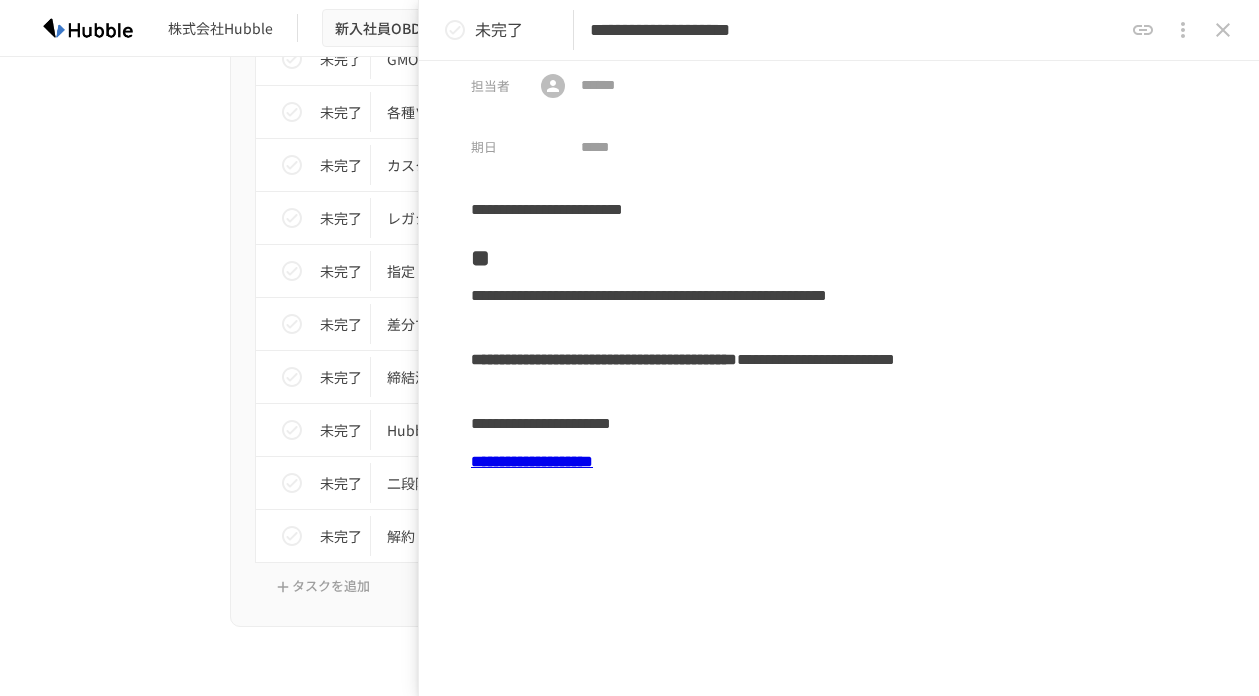 scroll, scrollTop: 0, scrollLeft: 0, axis: both 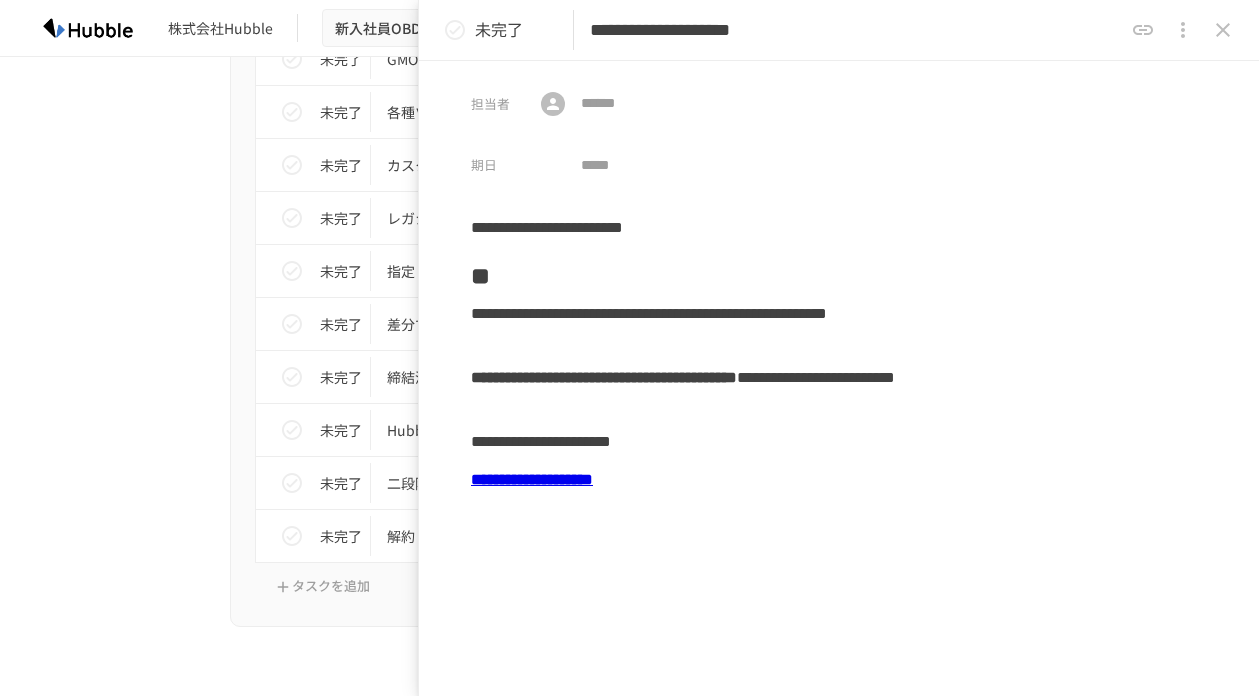 click on "**********" at bounding box center (532, 479) 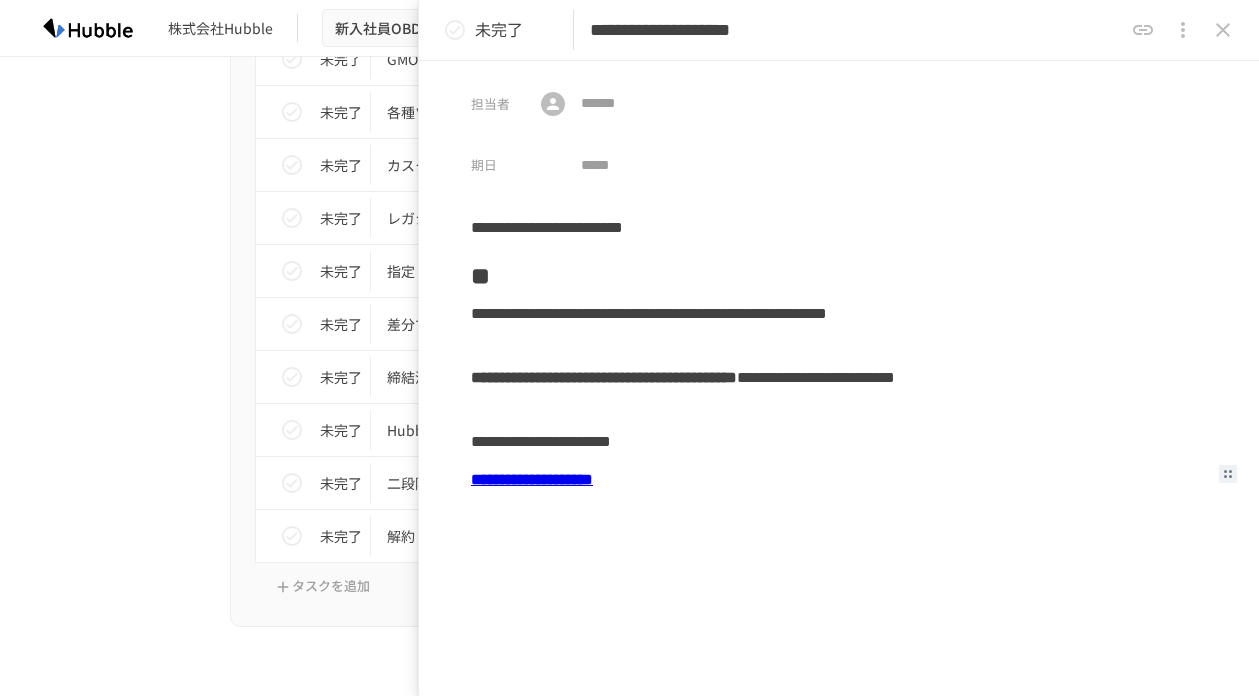 click on "**********" at bounding box center [532, 479] 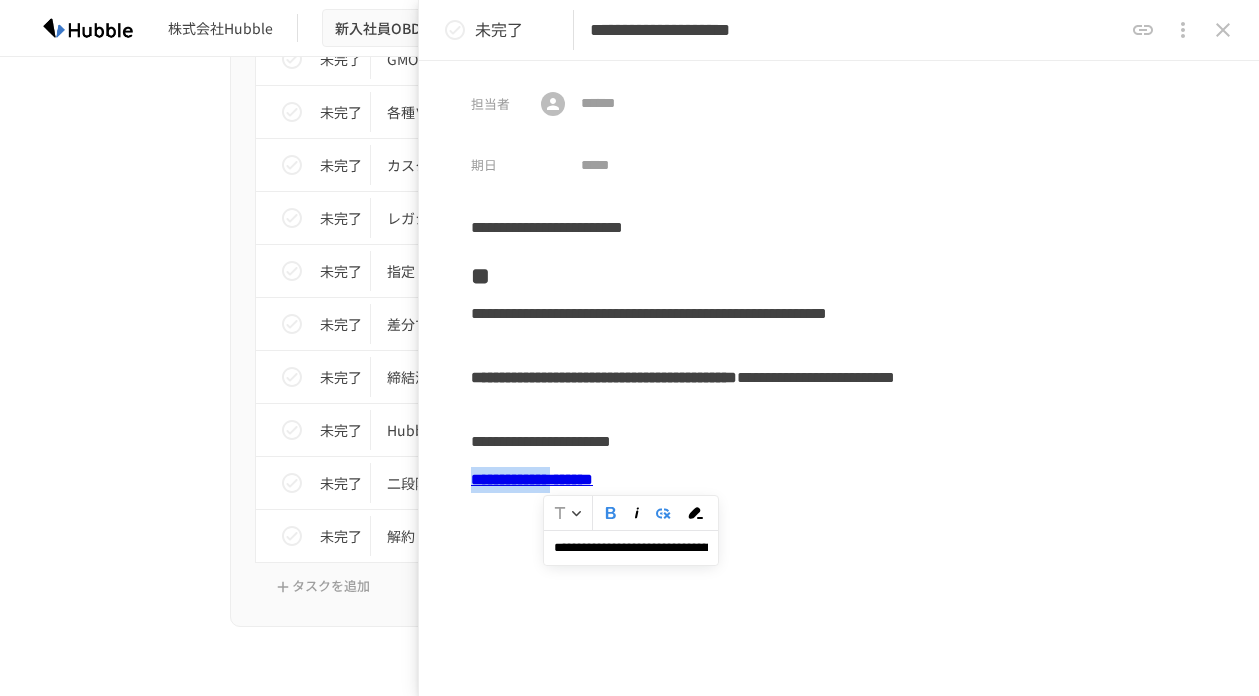 drag, startPoint x: 474, startPoint y: 478, endPoint x: 663, endPoint y: 480, distance: 189.01057 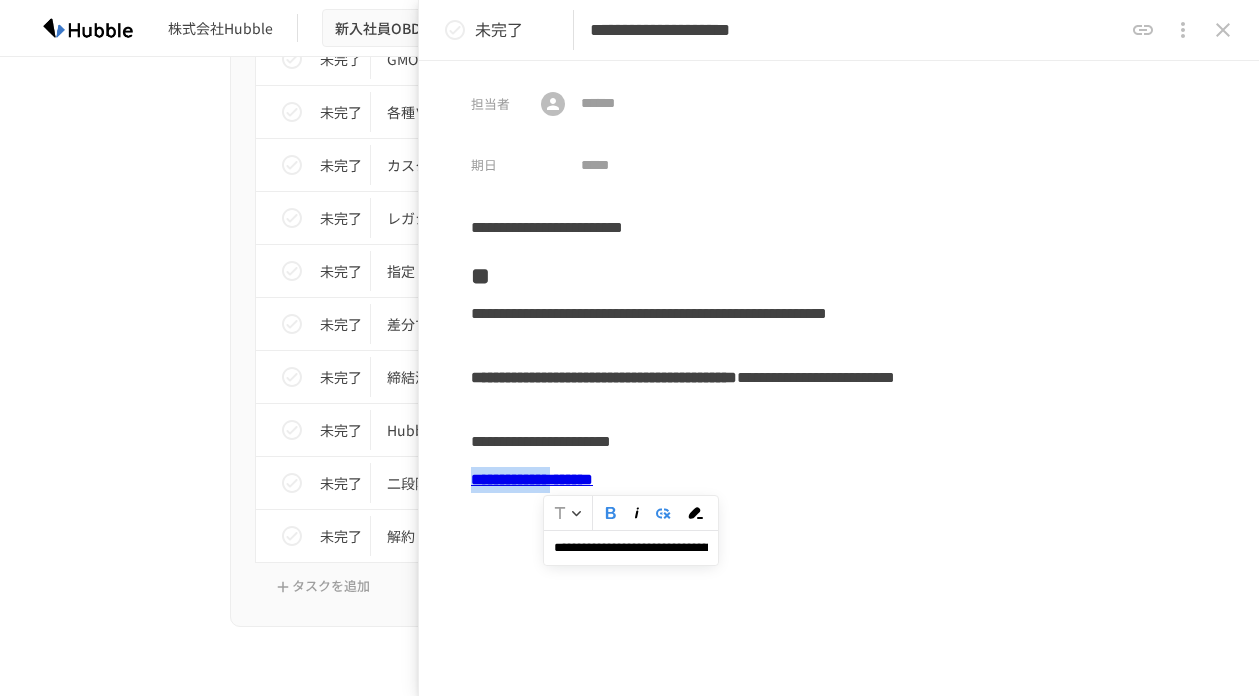 click on "**********" at bounding box center (532, 479) 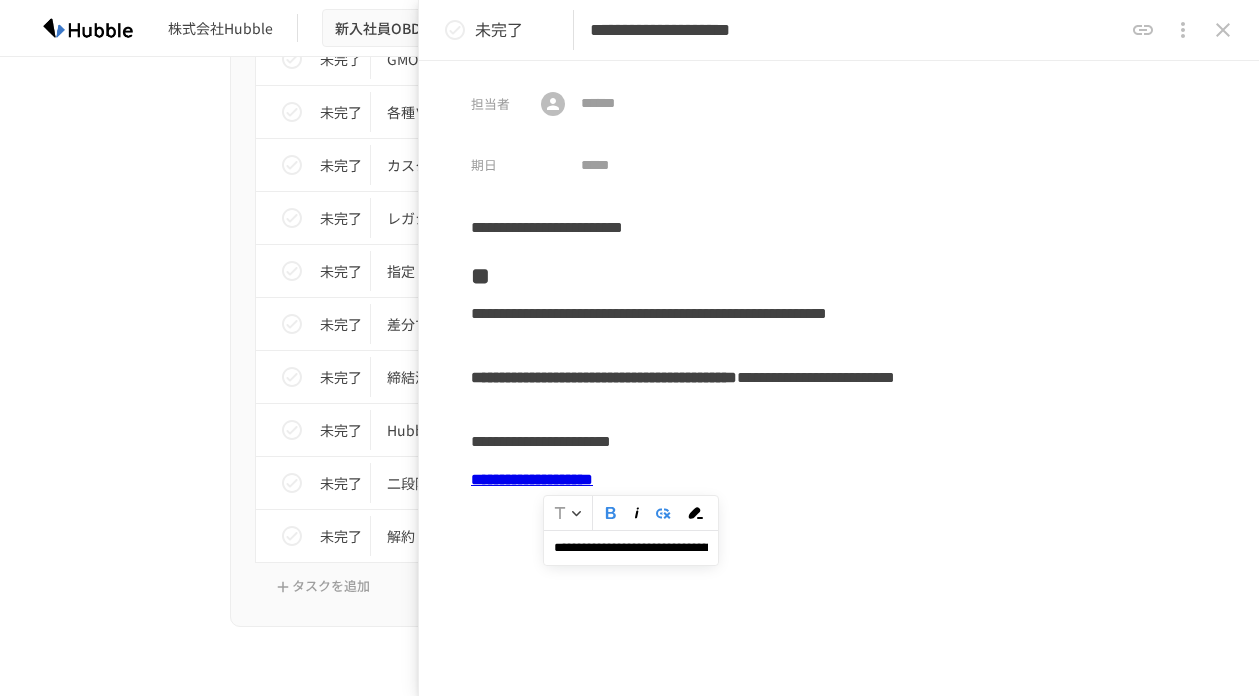 click on "**********" at bounding box center (631, 547) 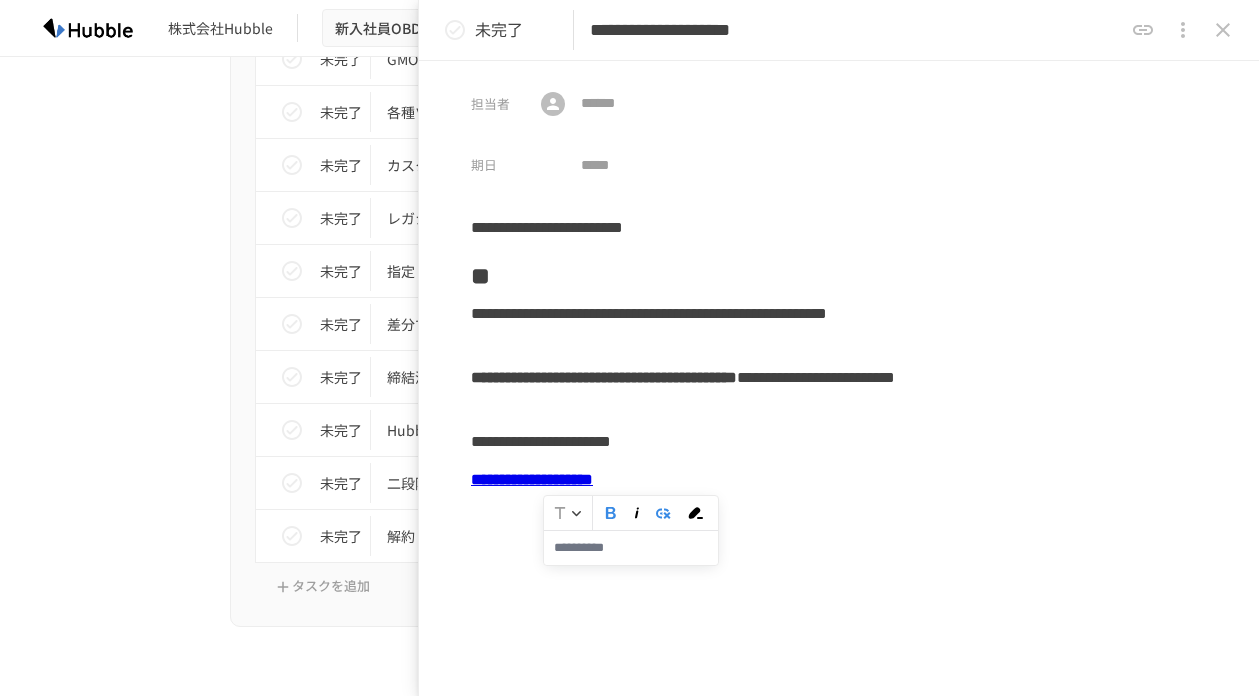 click on "**********" at bounding box center (839, 503) 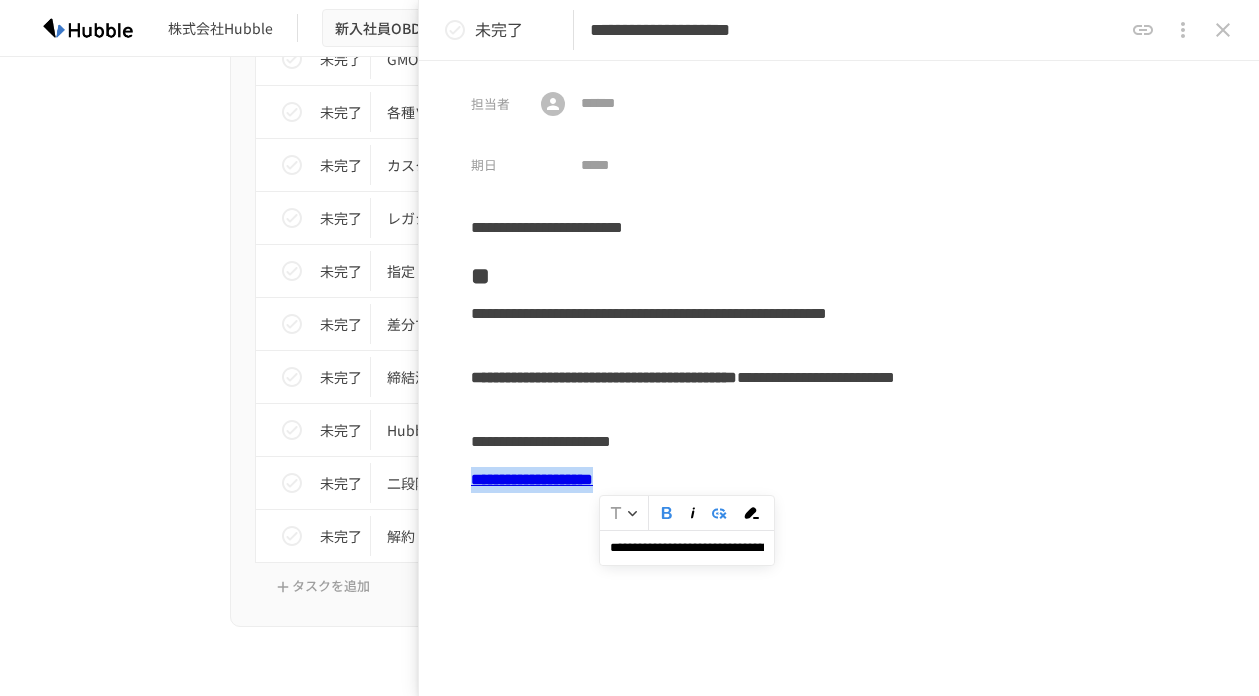 drag, startPoint x: 474, startPoint y: 483, endPoint x: 777, endPoint y: 484, distance: 303.00165 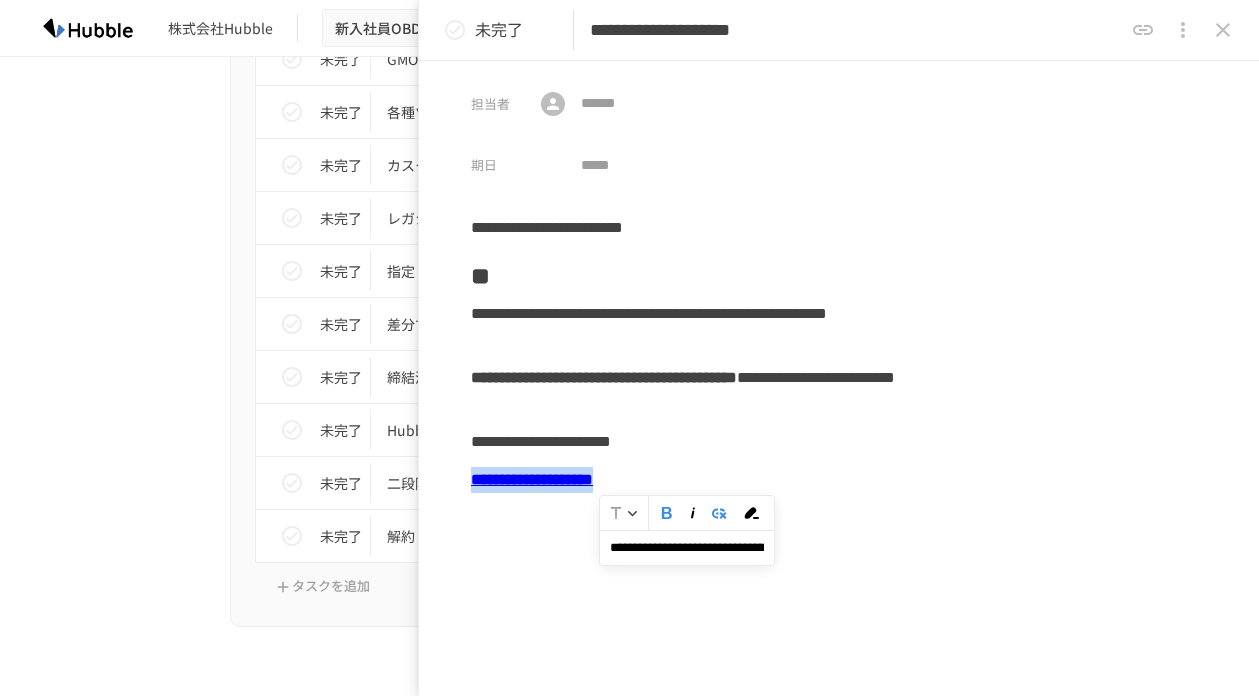 click on "**********" at bounding box center (839, 480) 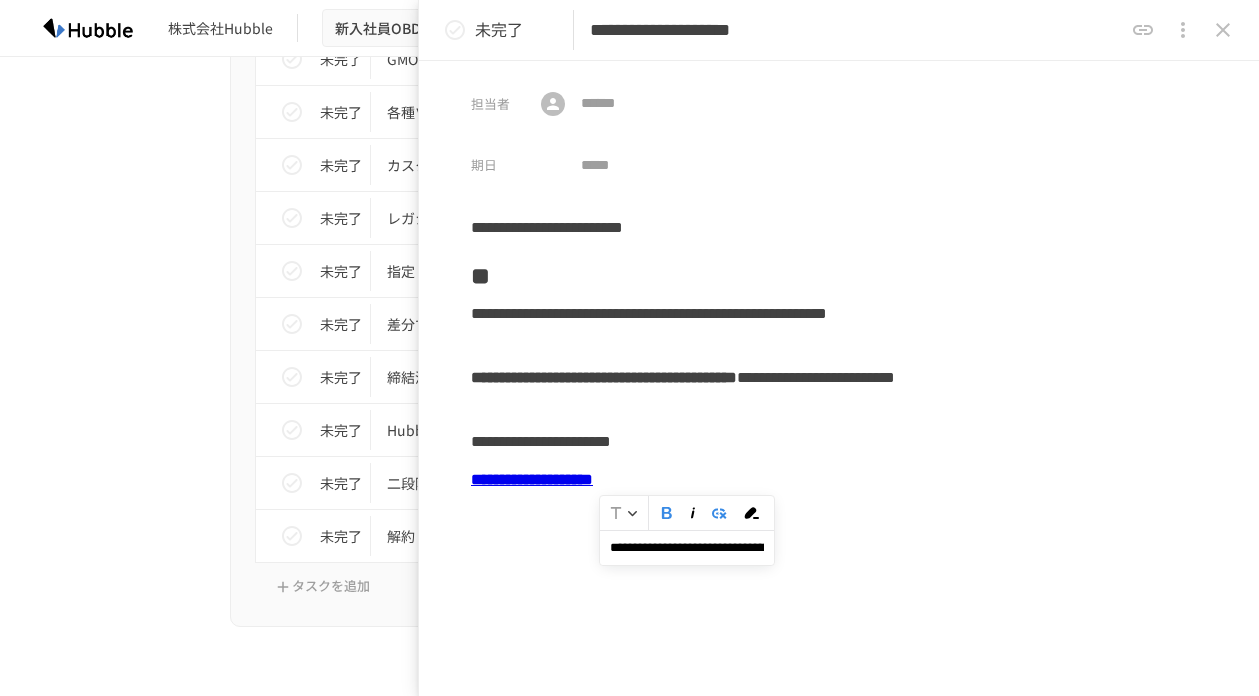 click on "**********" at bounding box center (687, 547) 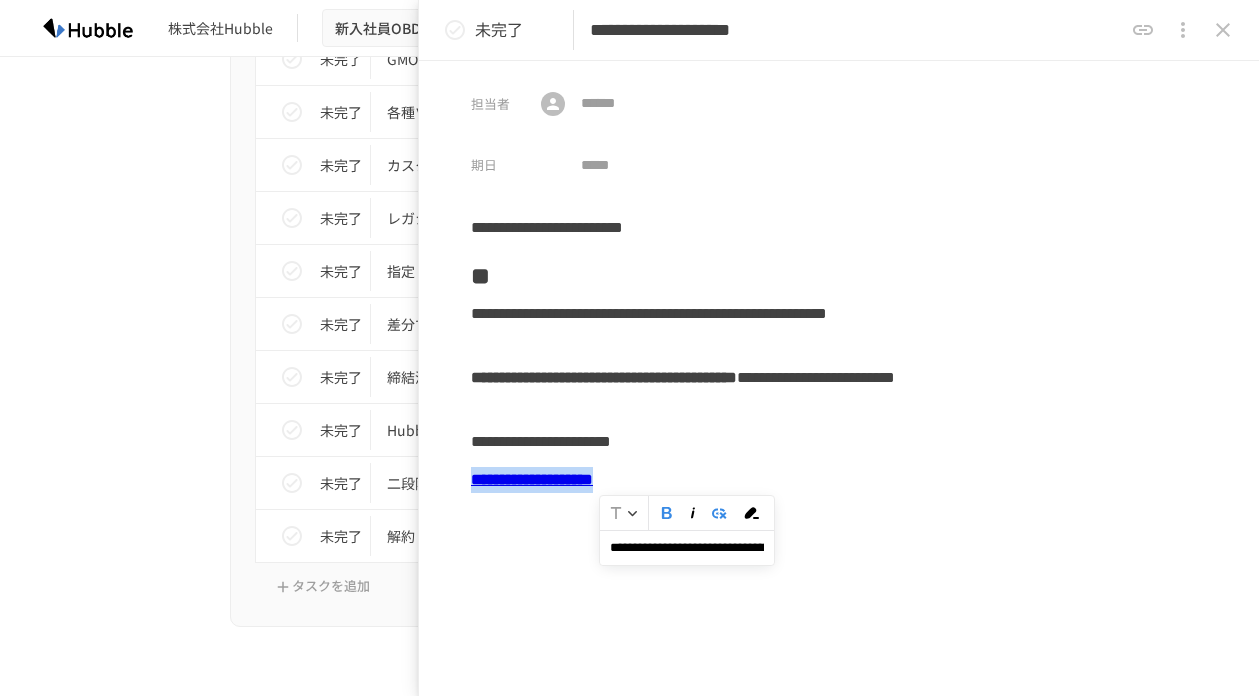 drag, startPoint x: 471, startPoint y: 478, endPoint x: 778, endPoint y: 479, distance: 307.00162 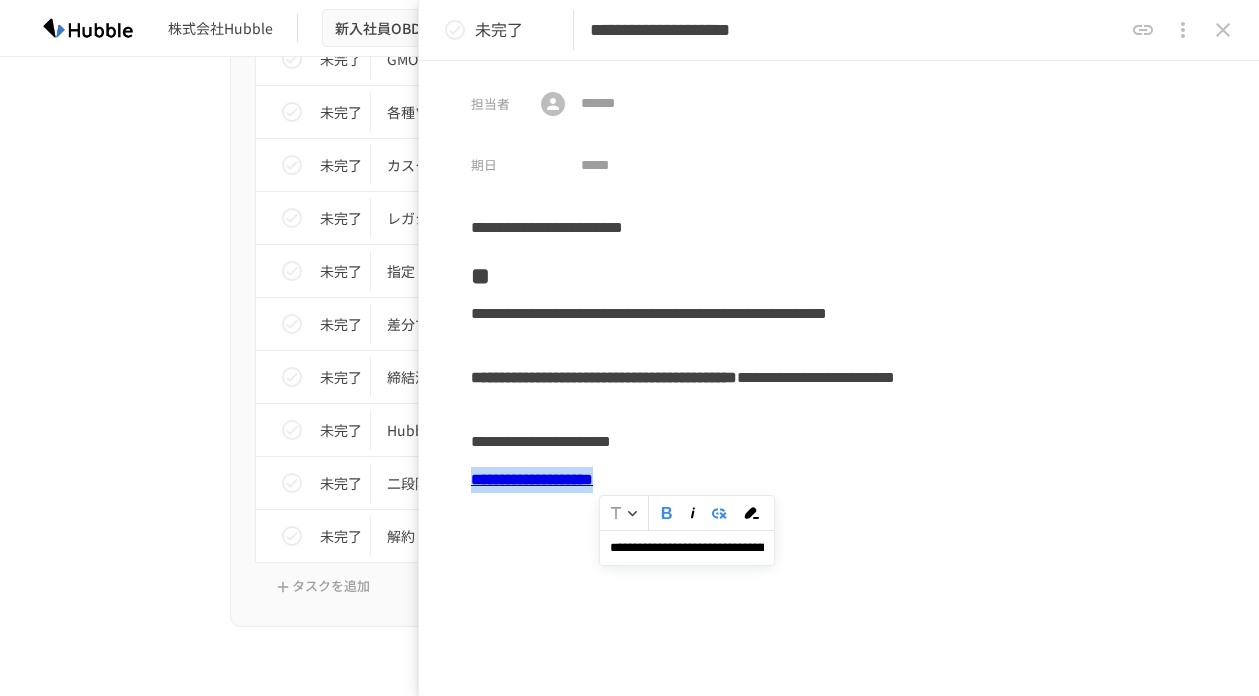 click on "**********" at bounding box center [839, 480] 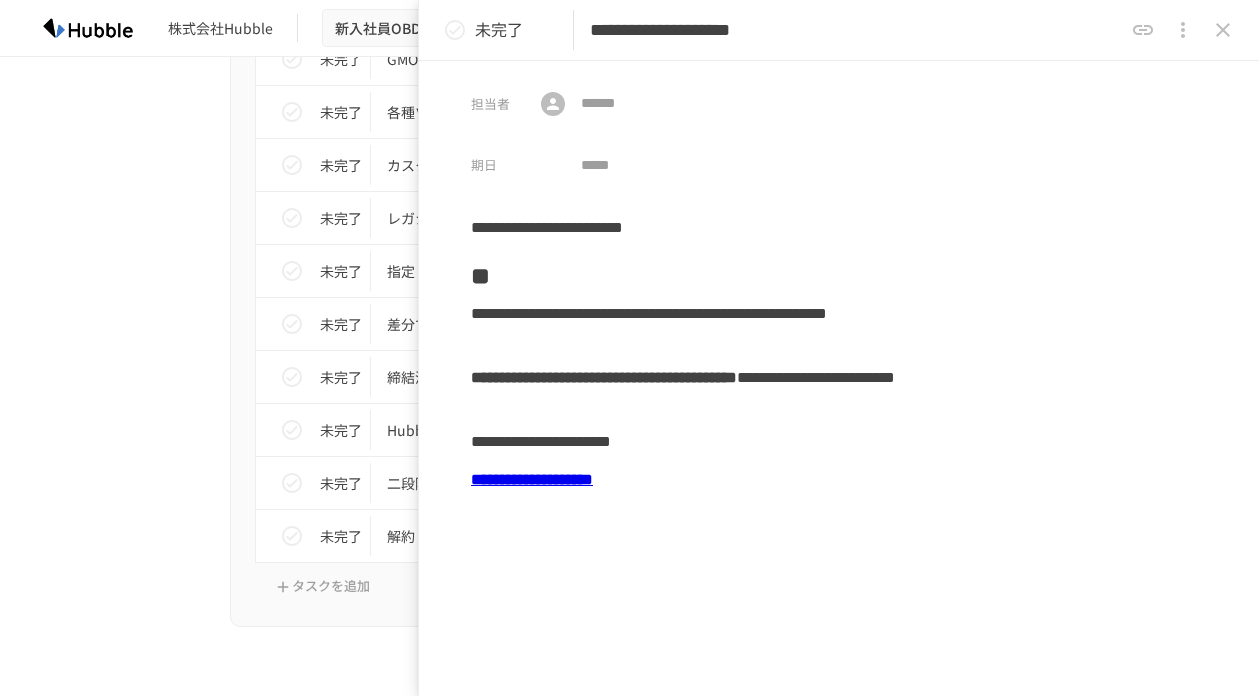 click on "**********" at bounding box center [839, 441] 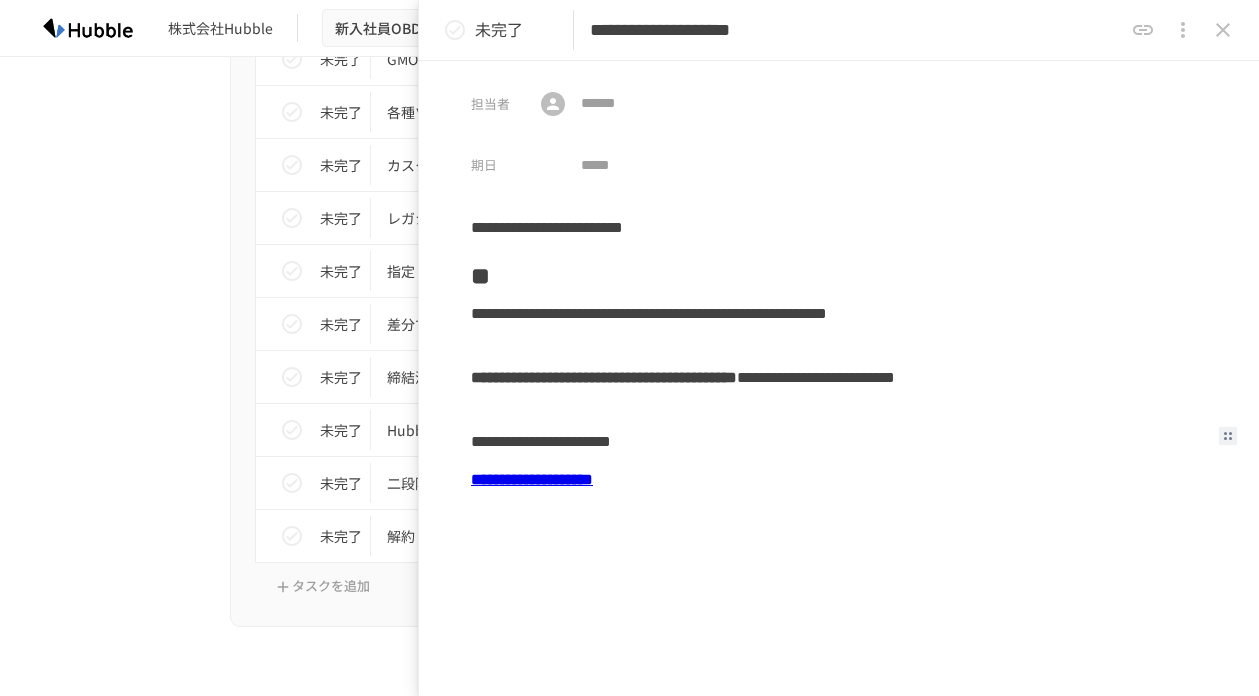 click on "**********" at bounding box center [839, 441] 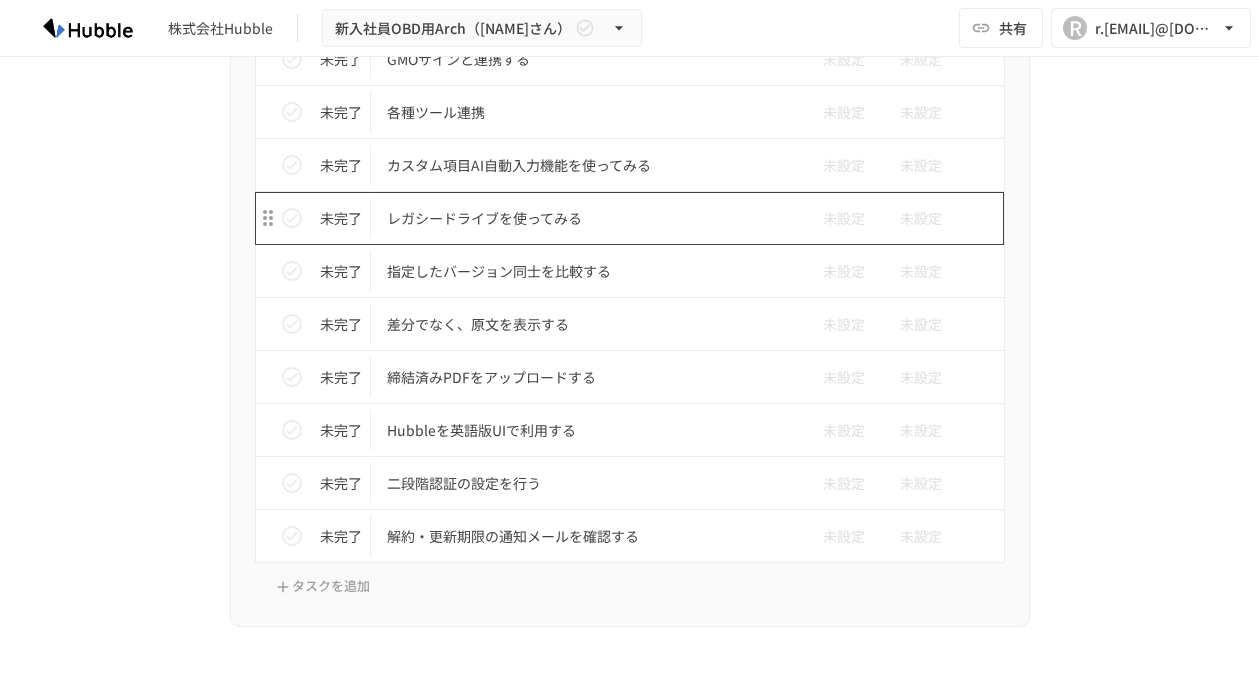 click on "レガシードライブを使ってみる" at bounding box center (588, 218) 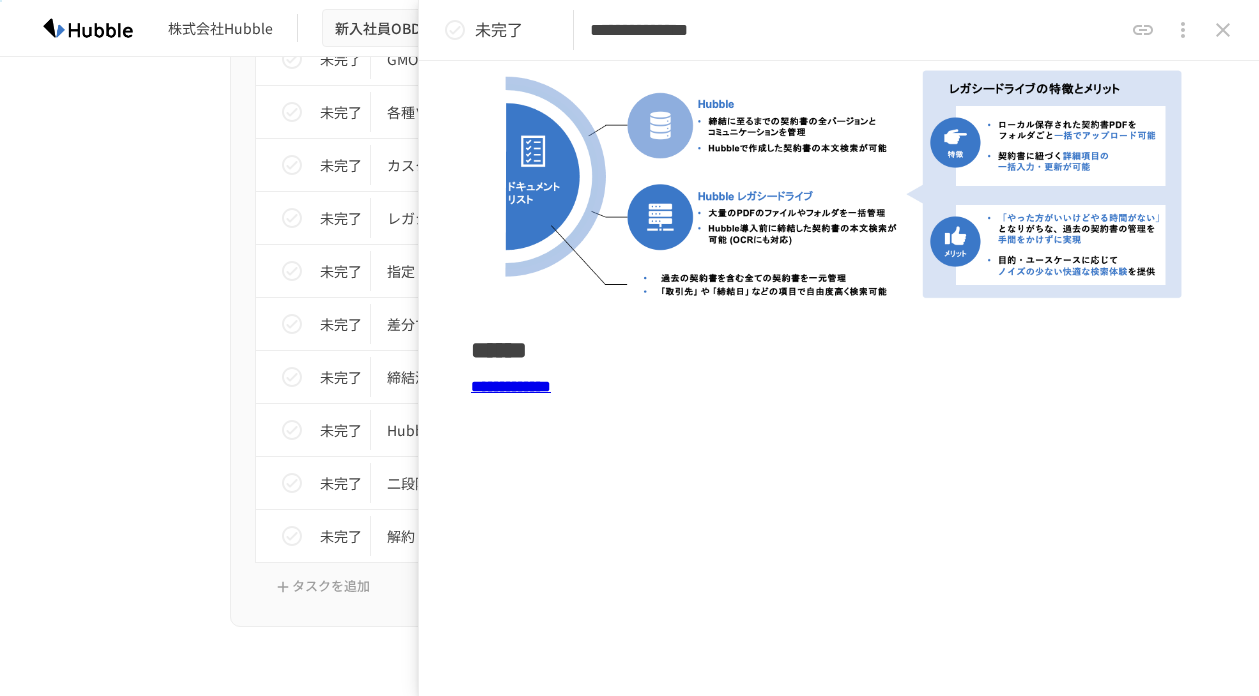 scroll, scrollTop: 405, scrollLeft: 0, axis: vertical 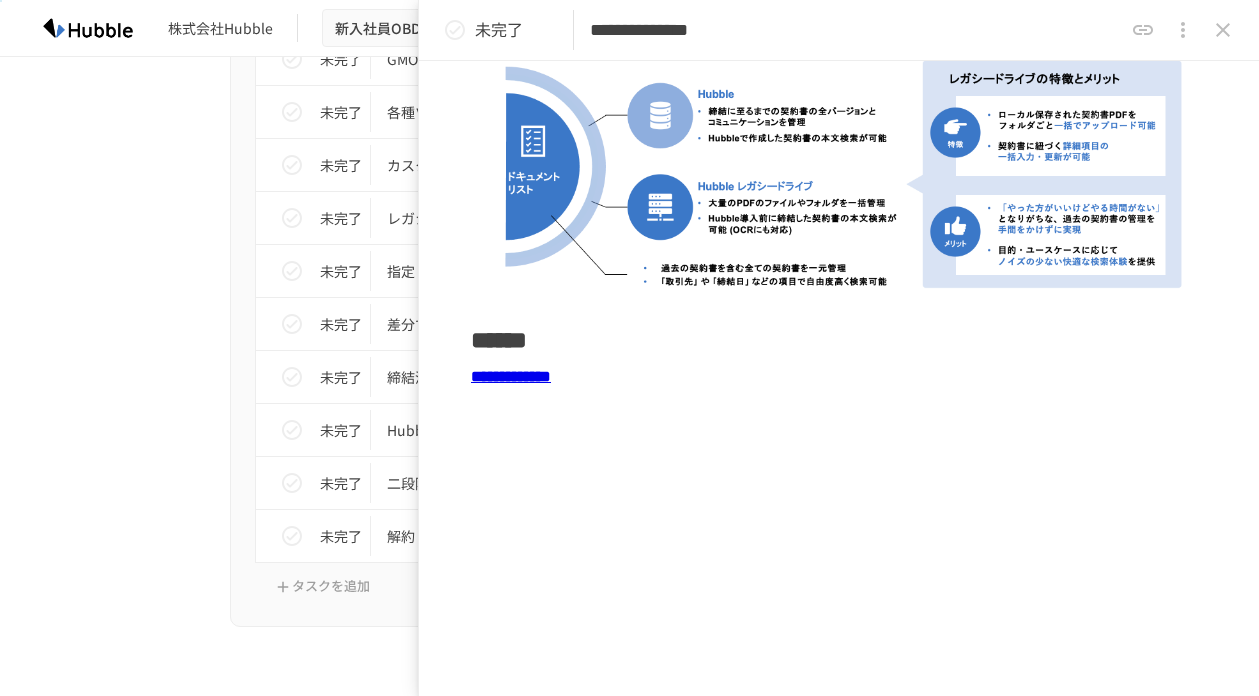 click on "**********" at bounding box center (511, 376) 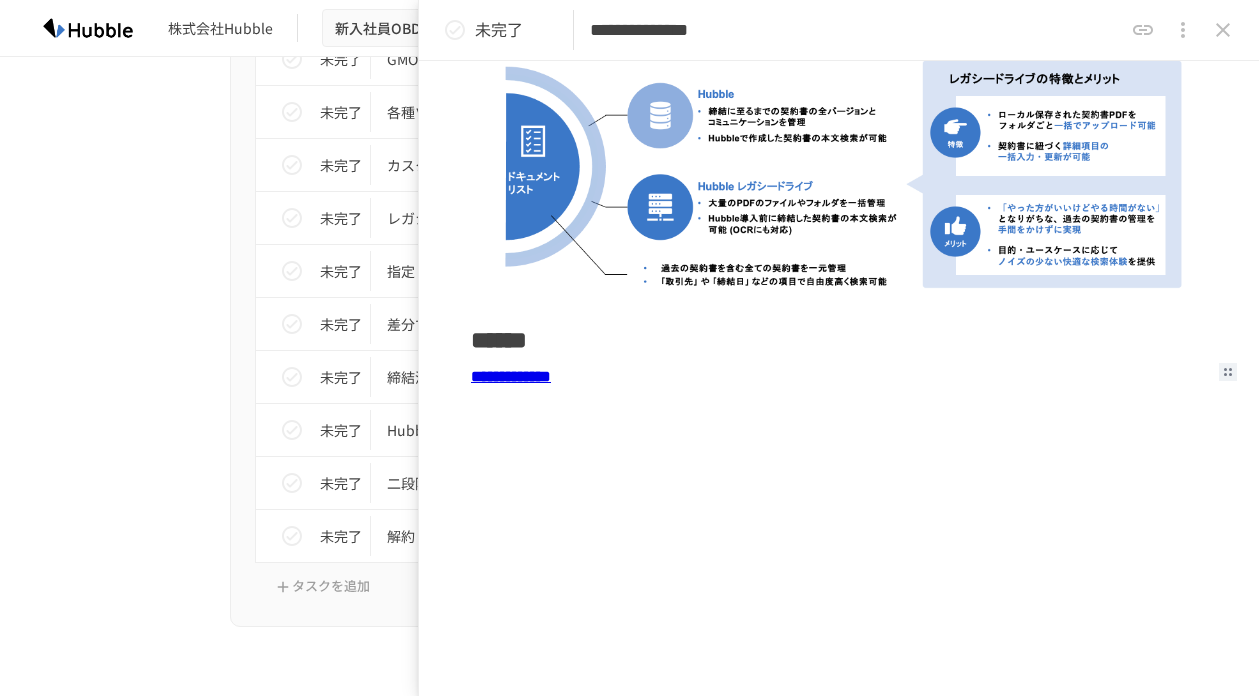 click on "**********" at bounding box center (511, 376) 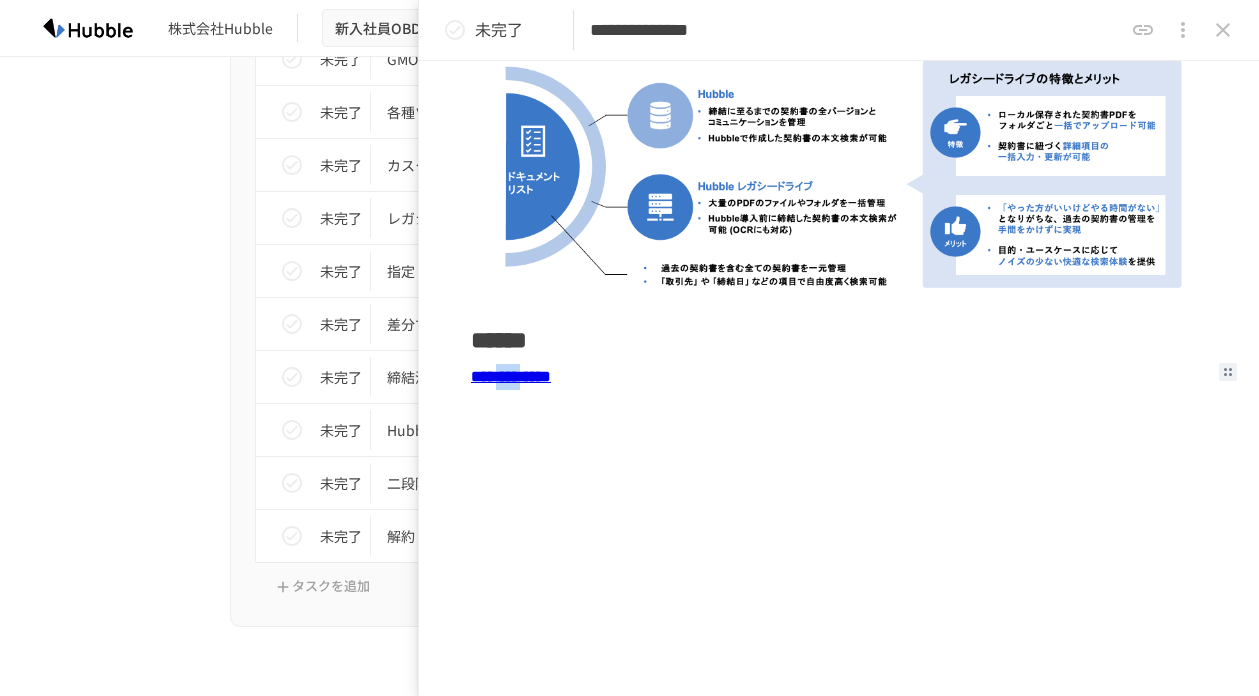 click on "**********" at bounding box center (511, 376) 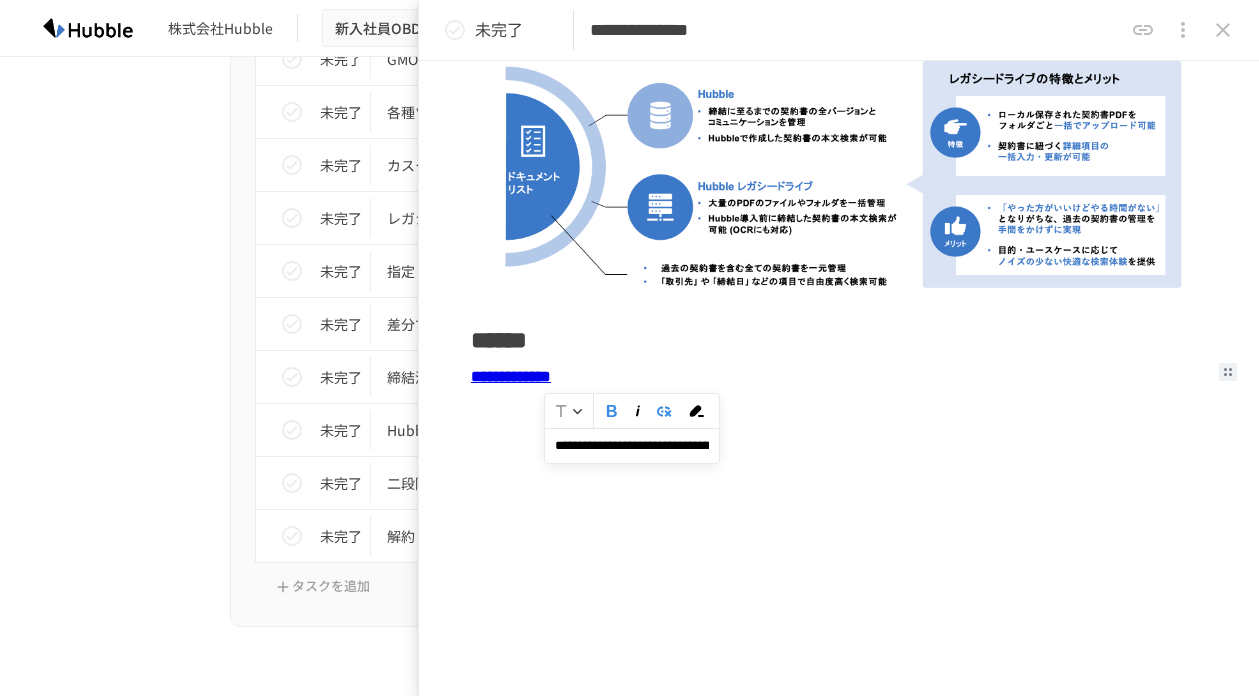 click on "**********" at bounding box center (632, 445) 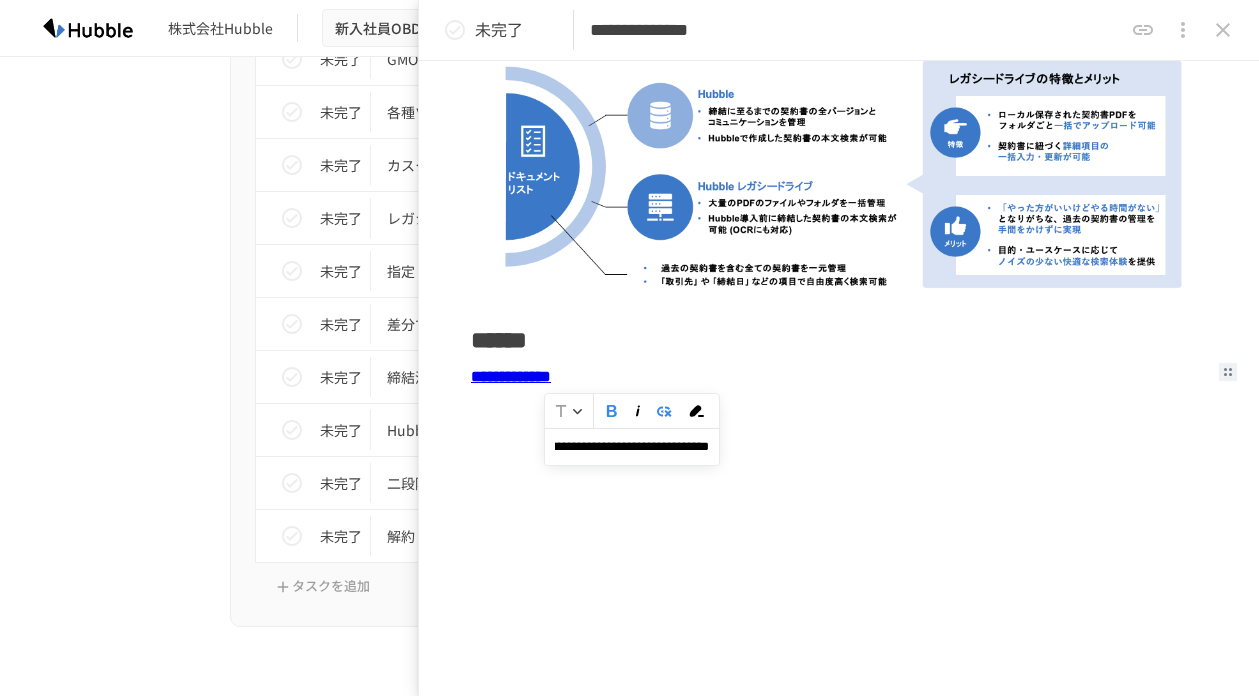 scroll, scrollTop: 0, scrollLeft: 1254, axis: horizontal 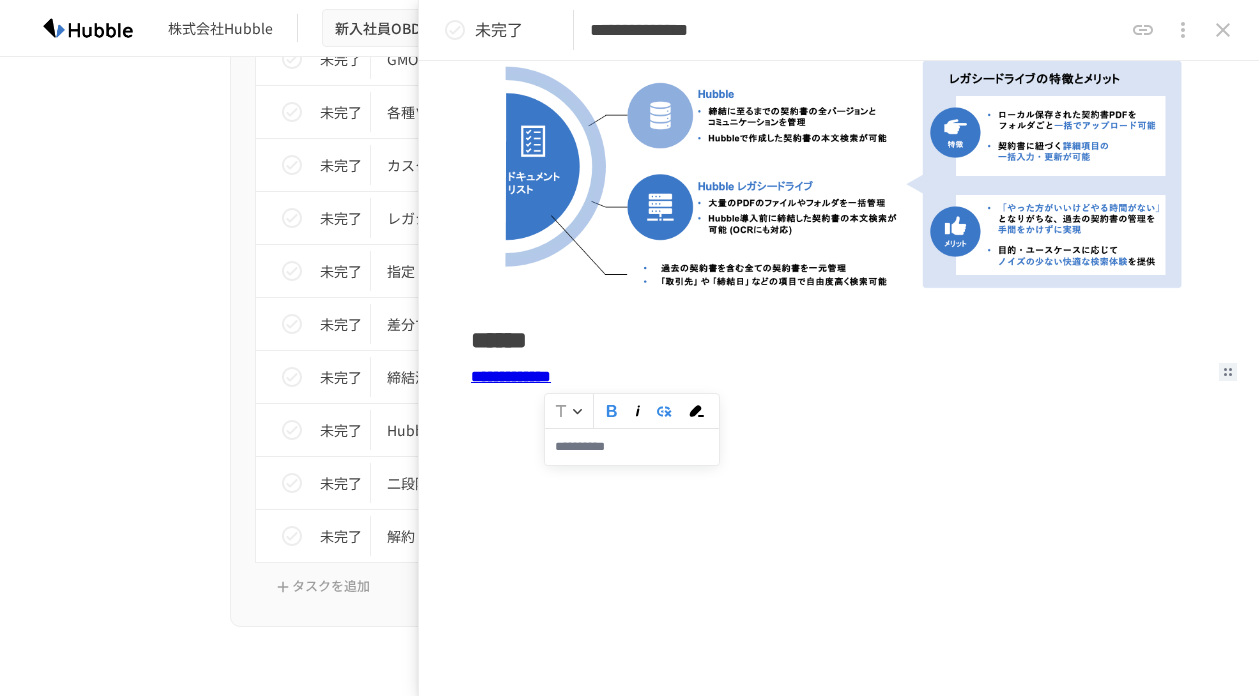 click 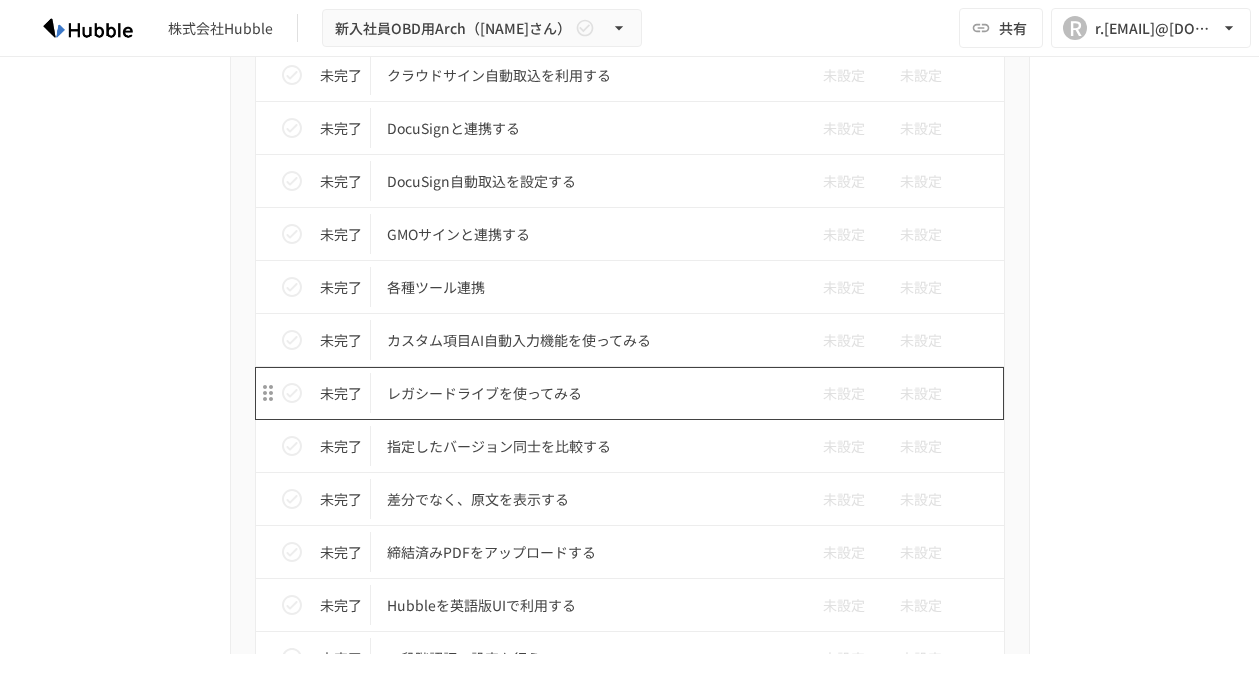 scroll, scrollTop: 2004, scrollLeft: 0, axis: vertical 